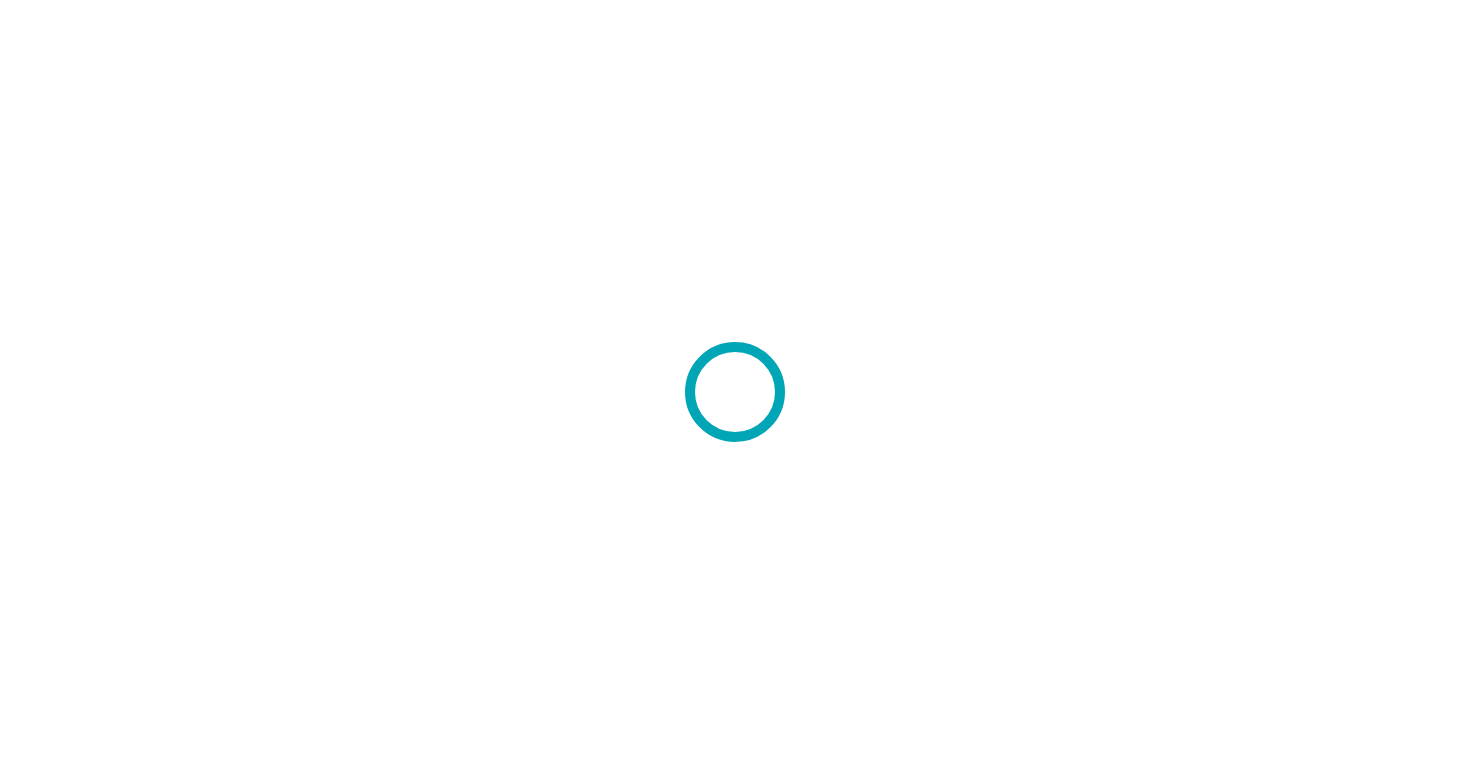 scroll, scrollTop: 0, scrollLeft: 0, axis: both 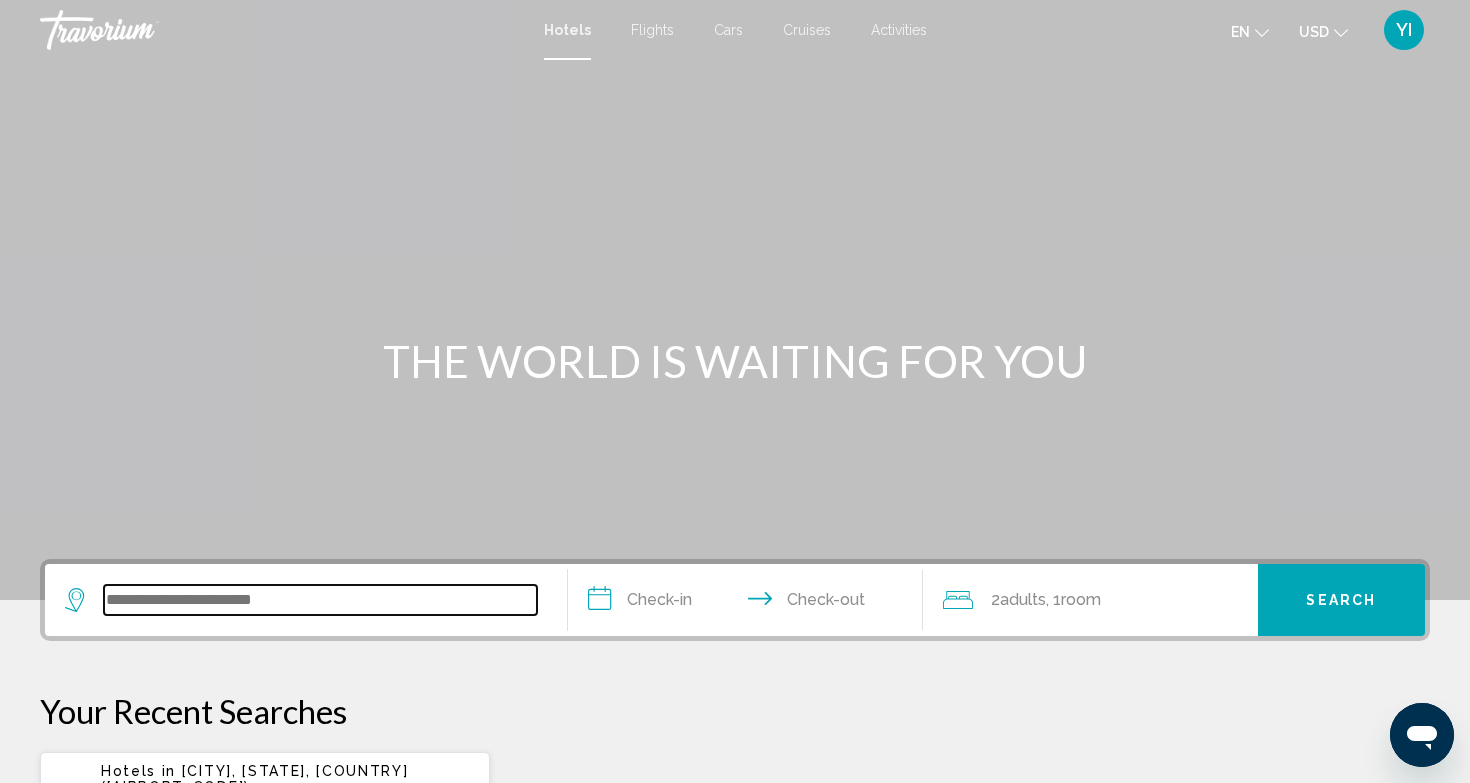 click at bounding box center [320, 600] 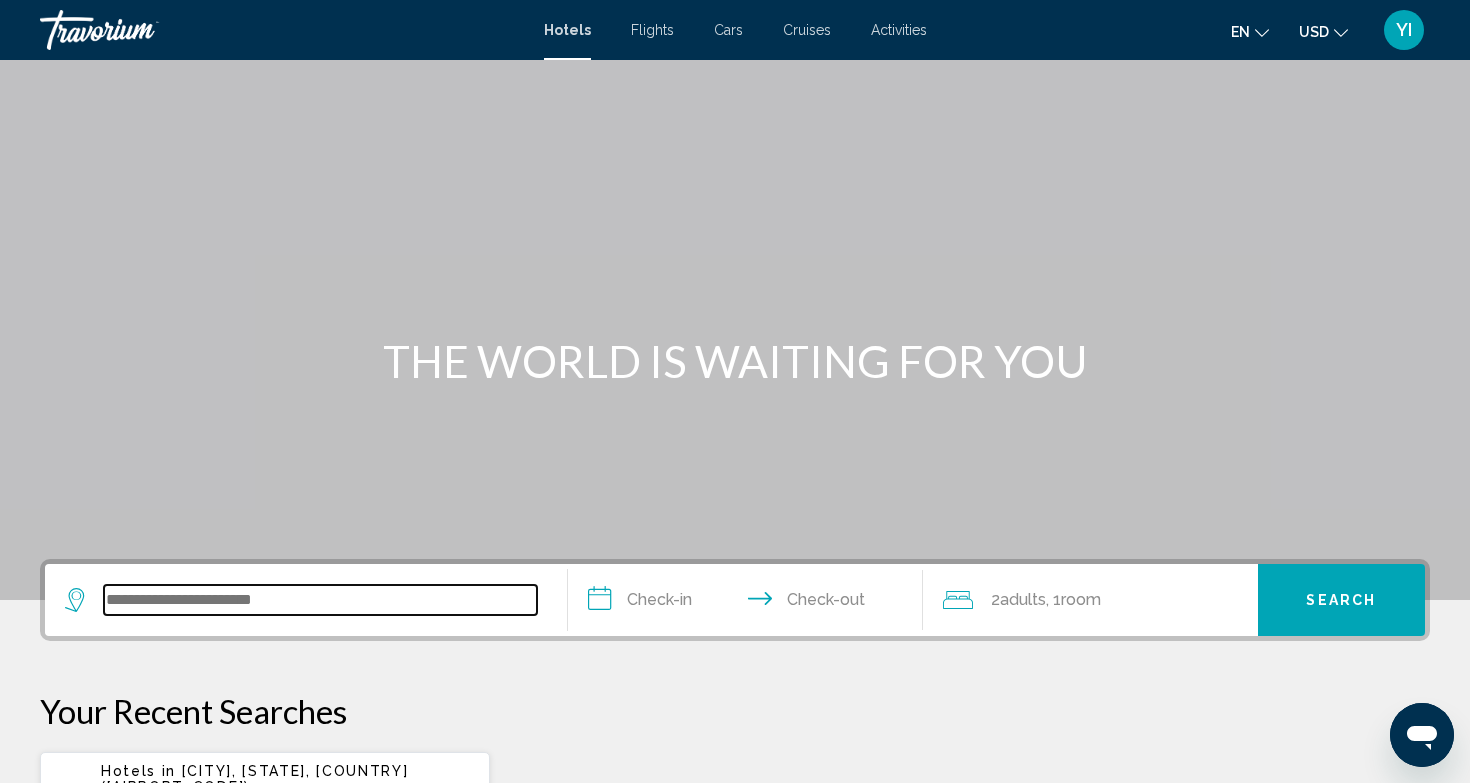 scroll, scrollTop: 494, scrollLeft: 0, axis: vertical 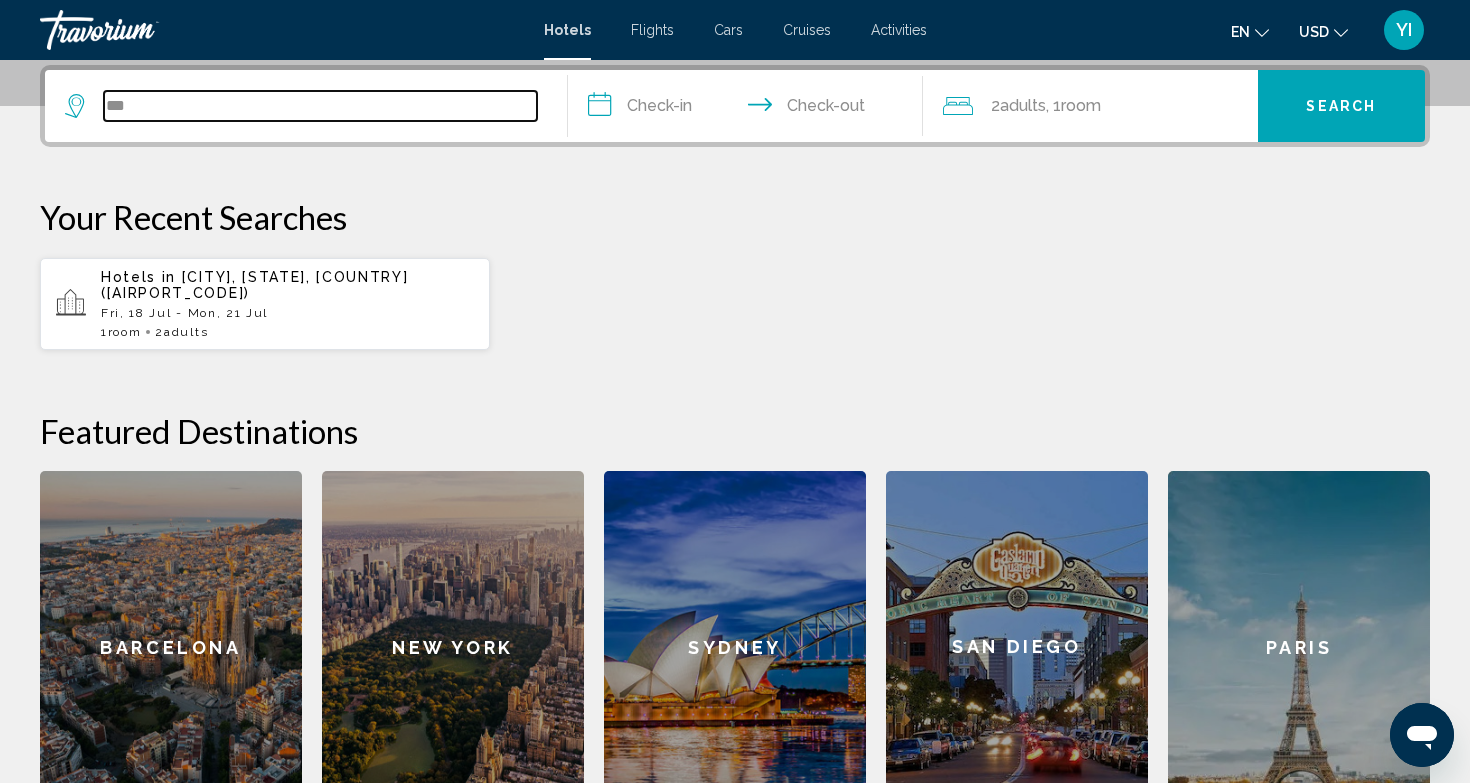 type on "***" 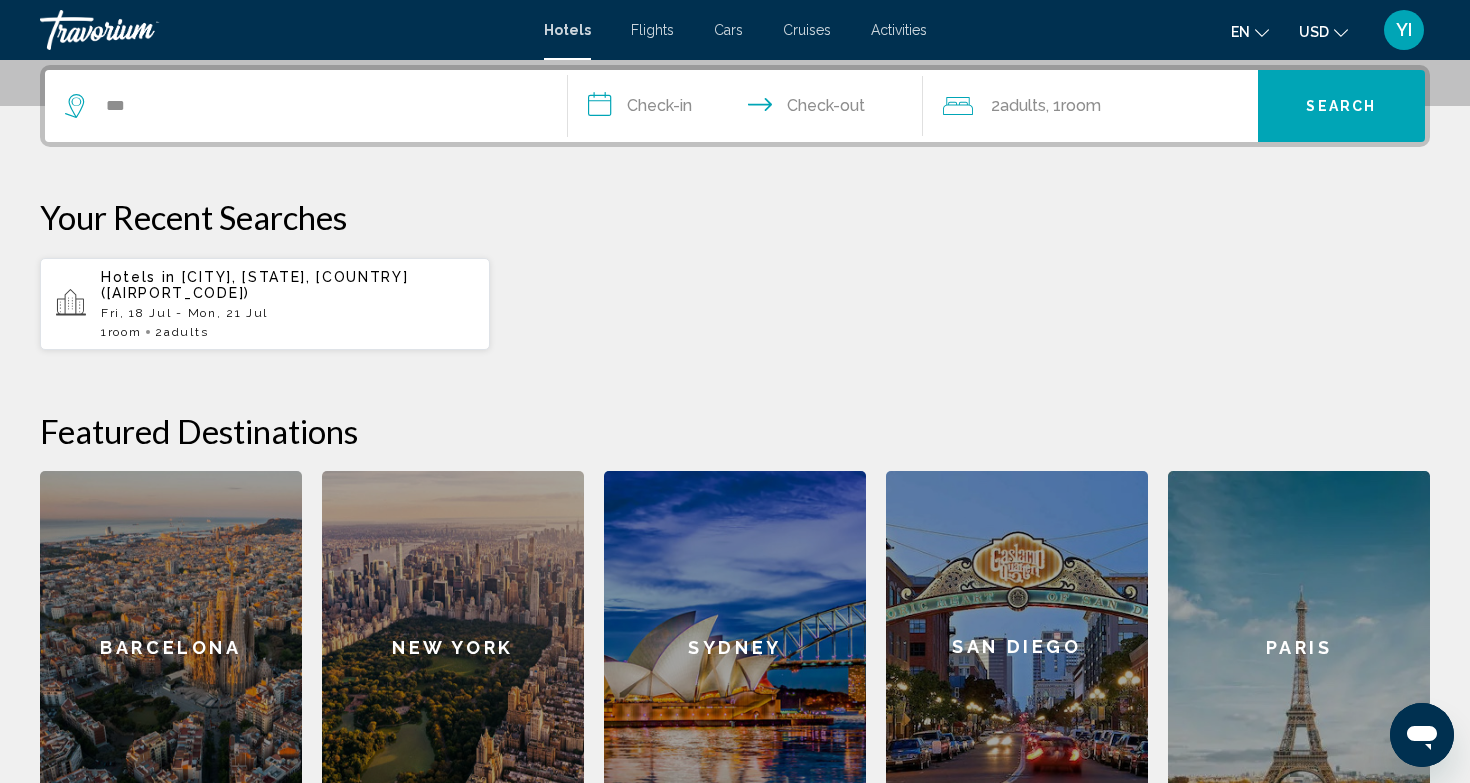 click on "Hotels in    [CITY], [STATE], [COUNTRY] ([AIRPORT_CODE])  [DATE] - [DATE]  1  Room rooms 2  Adult Adults" at bounding box center (287, 304) 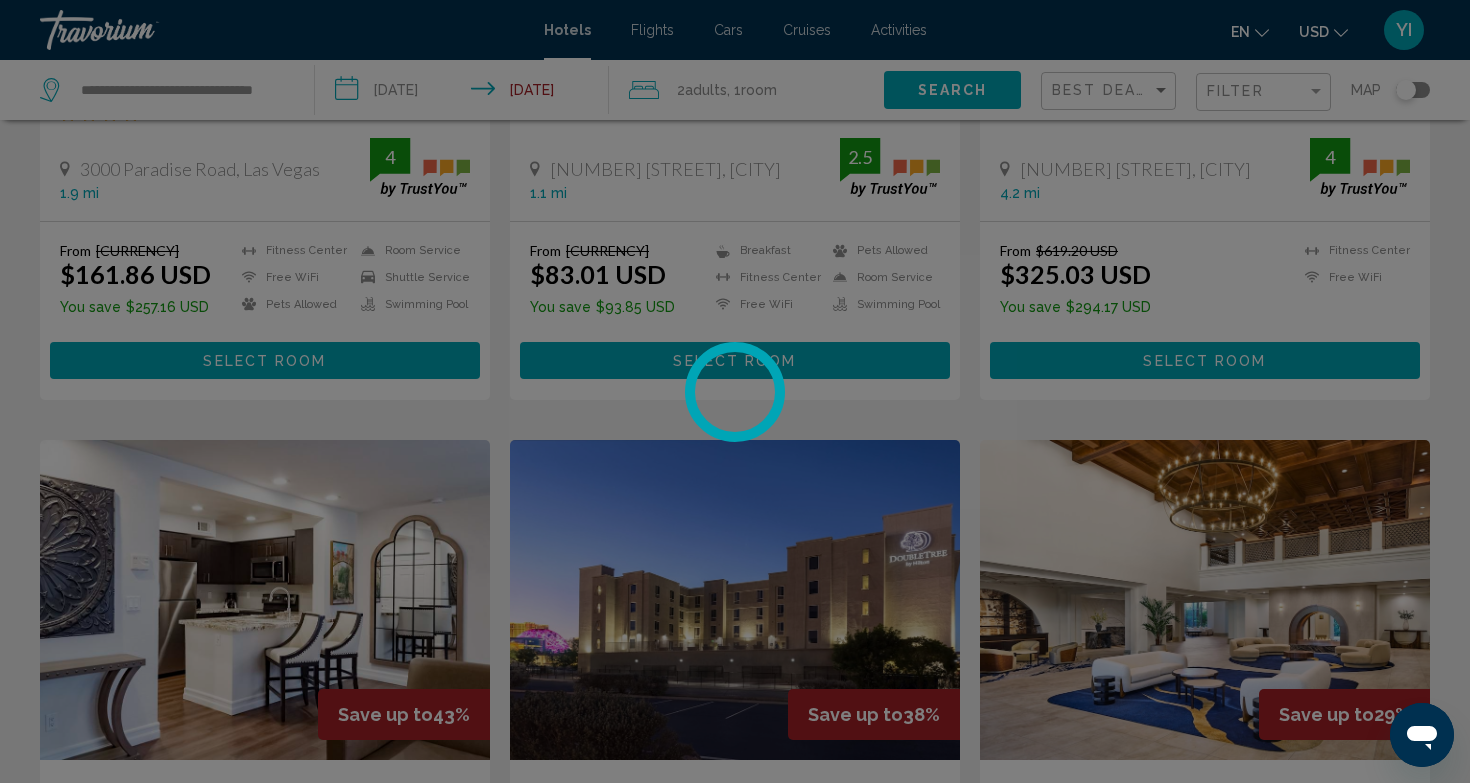 scroll, scrollTop: 0, scrollLeft: 0, axis: both 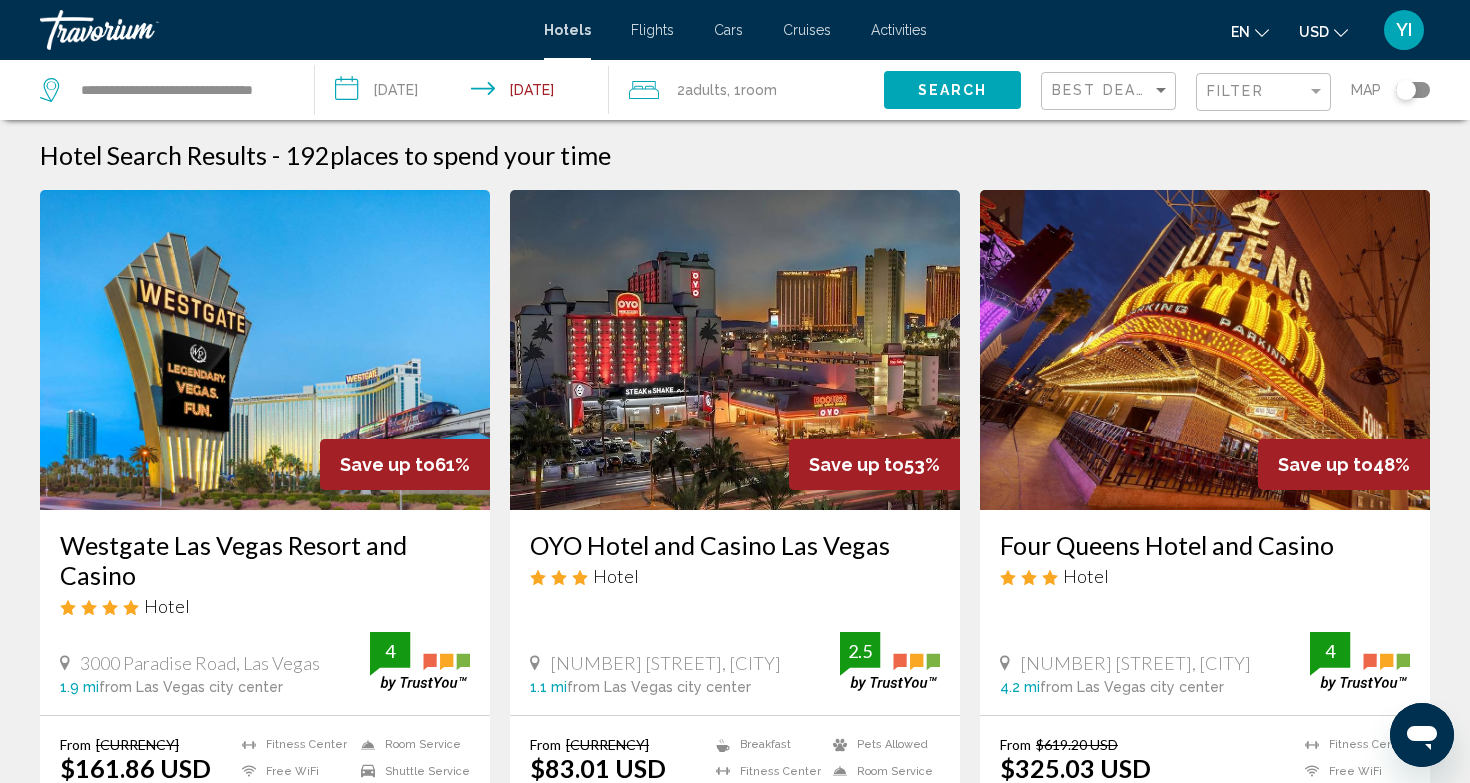 click on "Filter" 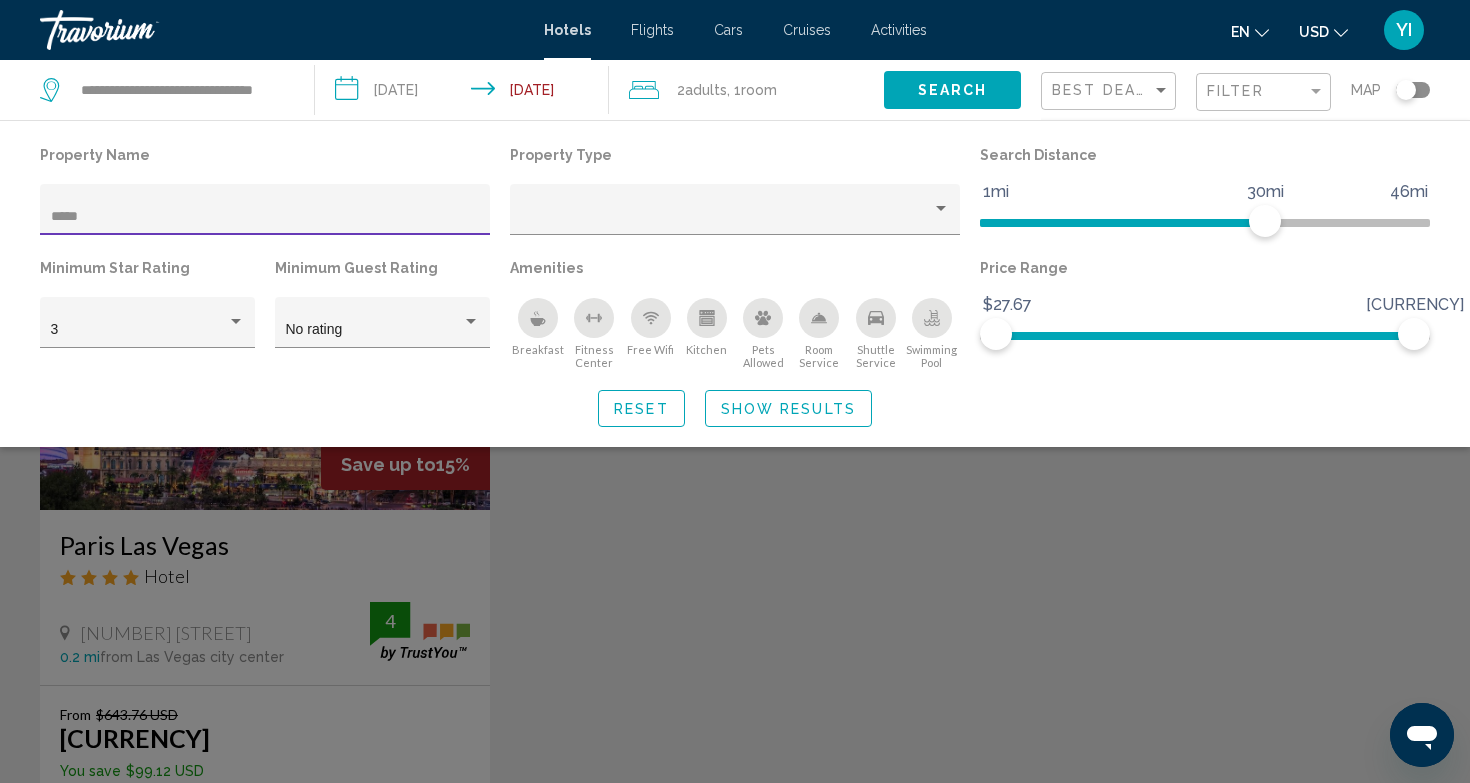 type on "*****" 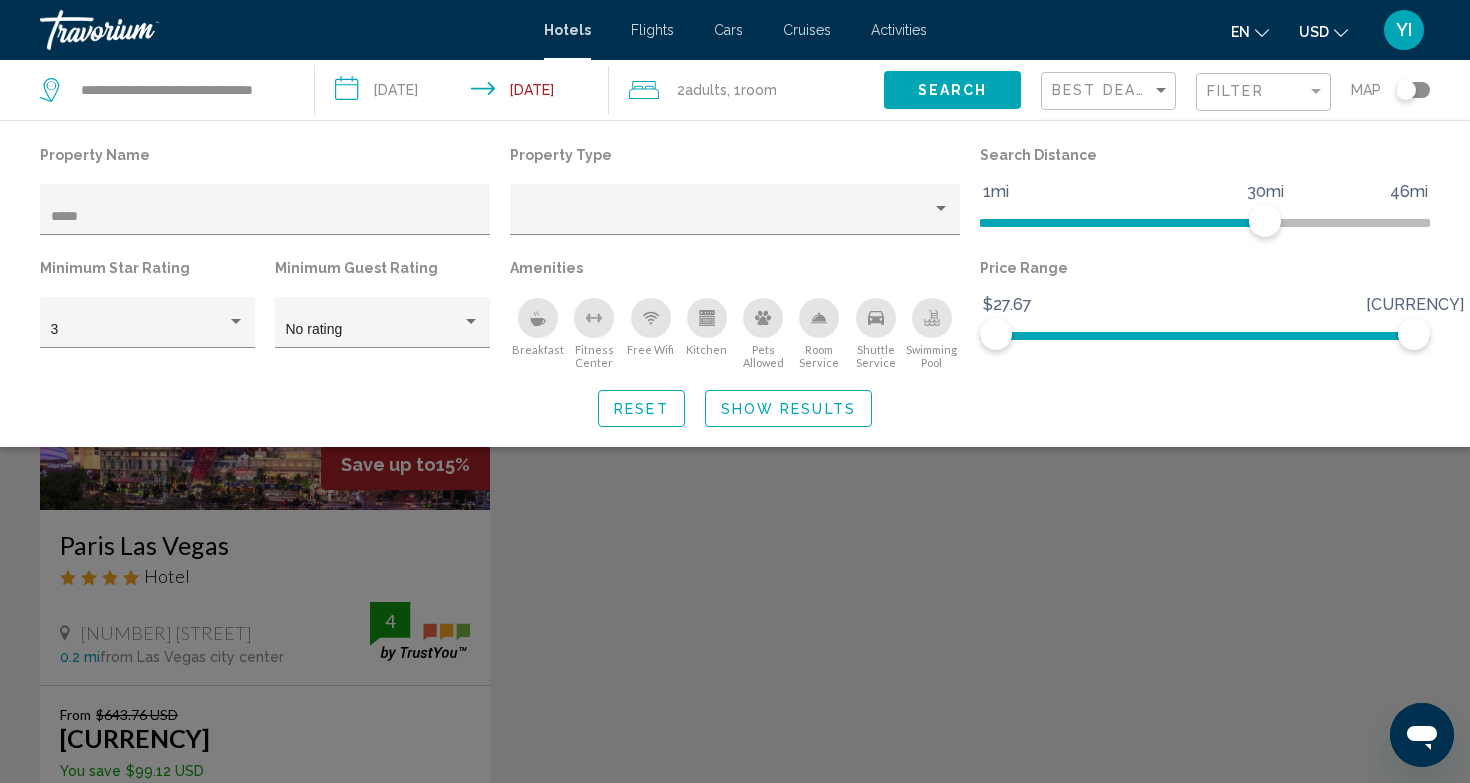 drag, startPoint x: 370, startPoint y: 198, endPoint x: 575, endPoint y: 540, distance: 398.73425 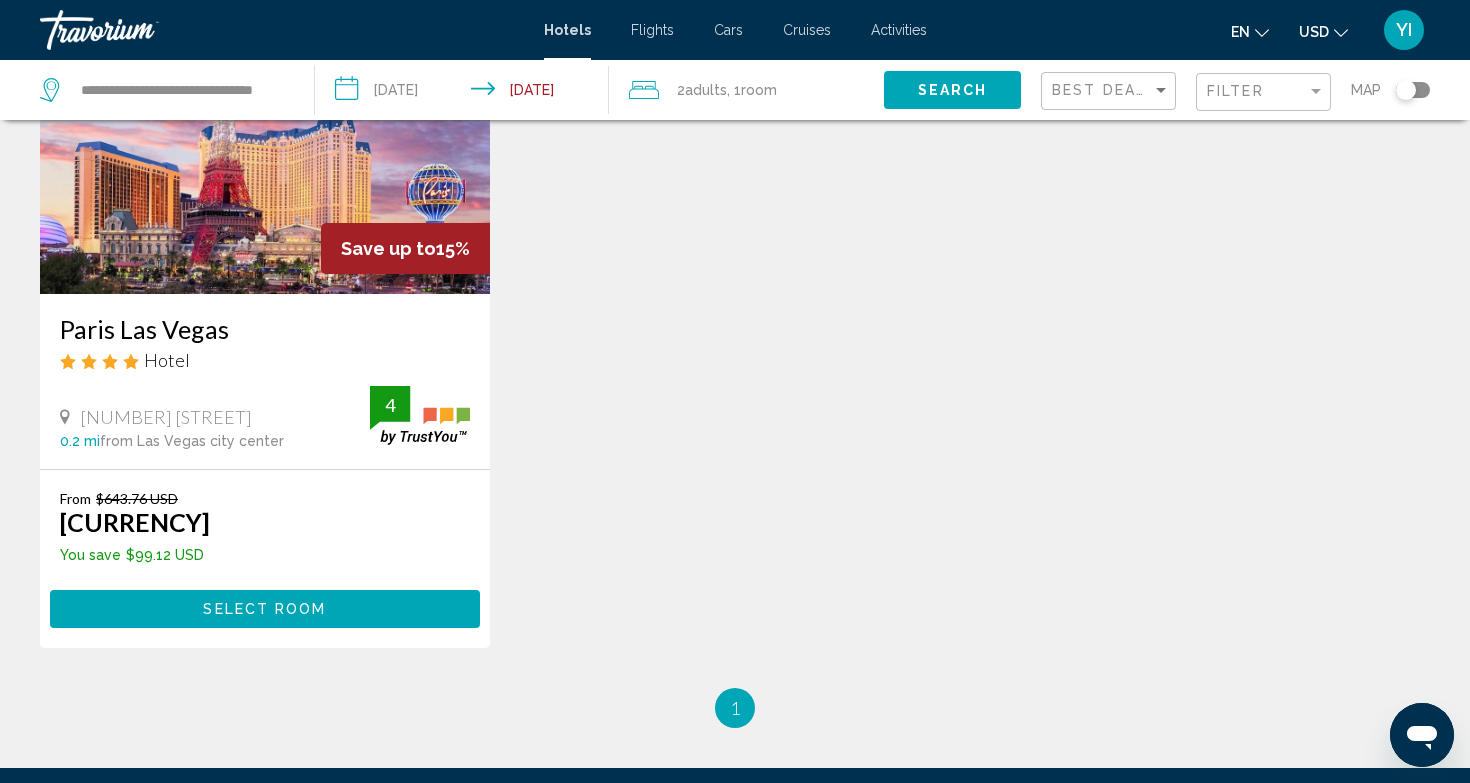 scroll, scrollTop: 223, scrollLeft: 0, axis: vertical 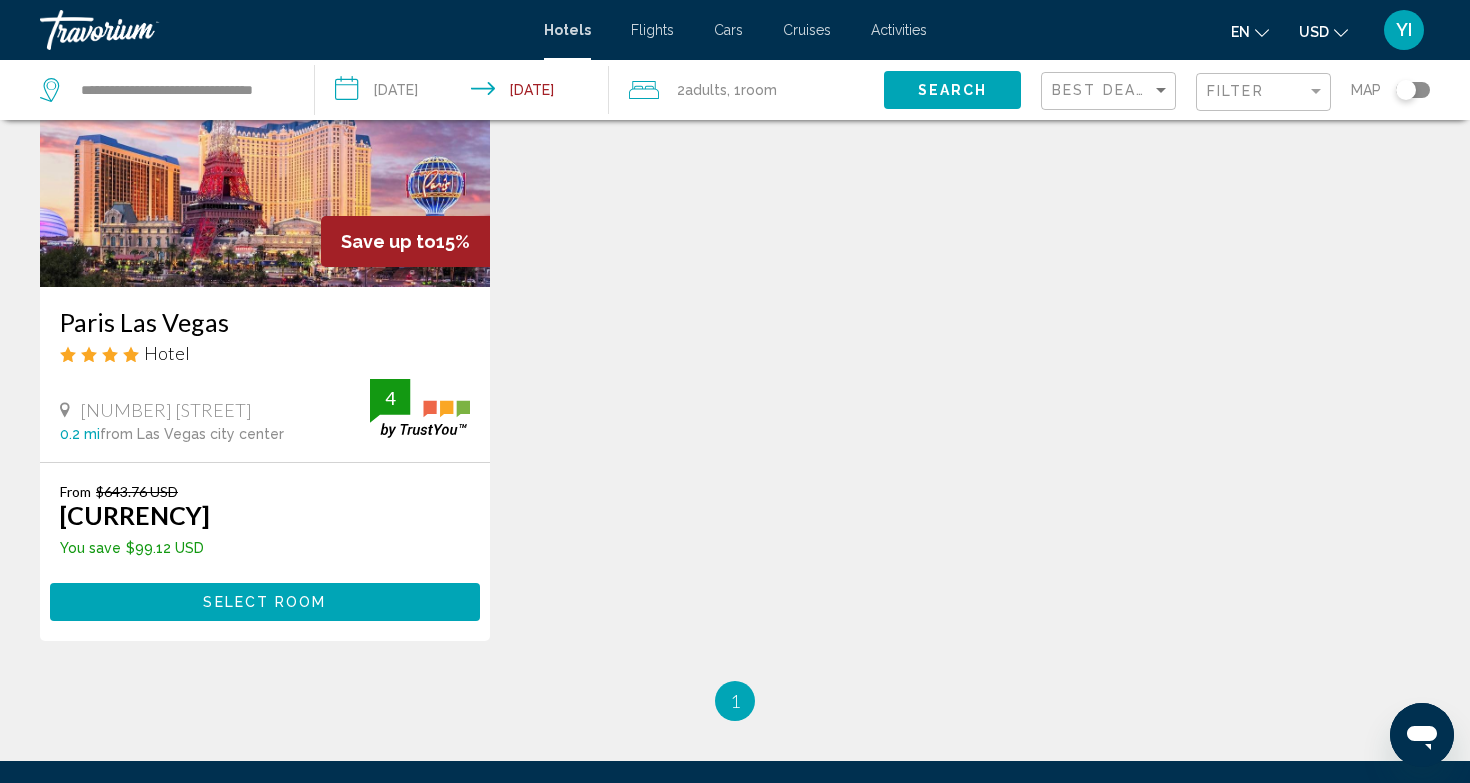 click on "Select Room" at bounding box center [264, 603] 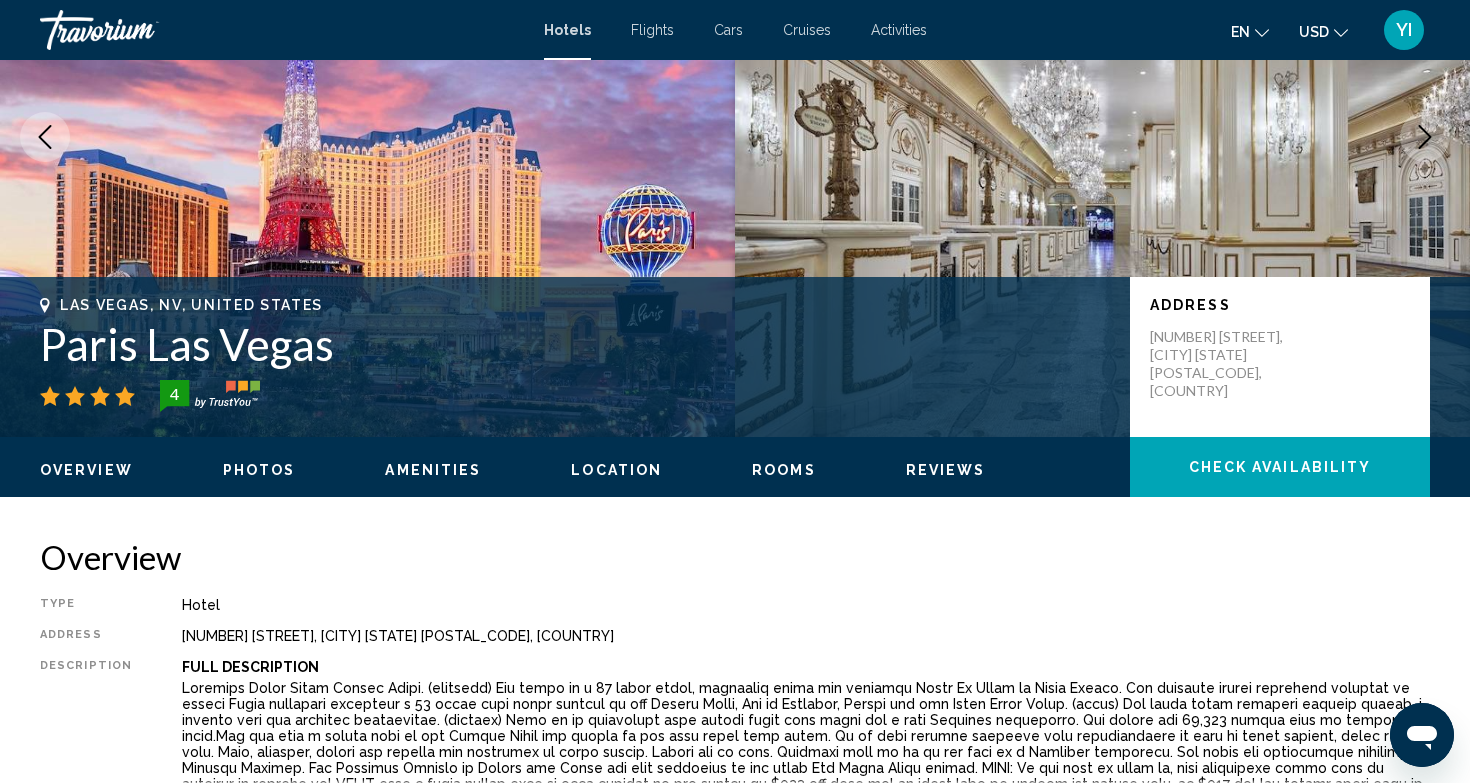 scroll, scrollTop: 0, scrollLeft: 0, axis: both 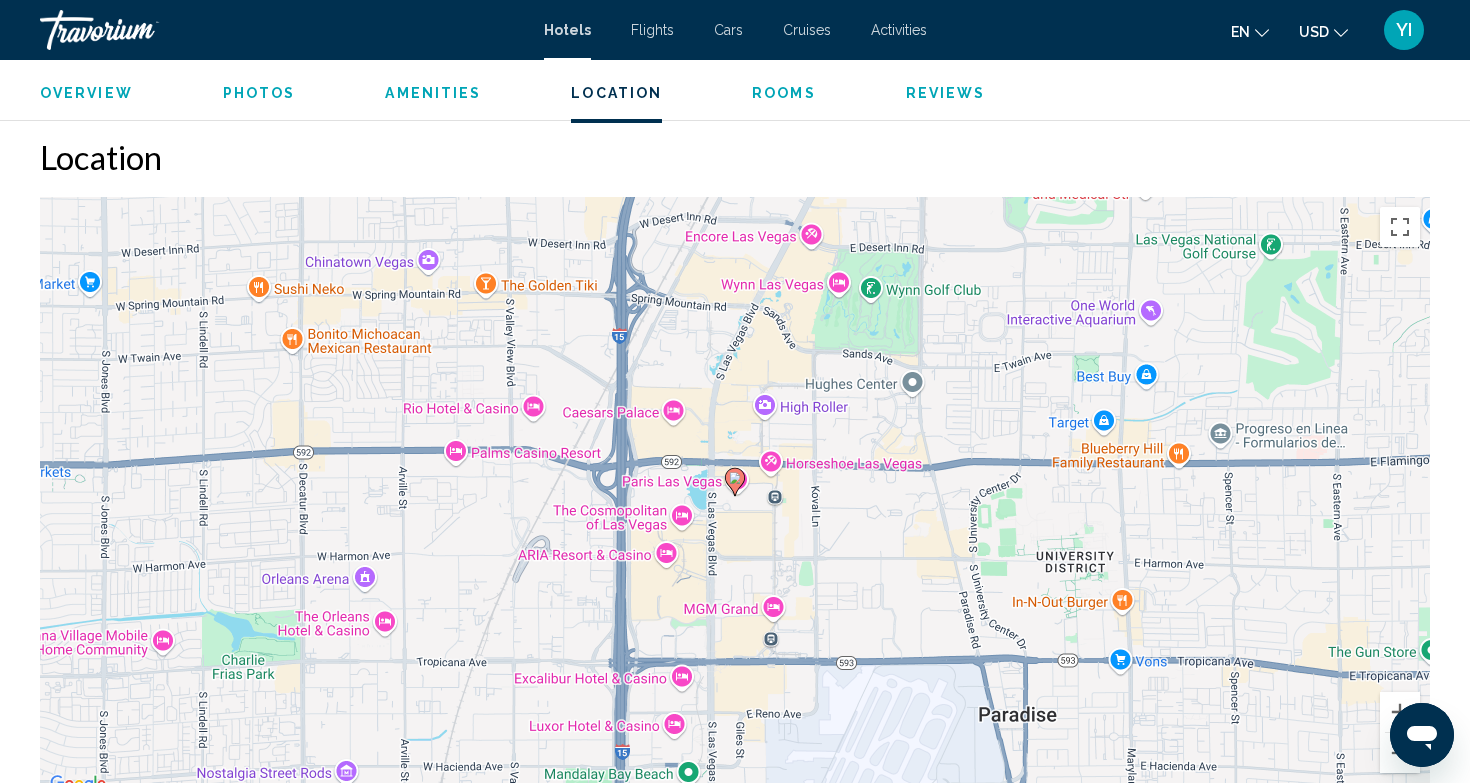 click on "Rooms" at bounding box center (784, 93) 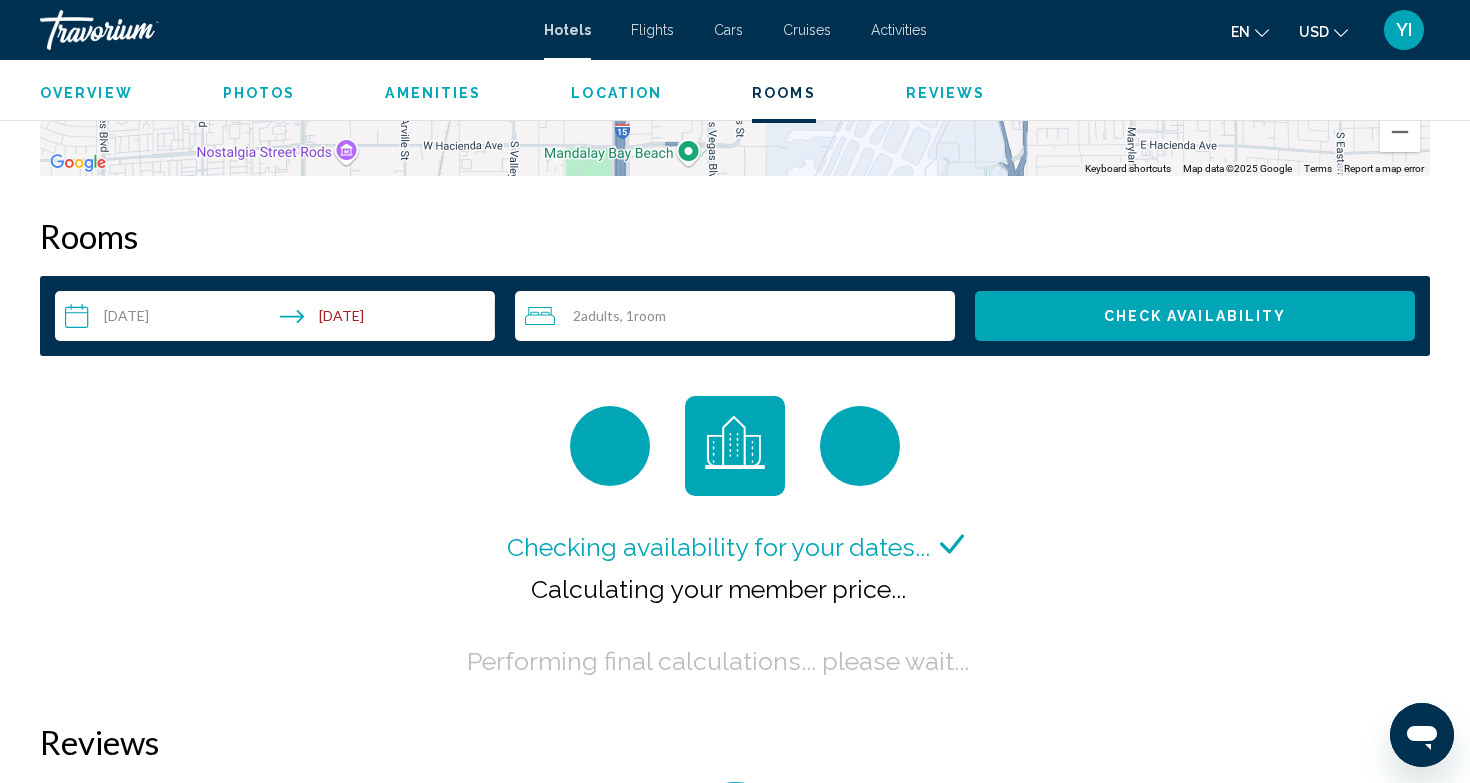 scroll, scrollTop: 2416, scrollLeft: 0, axis: vertical 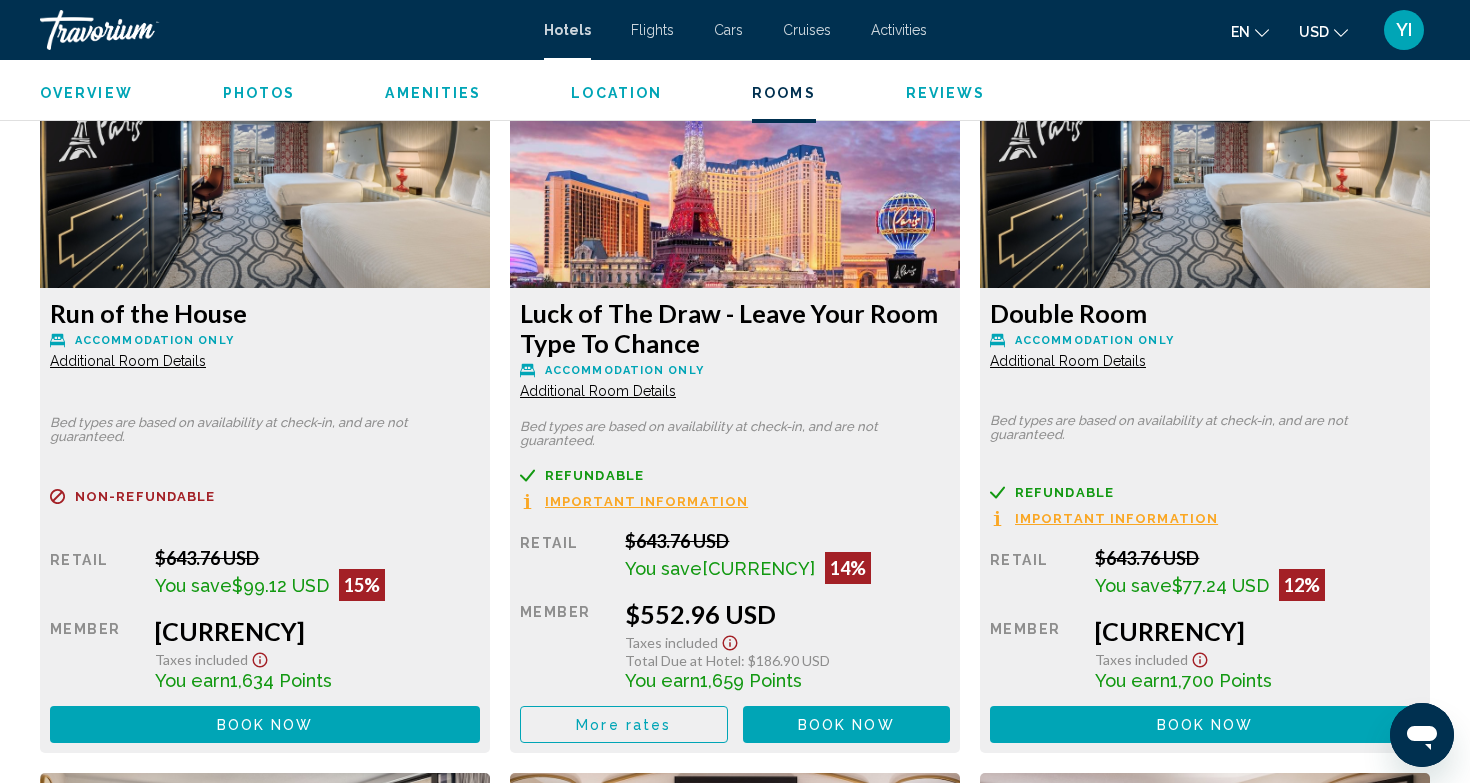 click on "Additional Room Details" at bounding box center [128, 361] 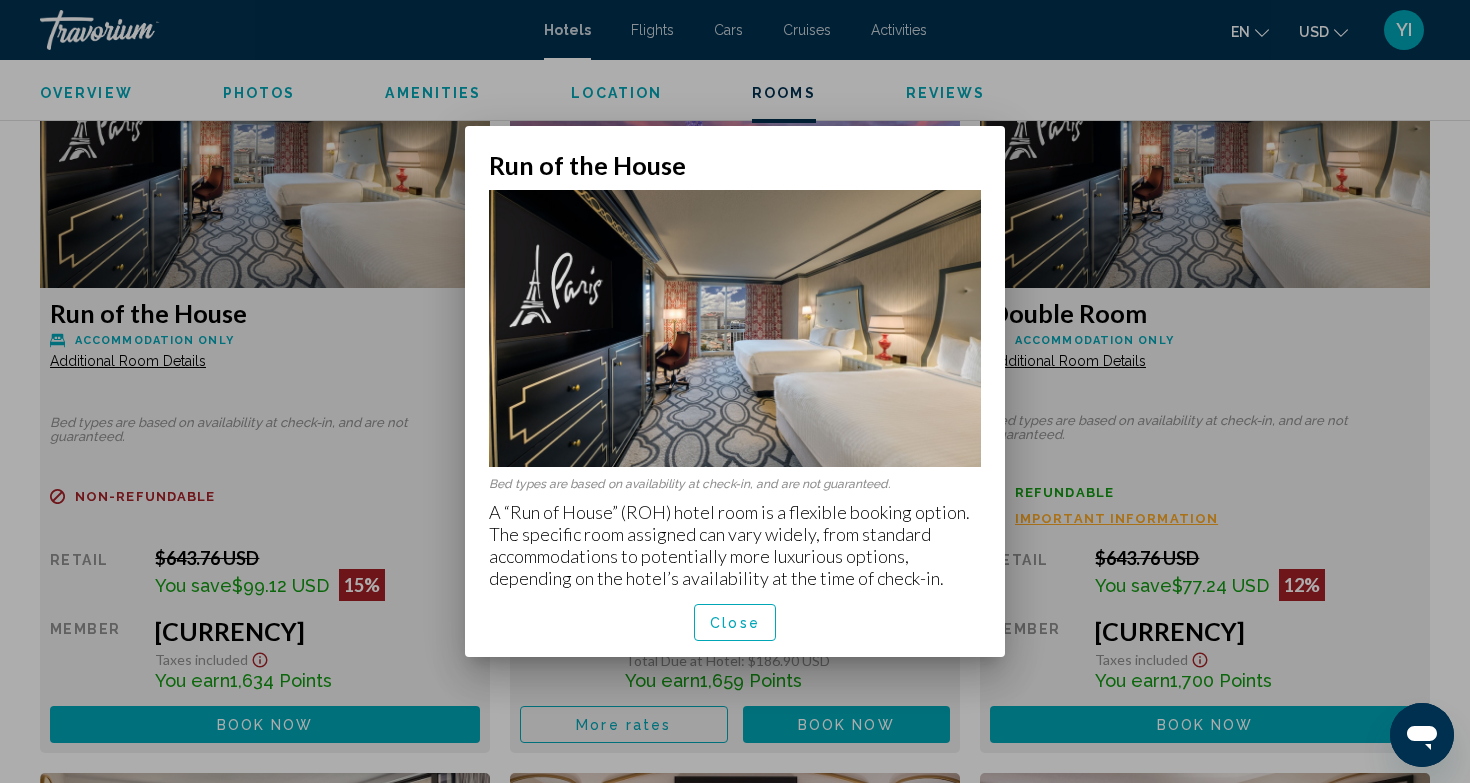 scroll, scrollTop: 0, scrollLeft: 0, axis: both 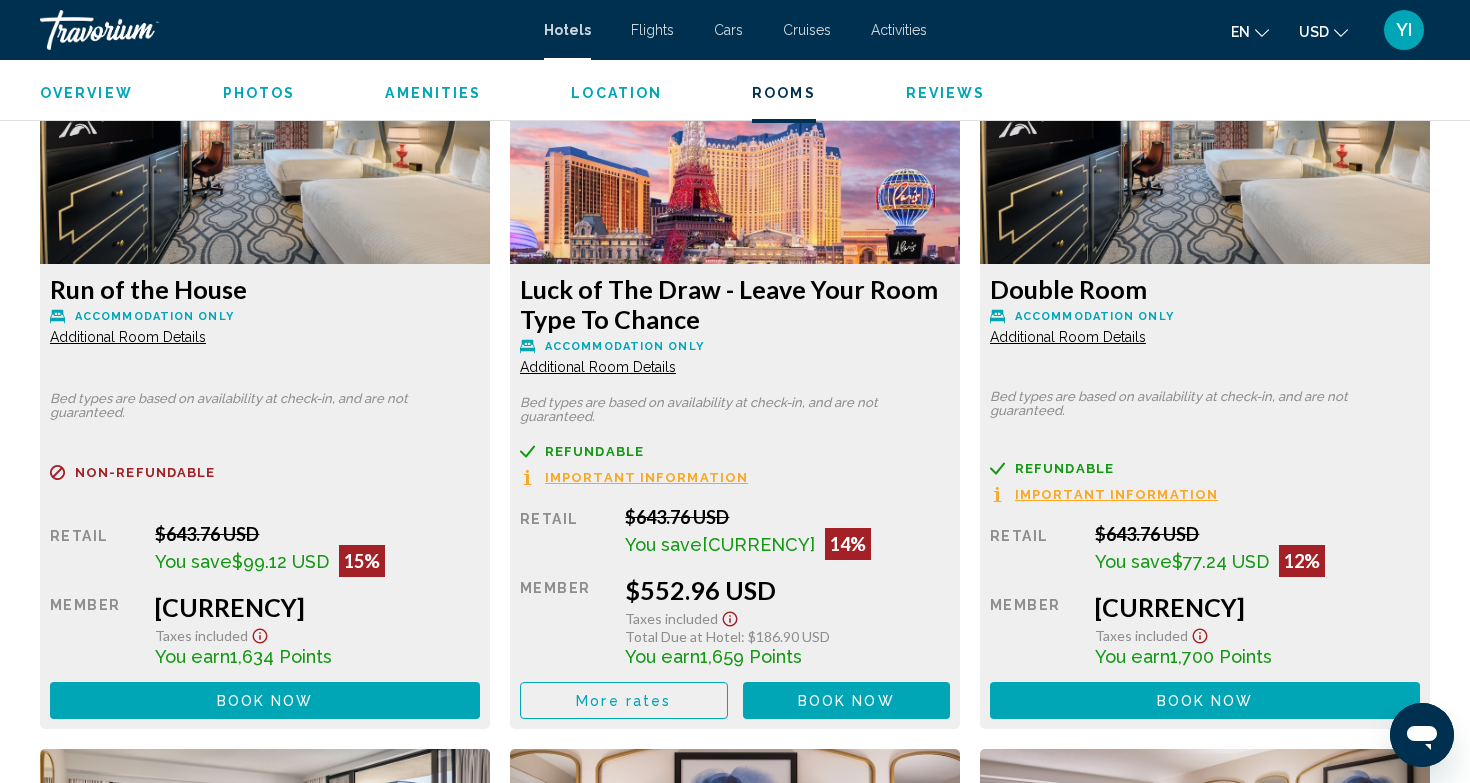 click 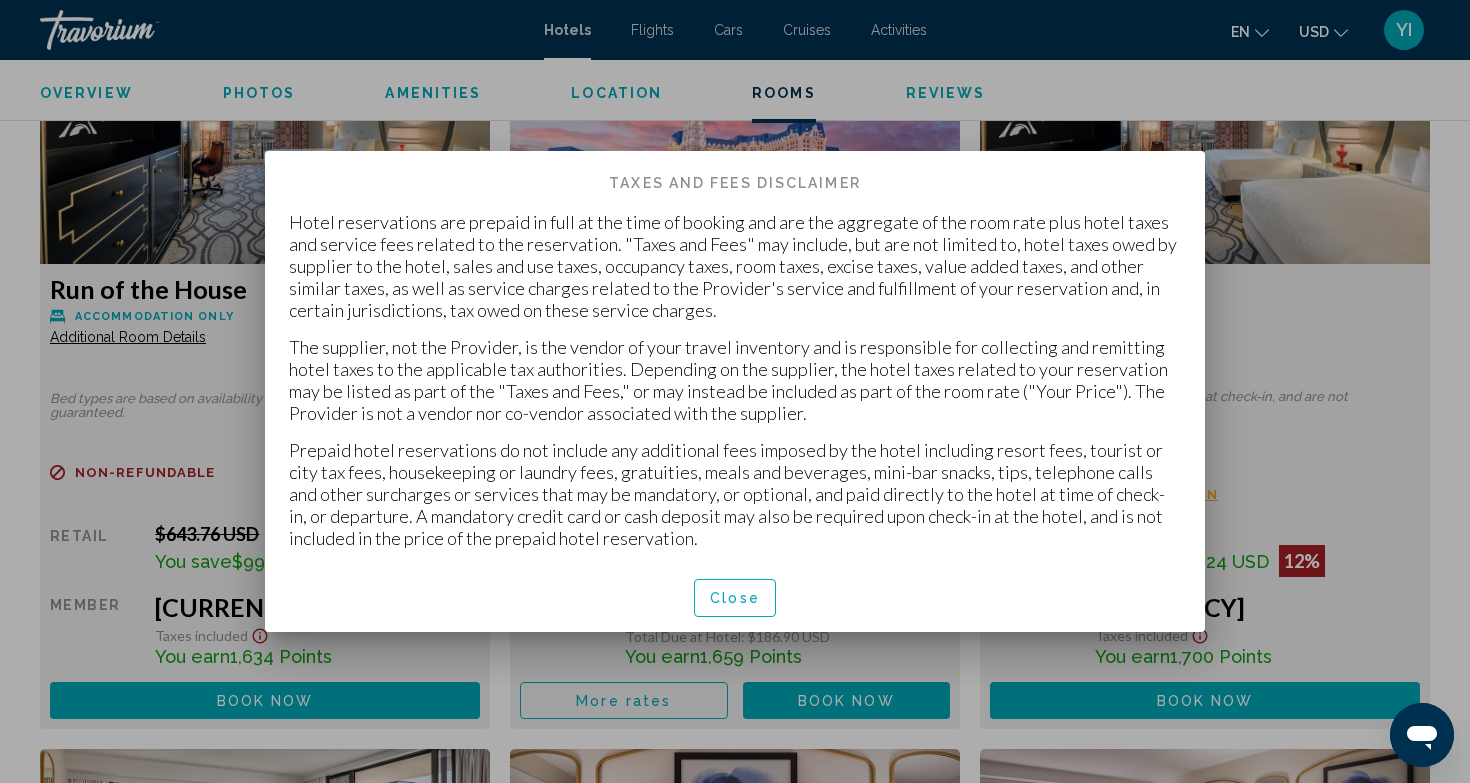 scroll, scrollTop: 0, scrollLeft: 0, axis: both 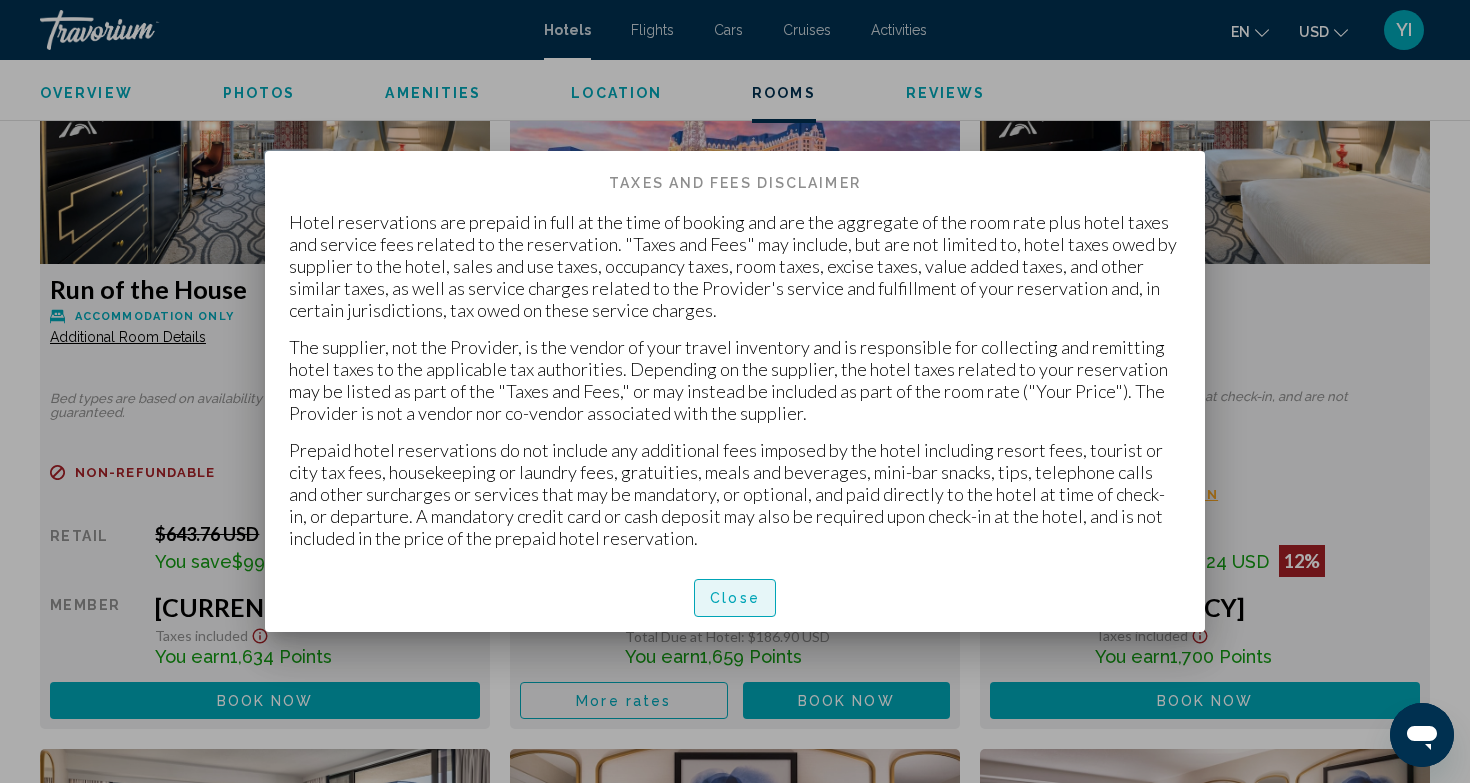 click on "Close" at bounding box center (735, 599) 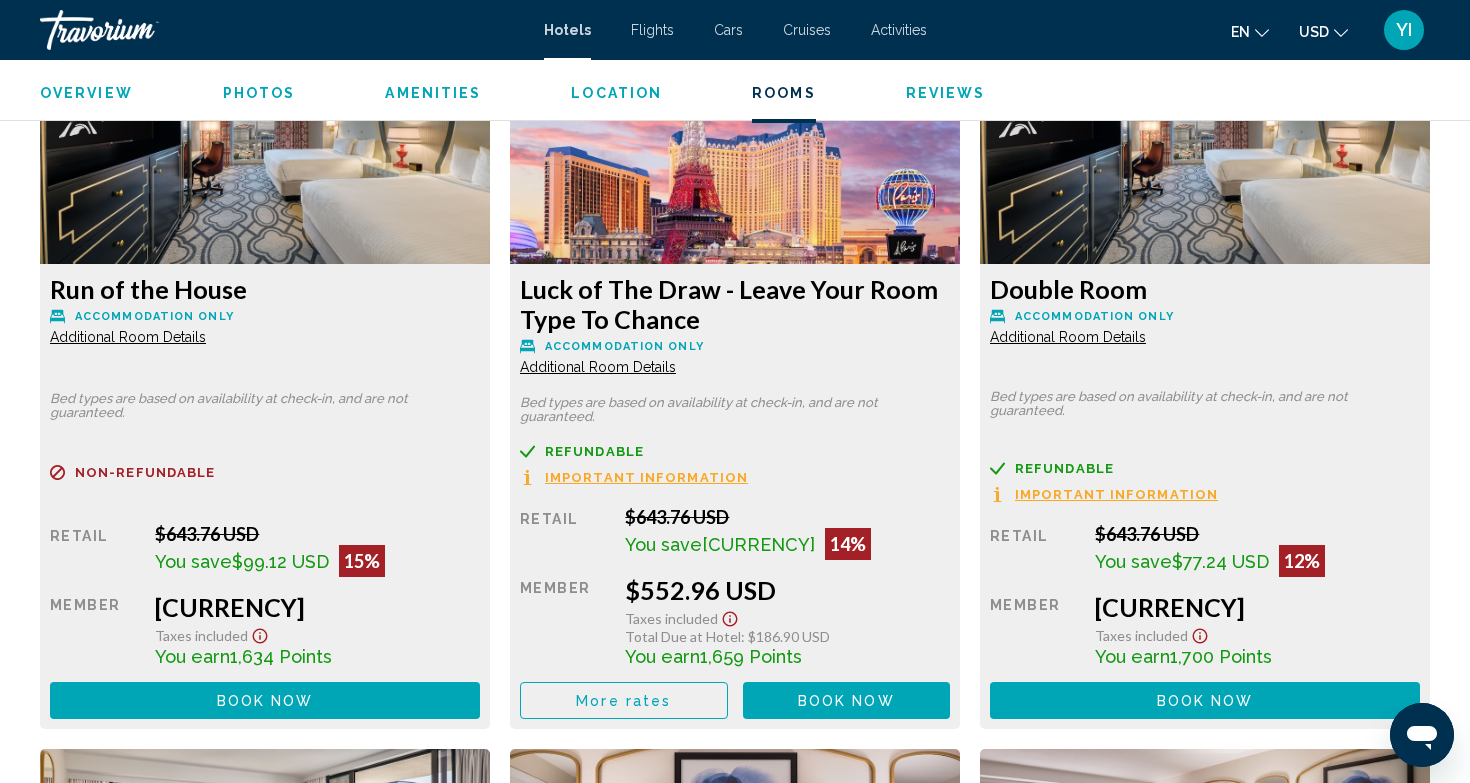 click 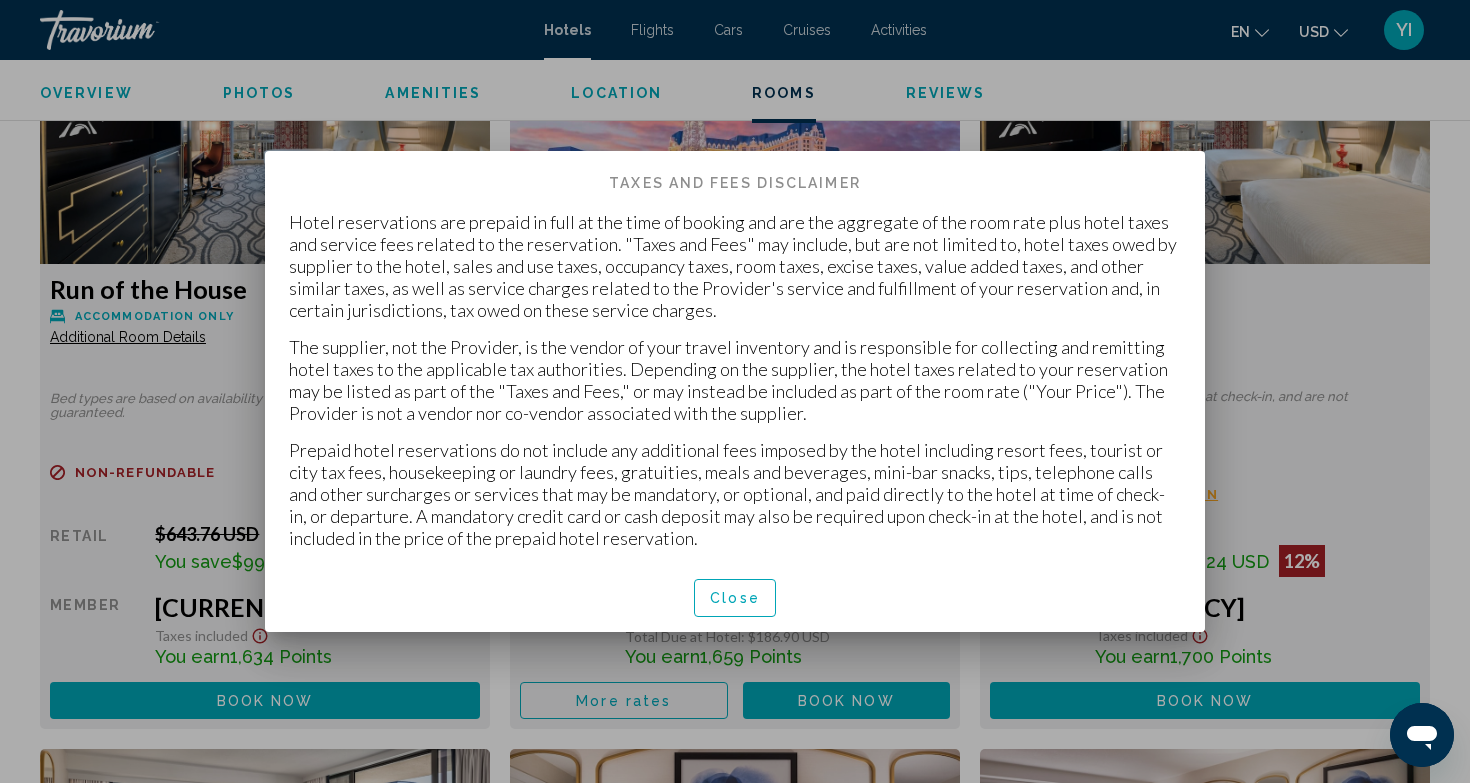 click on "Close" at bounding box center (735, 599) 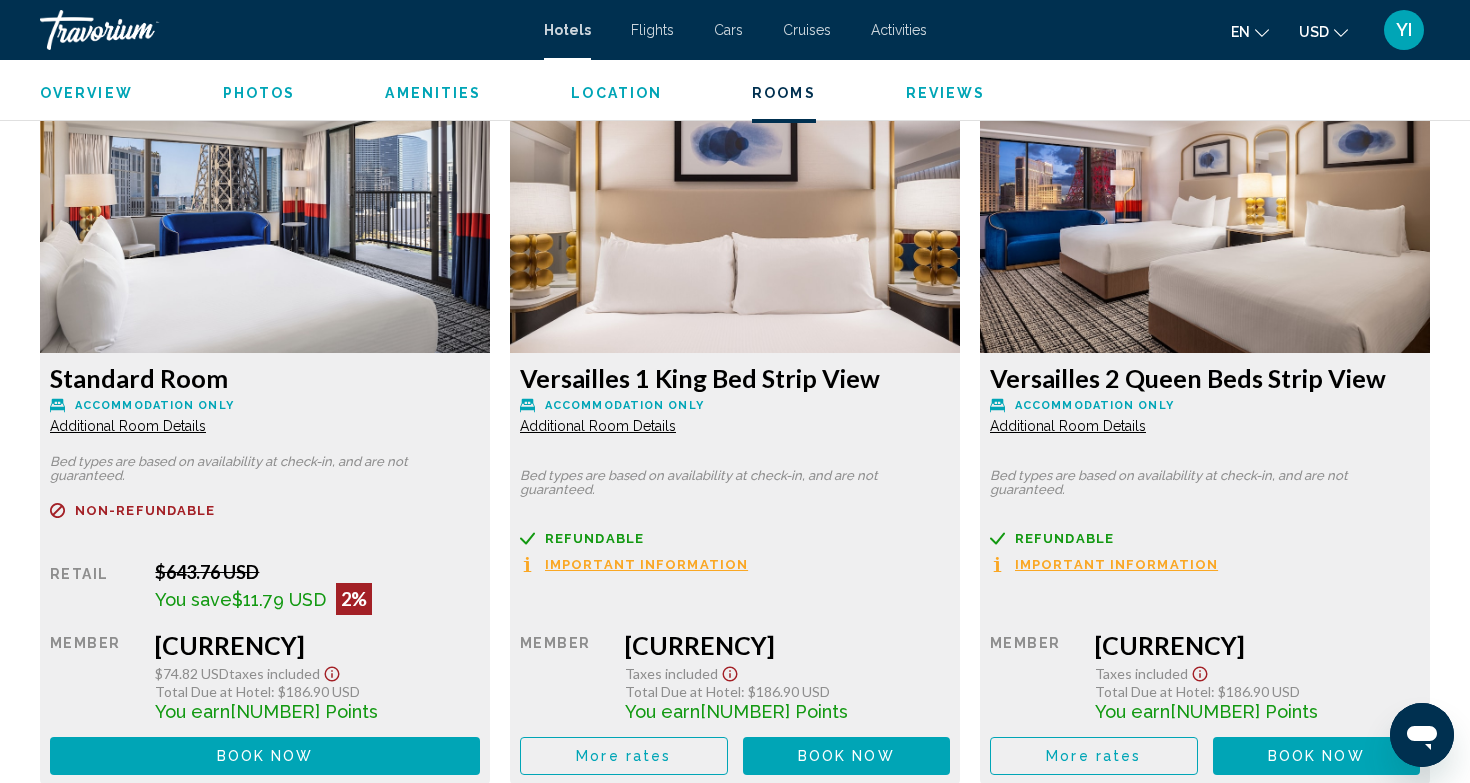 scroll, scrollTop: 3389, scrollLeft: 0, axis: vertical 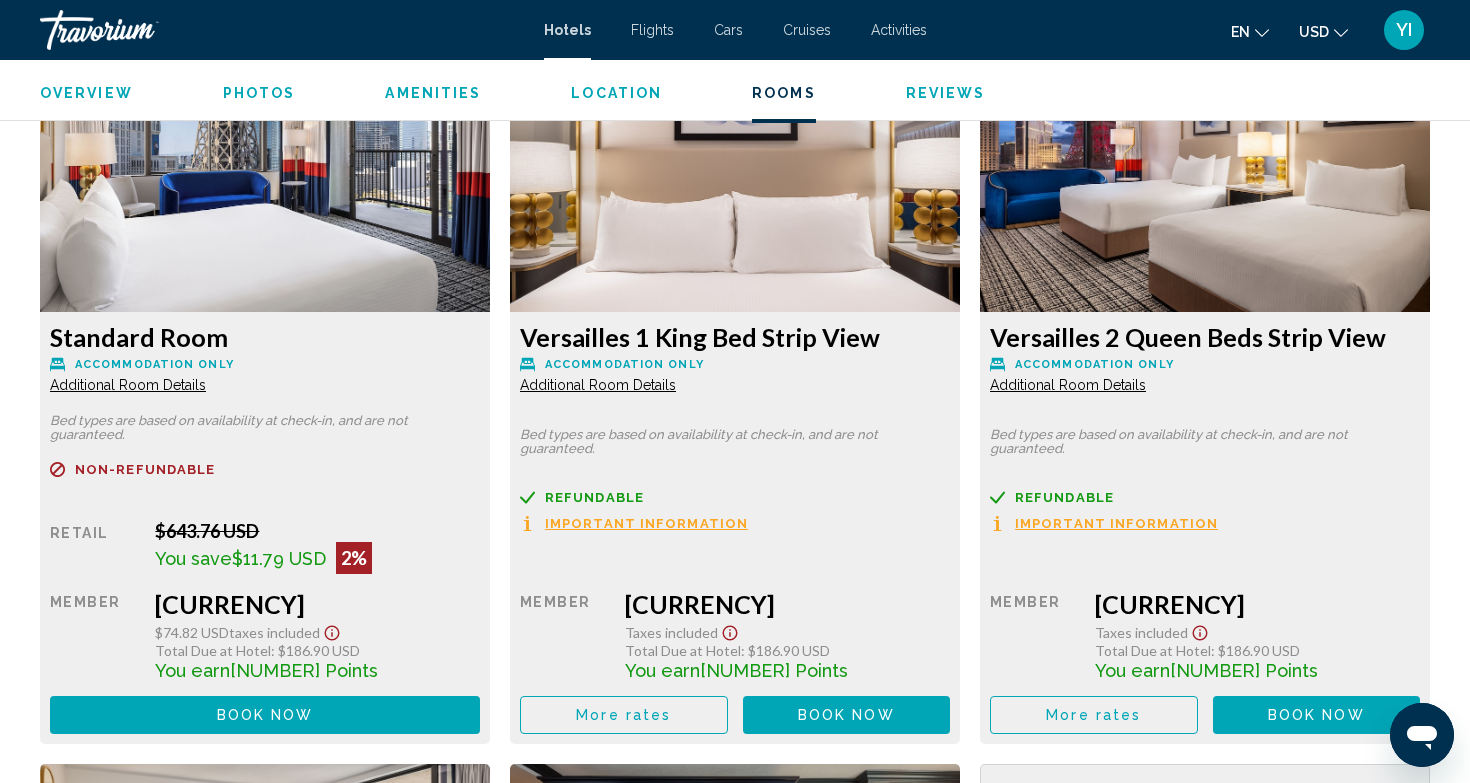 click on "YI" at bounding box center [1404, 30] 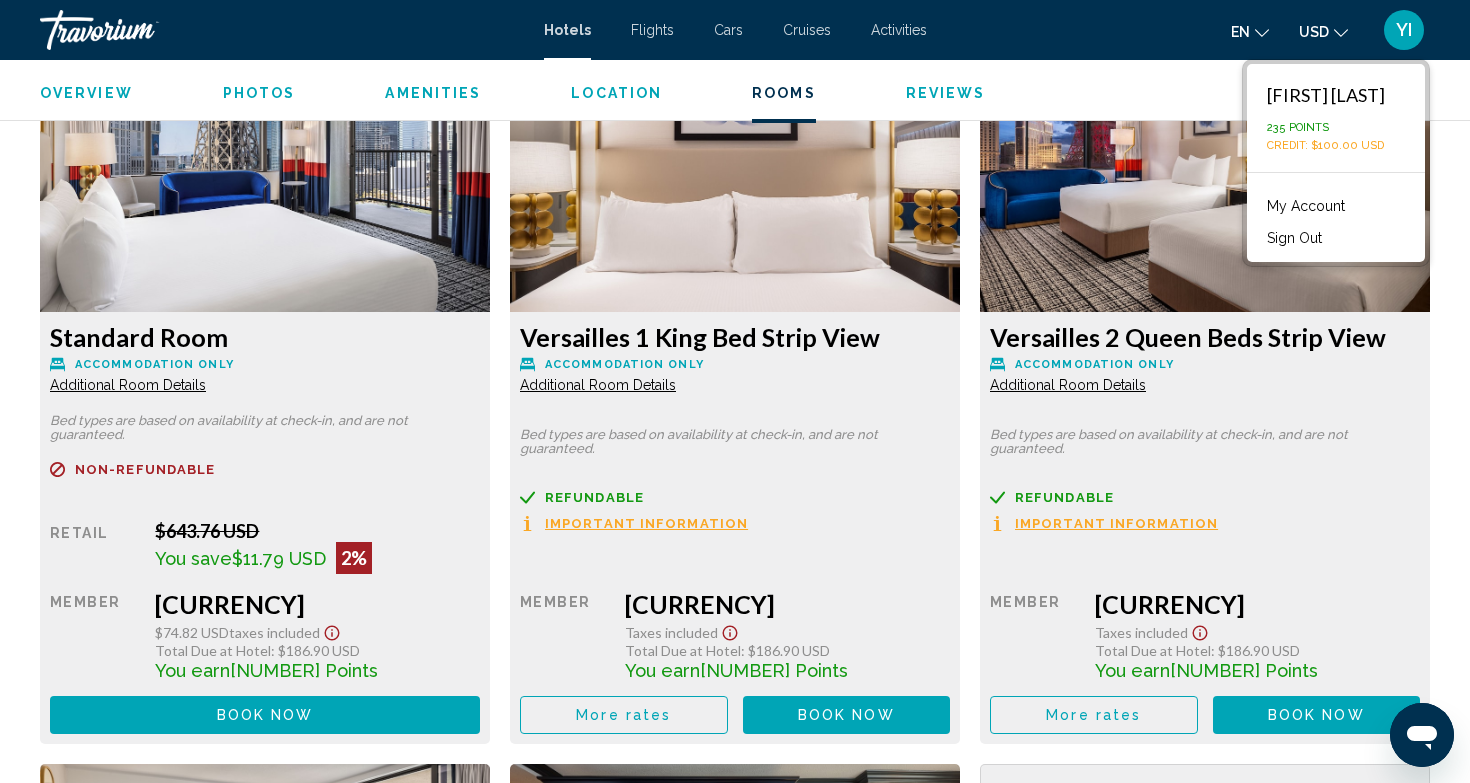 click on "Versailles 1 King Bed Strip View
Accommodation Only Additional Room Details Bed types are based on availability at check-in, and are not guaranteed.
Refundable
Non-refundable
Non-refundable
Important Information Retail  $0.00  when you redeem    Member  $649.52 USD  Taxes included
Total Due at Hotel : $186.90 USD  You earn  1,949  Points  More rates Book now No longer available" at bounding box center [735, 402] 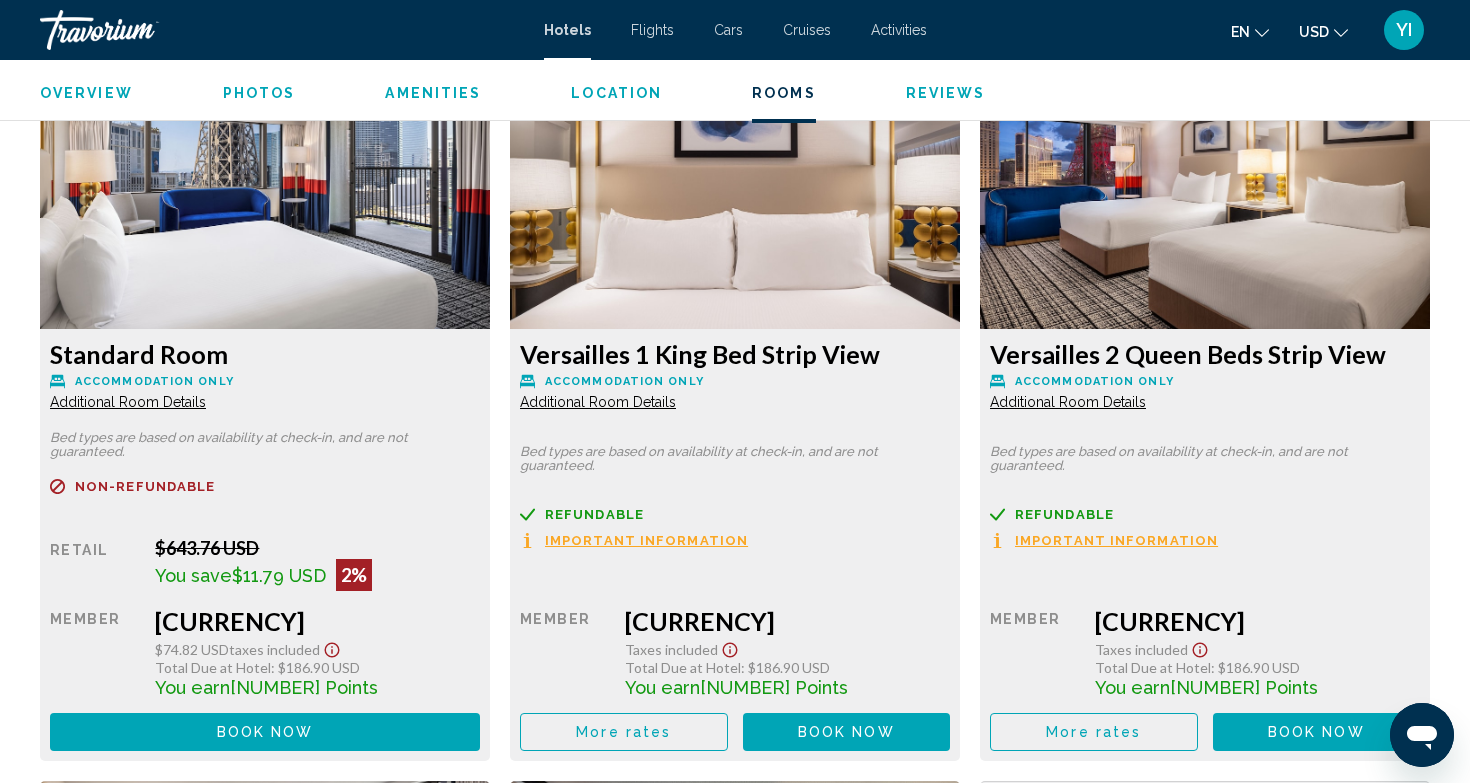 scroll, scrollTop: 3366, scrollLeft: 0, axis: vertical 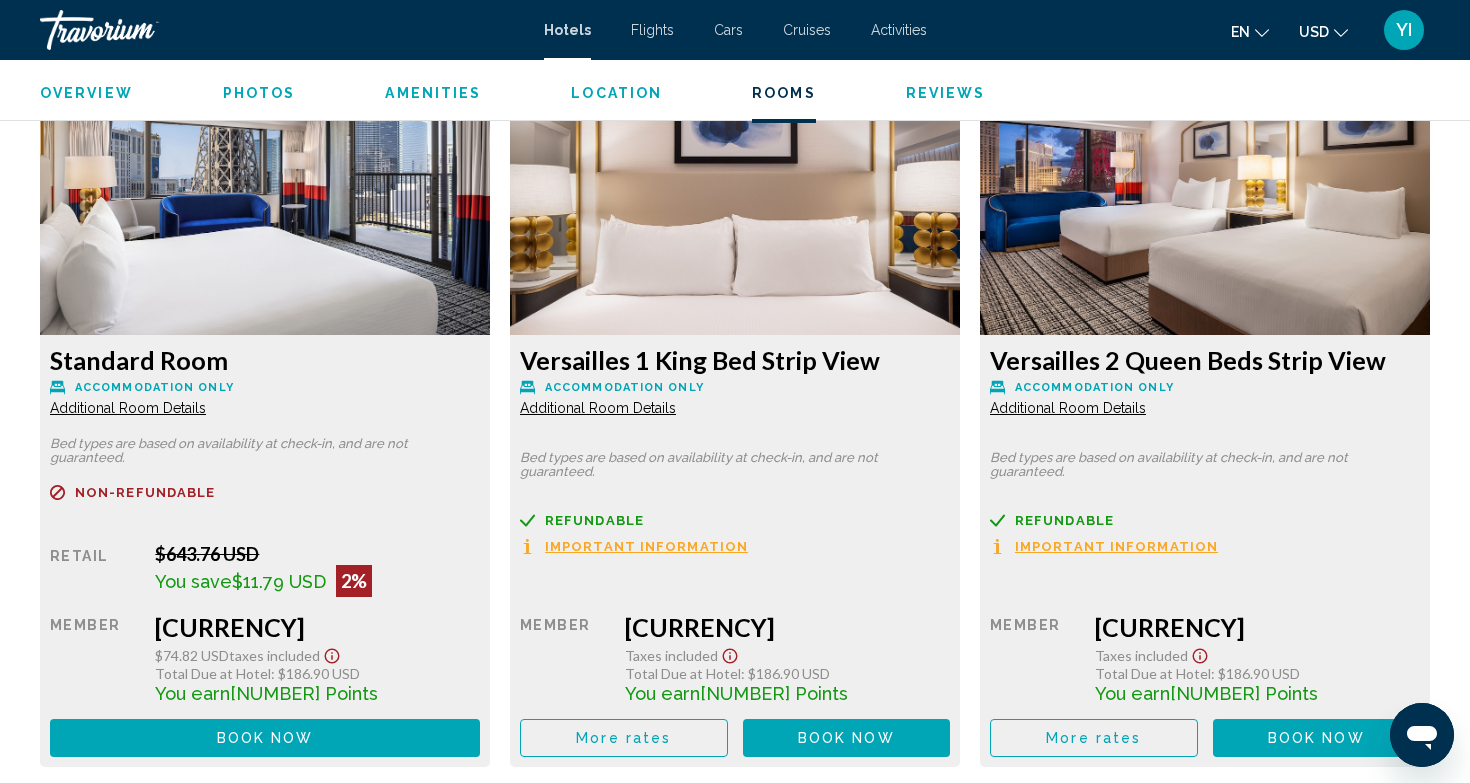 click 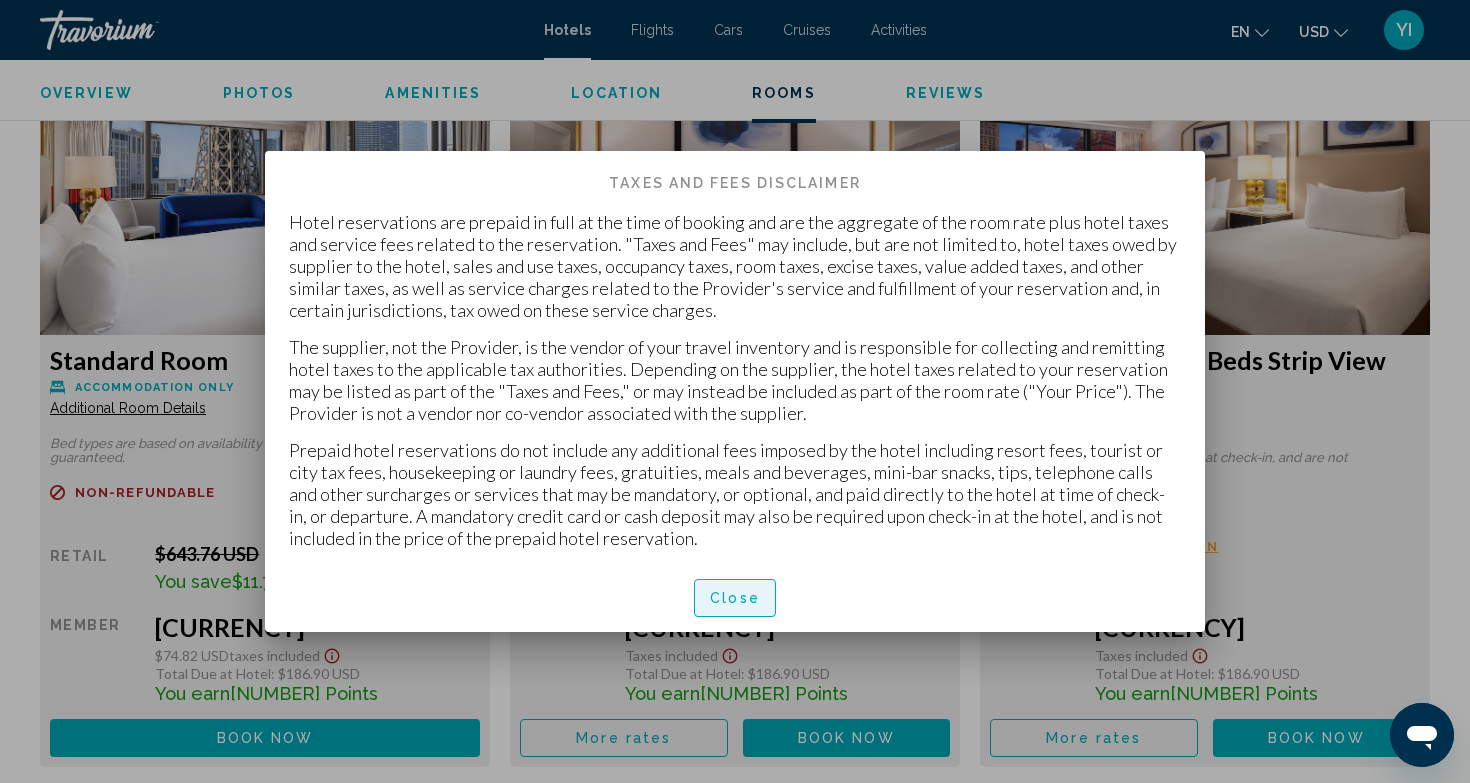 click on "Close" at bounding box center (735, 597) 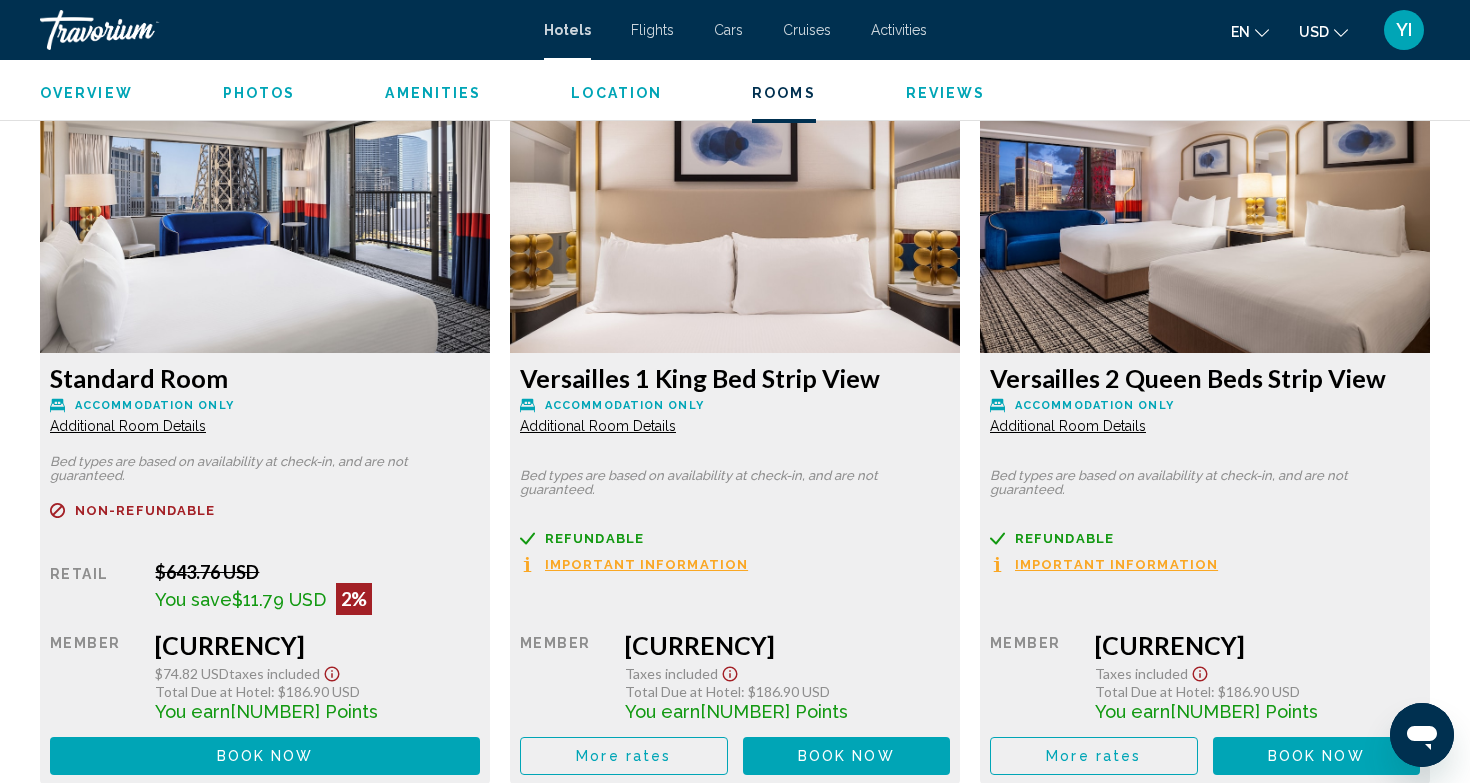 scroll, scrollTop: 3344, scrollLeft: 0, axis: vertical 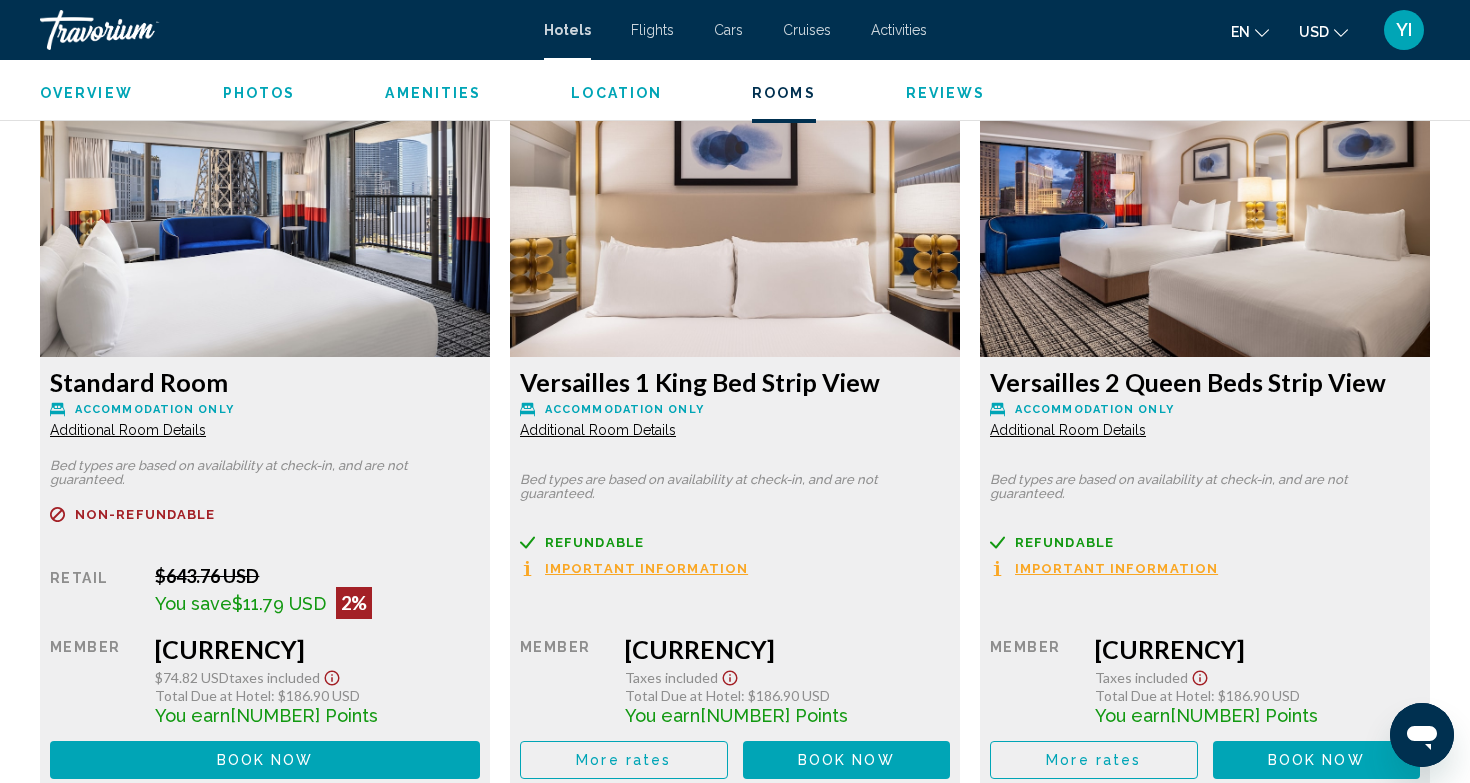 click at bounding box center (265, -503) 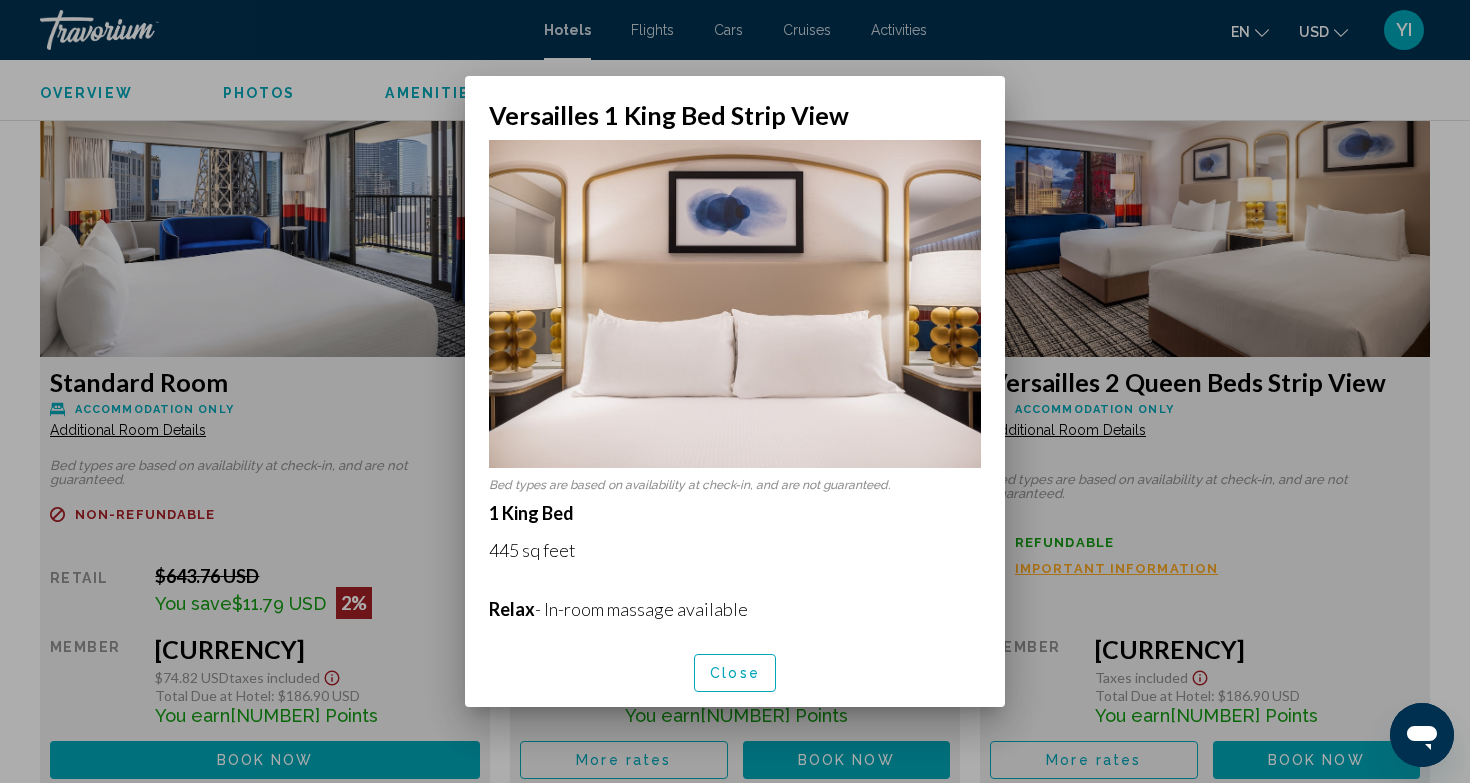 click on "Close" at bounding box center [735, 674] 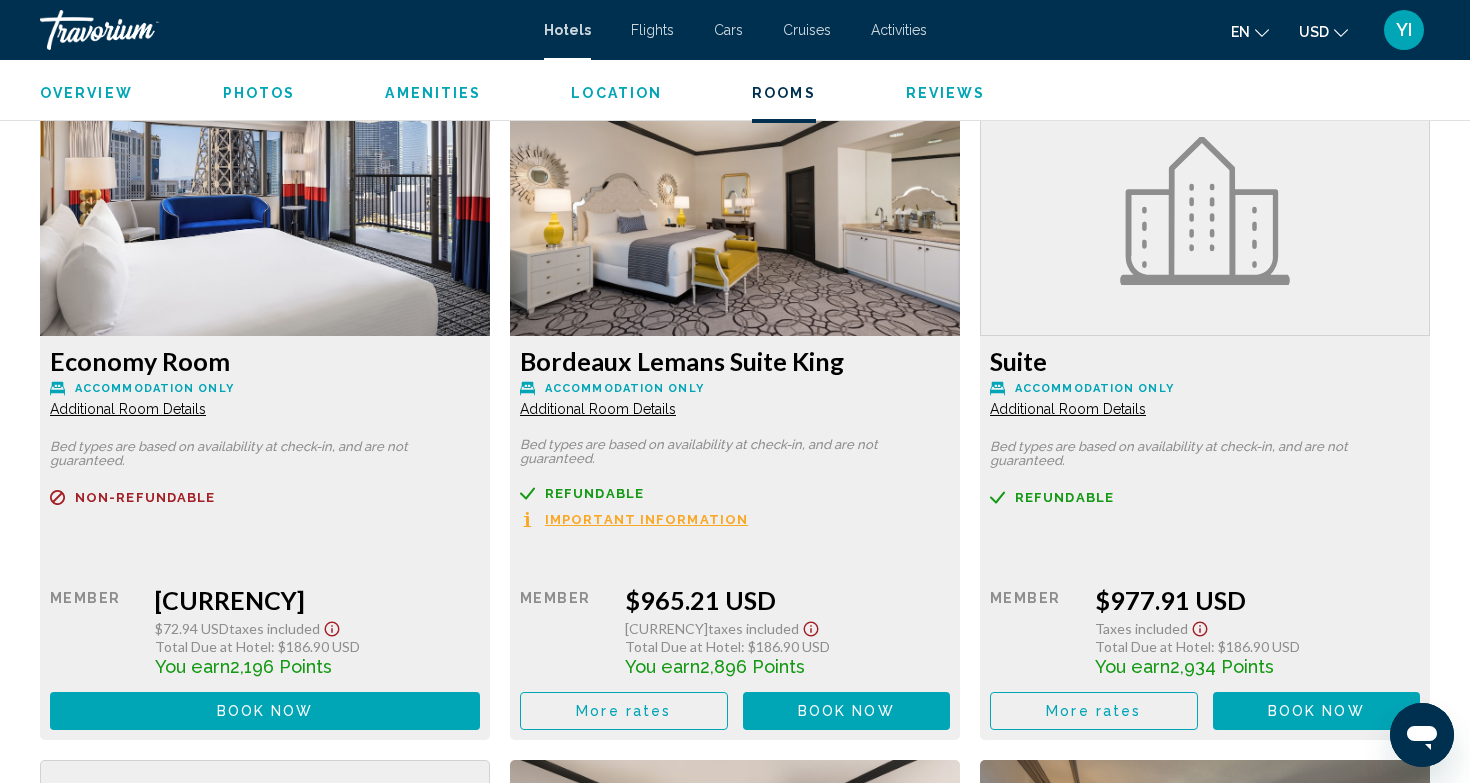 scroll, scrollTop: 5411, scrollLeft: 0, axis: vertical 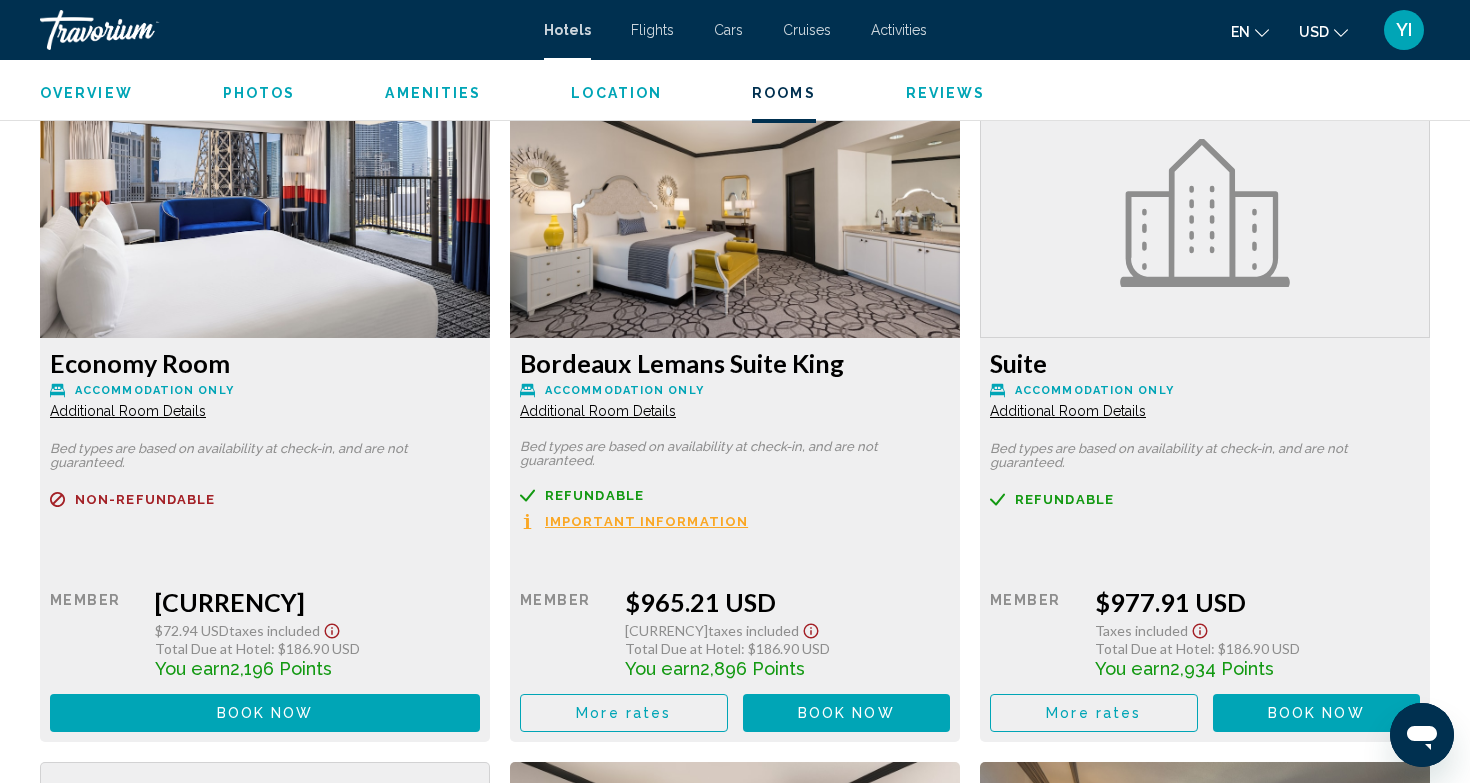 drag, startPoint x: 635, startPoint y: 387, endPoint x: 712, endPoint y: 391, distance: 77.10383 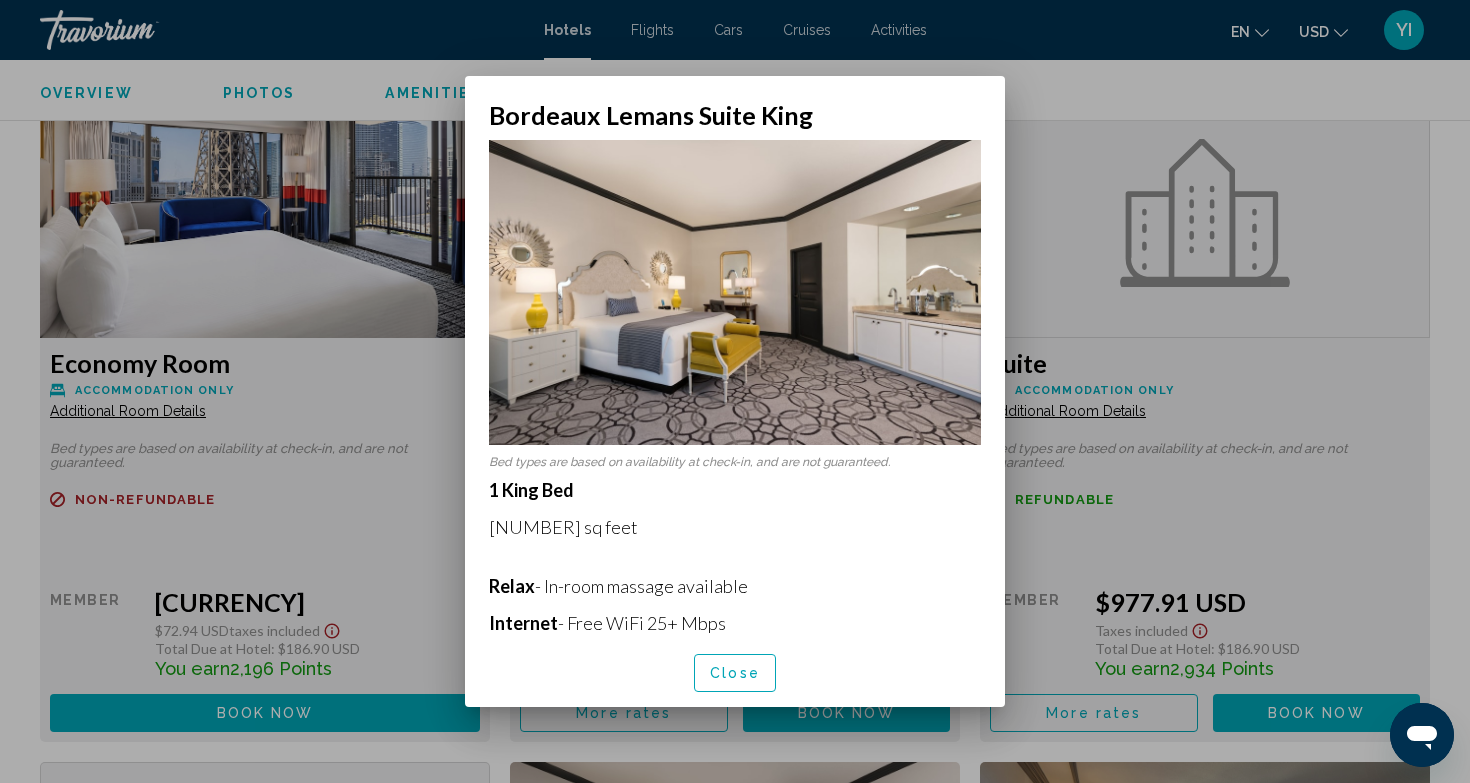 scroll, scrollTop: 0, scrollLeft: 0, axis: both 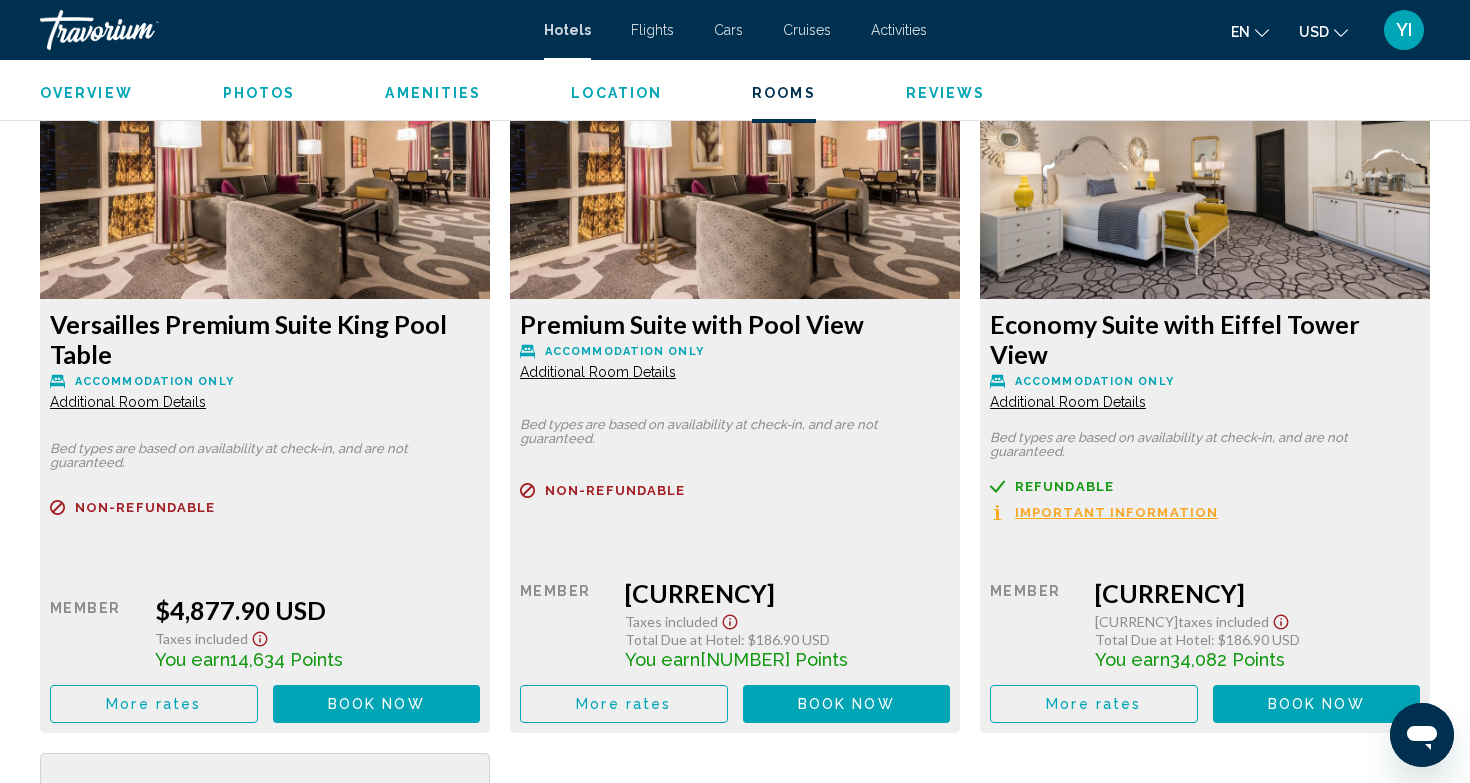 click on "Additional Room Details" at bounding box center (128, -5817) 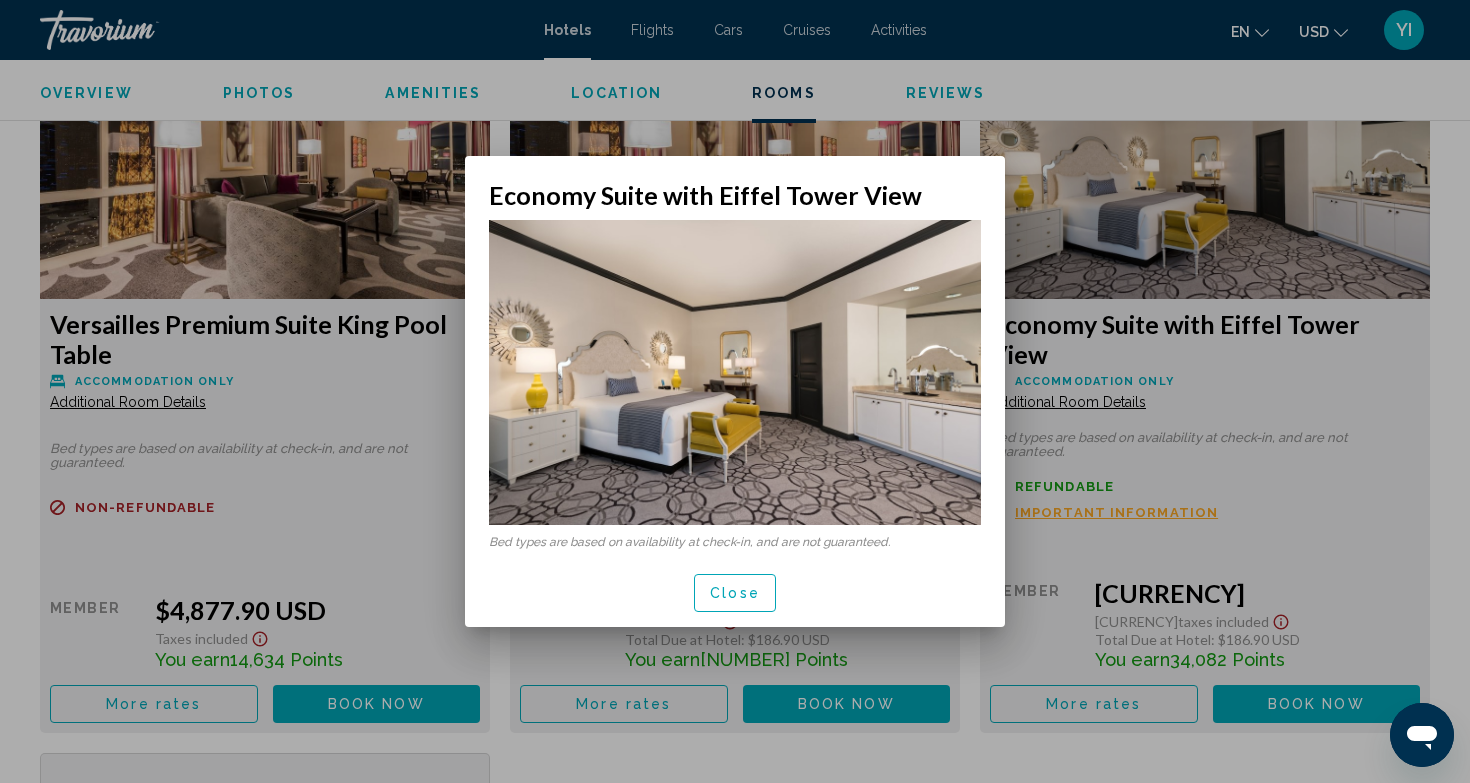 click on "Close" at bounding box center (735, 594) 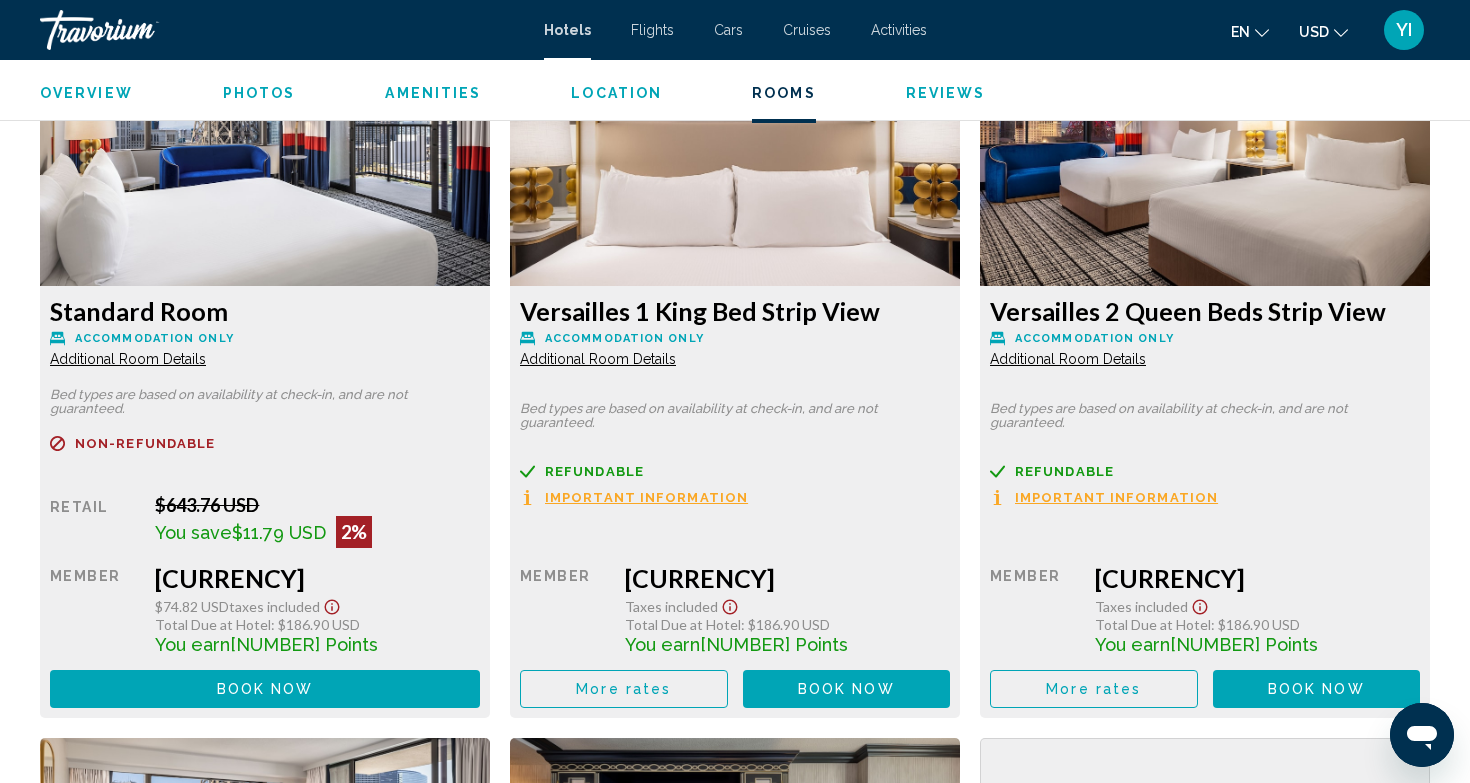 scroll, scrollTop: 3416, scrollLeft: 0, axis: vertical 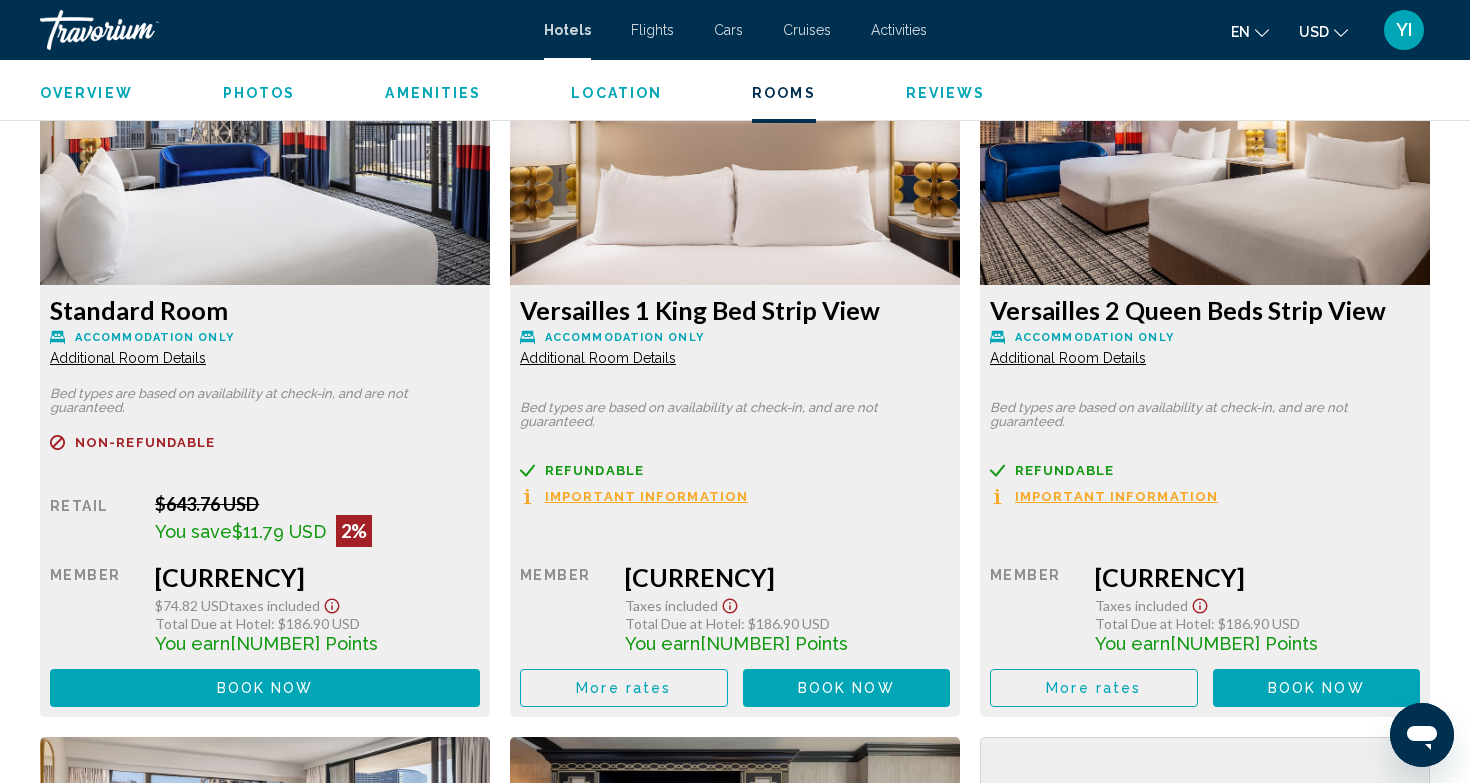 drag, startPoint x: 678, startPoint y: 587, endPoint x: 629, endPoint y: 586, distance: 49.010204 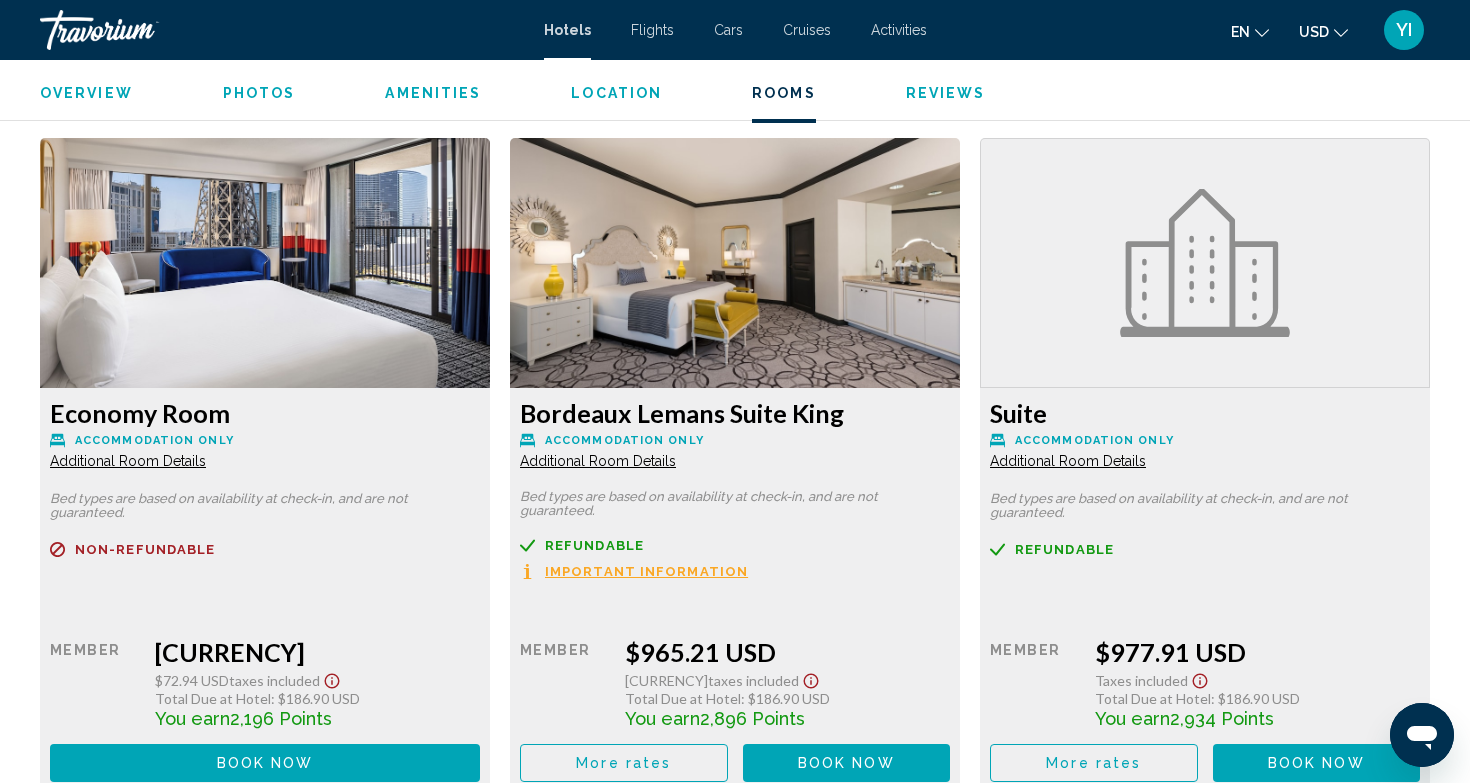 scroll, scrollTop: 5357, scrollLeft: 0, axis: vertical 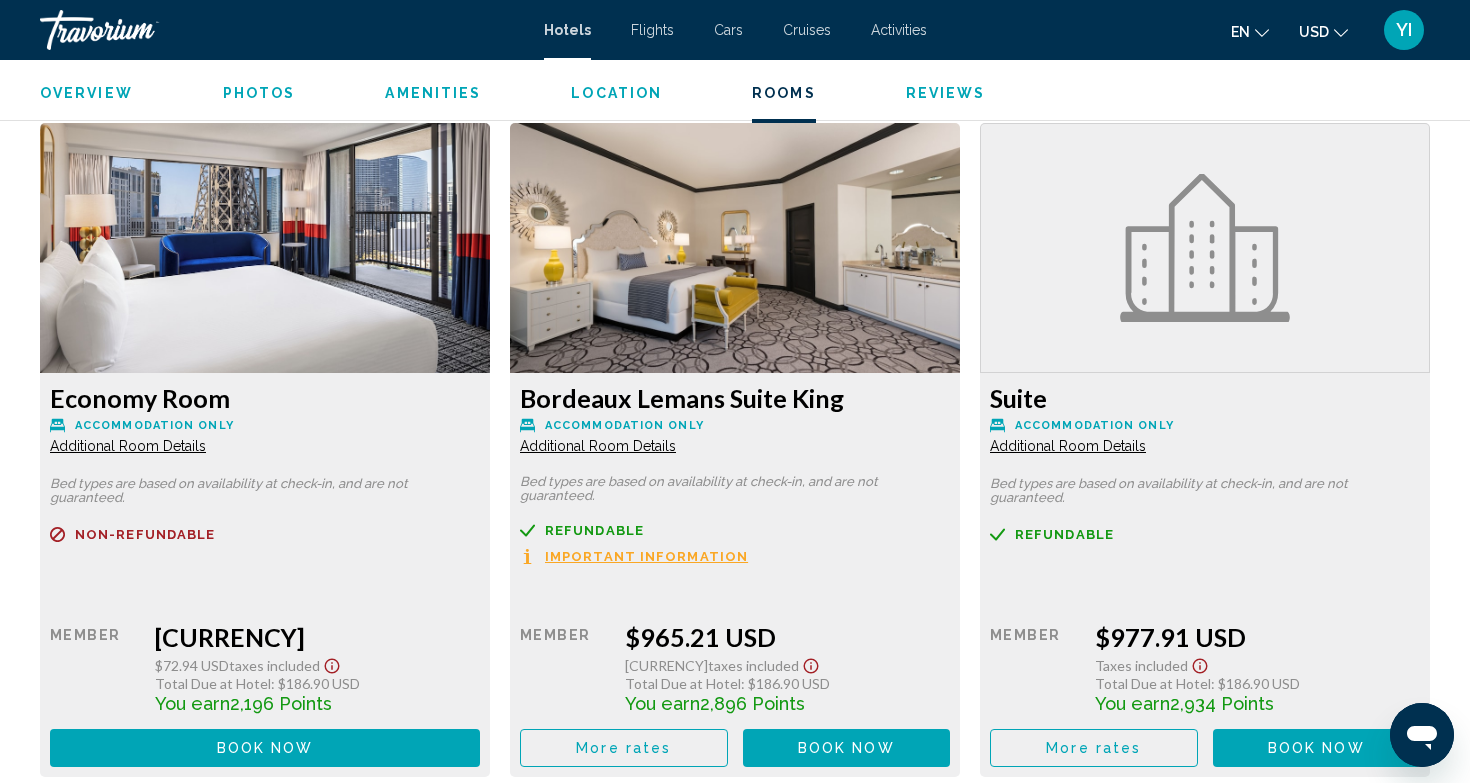drag, startPoint x: 841, startPoint y: 412, endPoint x: 519, endPoint y: 415, distance: 322.01398 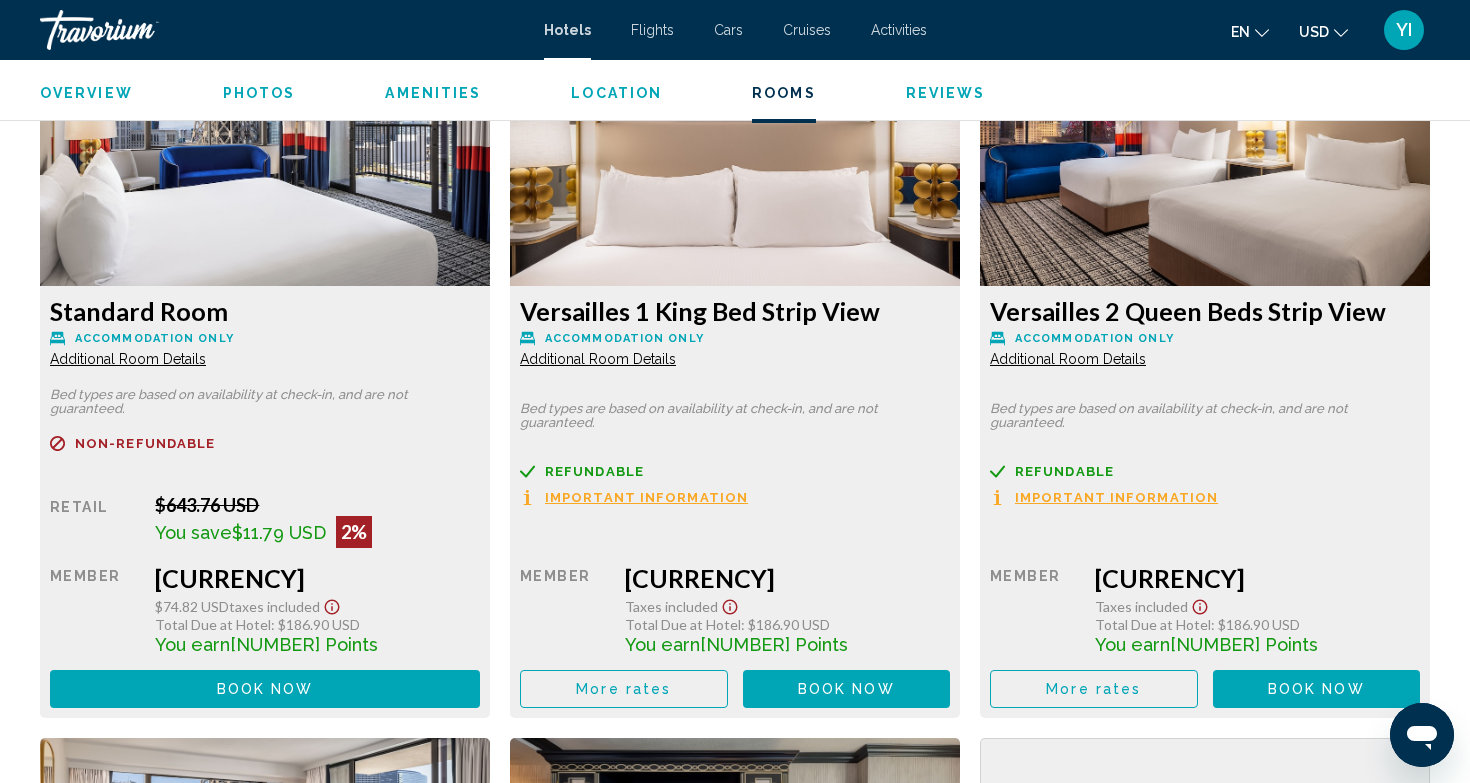 scroll, scrollTop: 3347, scrollLeft: 0, axis: vertical 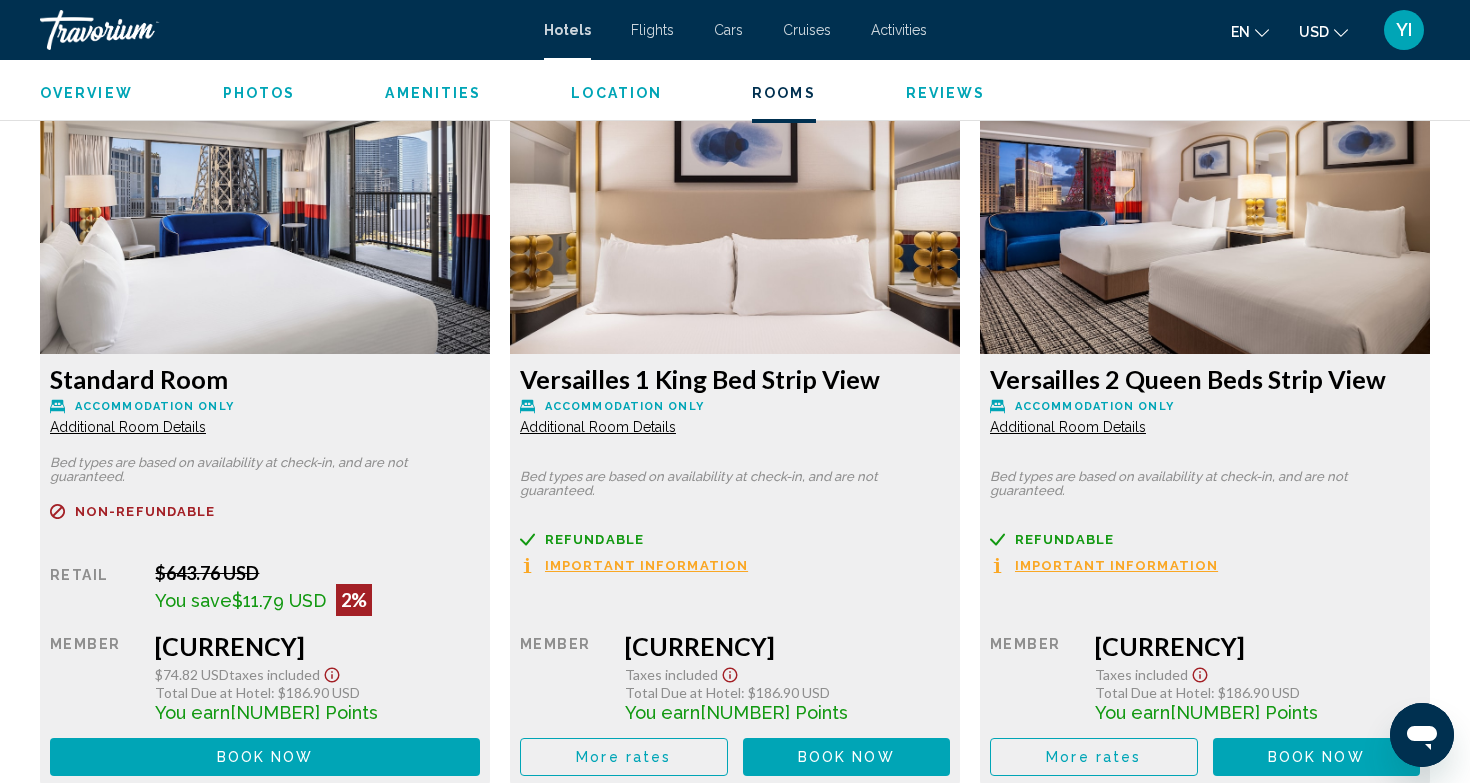 drag, startPoint x: 876, startPoint y: 392, endPoint x: 519, endPoint y: 392, distance: 357 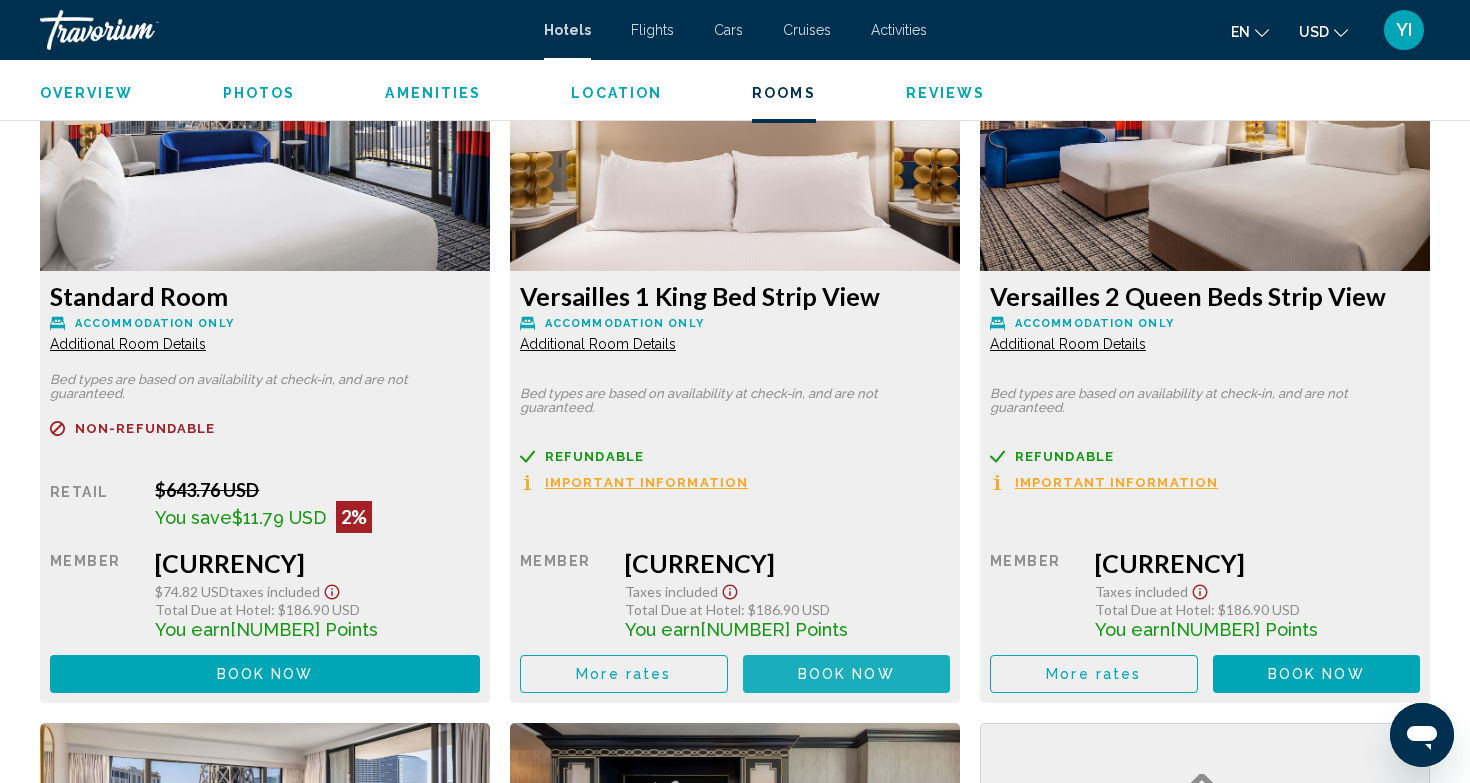 click on "Book now" at bounding box center [846, 675] 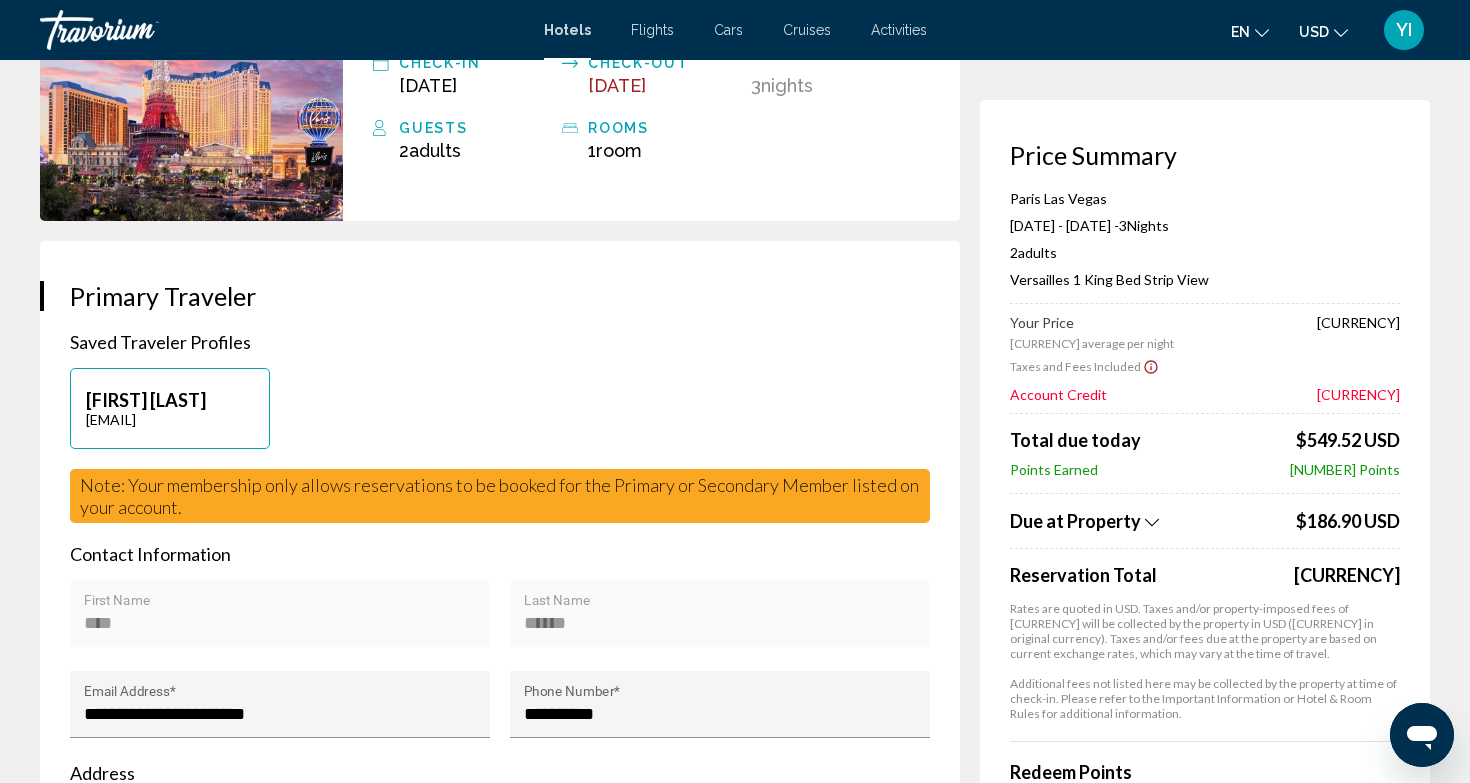 scroll, scrollTop: 226, scrollLeft: 0, axis: vertical 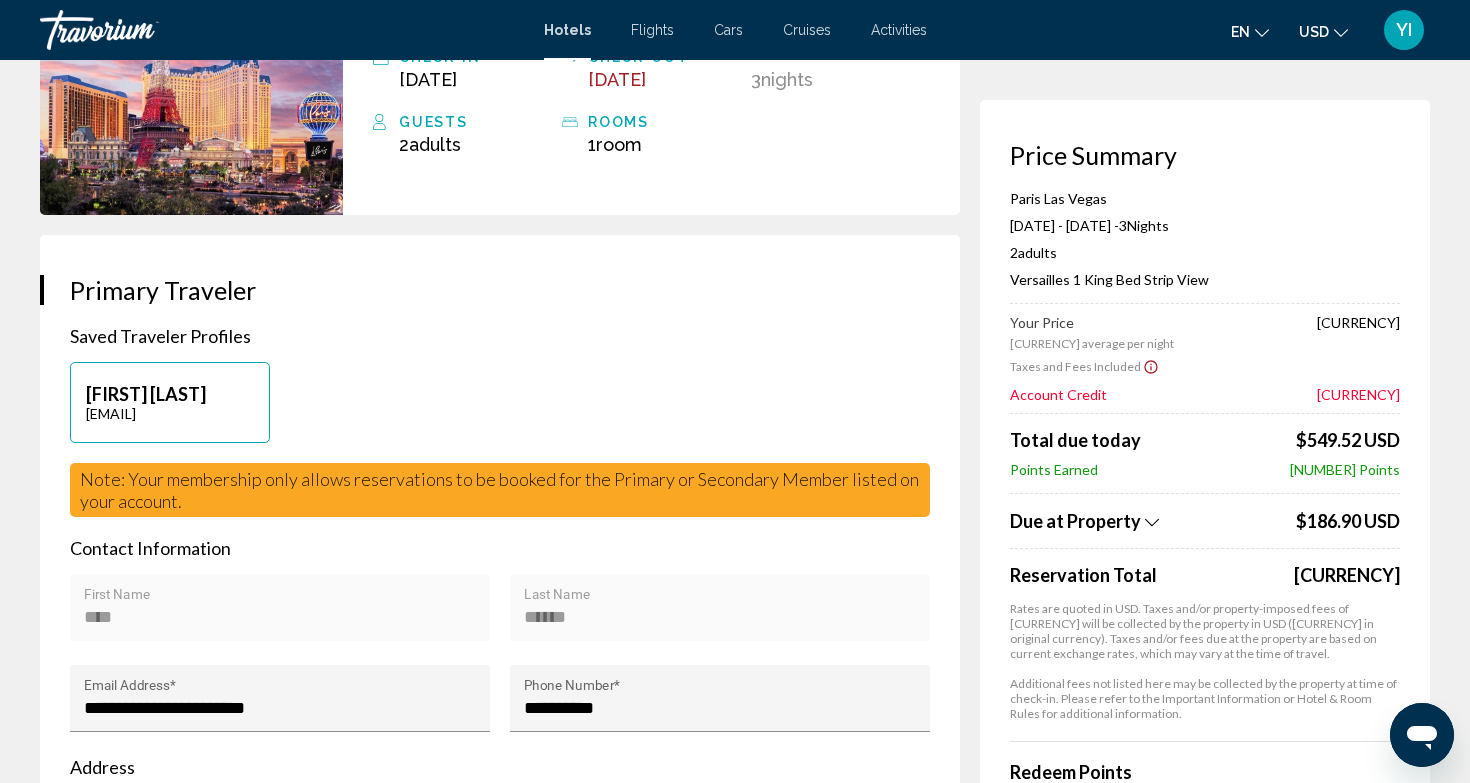 click on "Price Summary Paris Las Vegas  Jul 18, 2025 - Jul 21, 2025 -  3  Night Nights 2  Adult Adults , 0  Child Children  ( ages   )   Versailles 1 King Bed Strip View   Your Price  $216.51 USD average per night  $649.52 USD  Taxes and Fees Included
Account Credit -$100.00 USD Total due today  $549.52 USD   Points Earned  1,949  Points  Due at Property
$186.90 USD Reservation Total  $736.42 USD  Rates are quoted in USD. Taxes and/or property-imposed fees of $186.90 USD will be collected by the property in USD ($186.90 USD in original currency). Taxes and/or fees due at the property are based on current exchange rates, which may vary at the time of travel. Additional fees not listed here may be collected by the property at time of check-in. Please refer to the Important Information or Hotel & Room Rules for additional information. Redeem  Points 0 235 0 Use Account Credit Use $100.00 USD of my Account Credit towards this booking." at bounding box center (1205, 659) 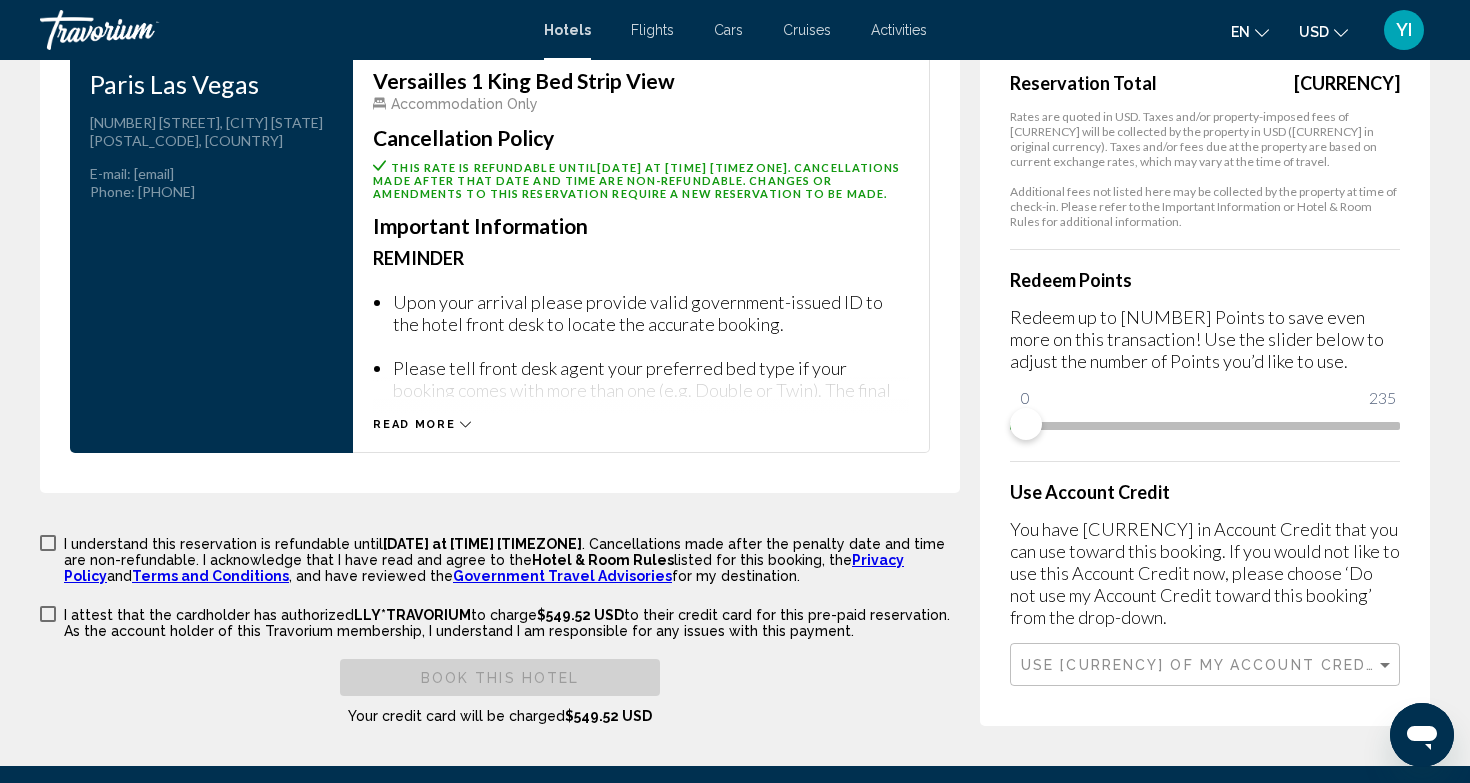 scroll, scrollTop: 2604, scrollLeft: 0, axis: vertical 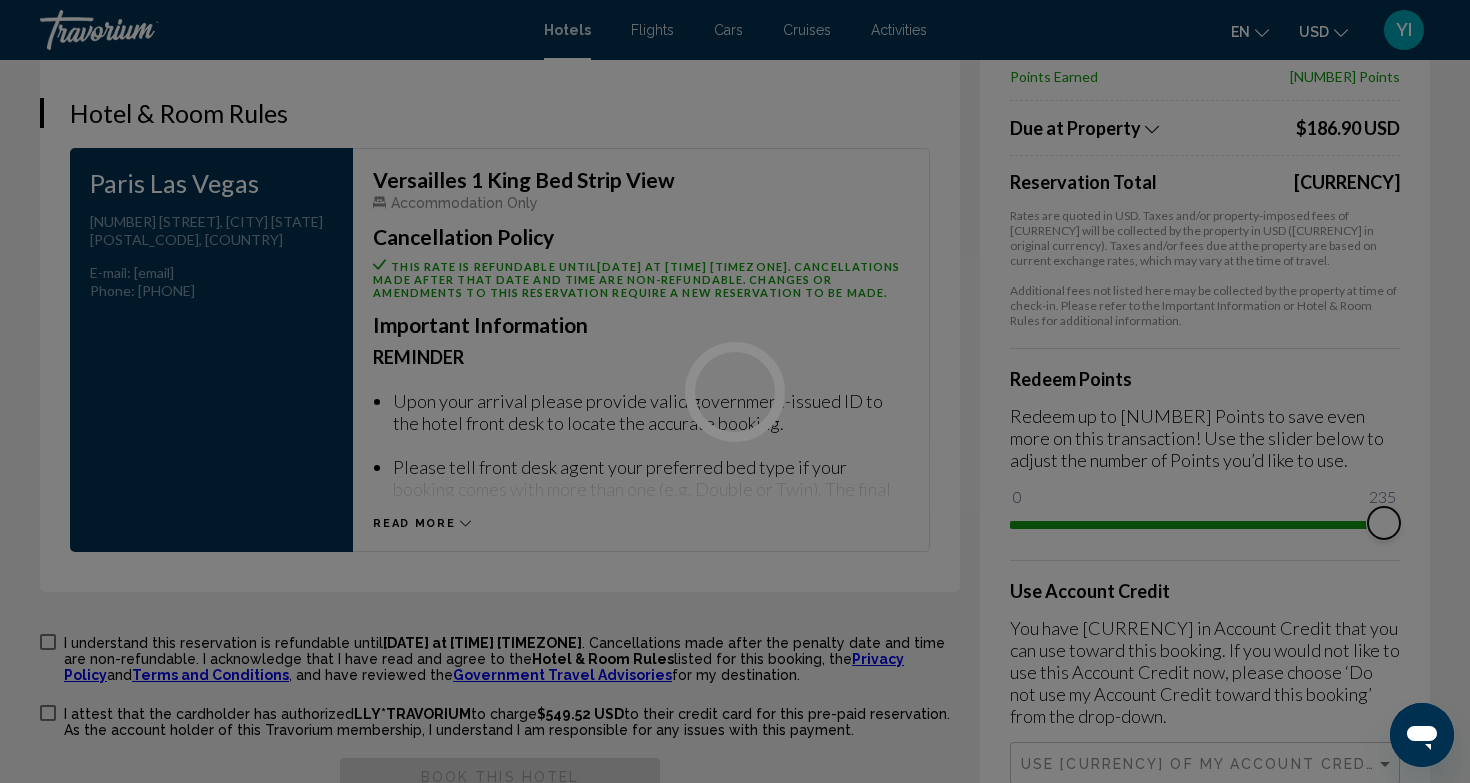 drag, startPoint x: 1025, startPoint y: 512, endPoint x: 1467, endPoint y: 522, distance: 442.1131 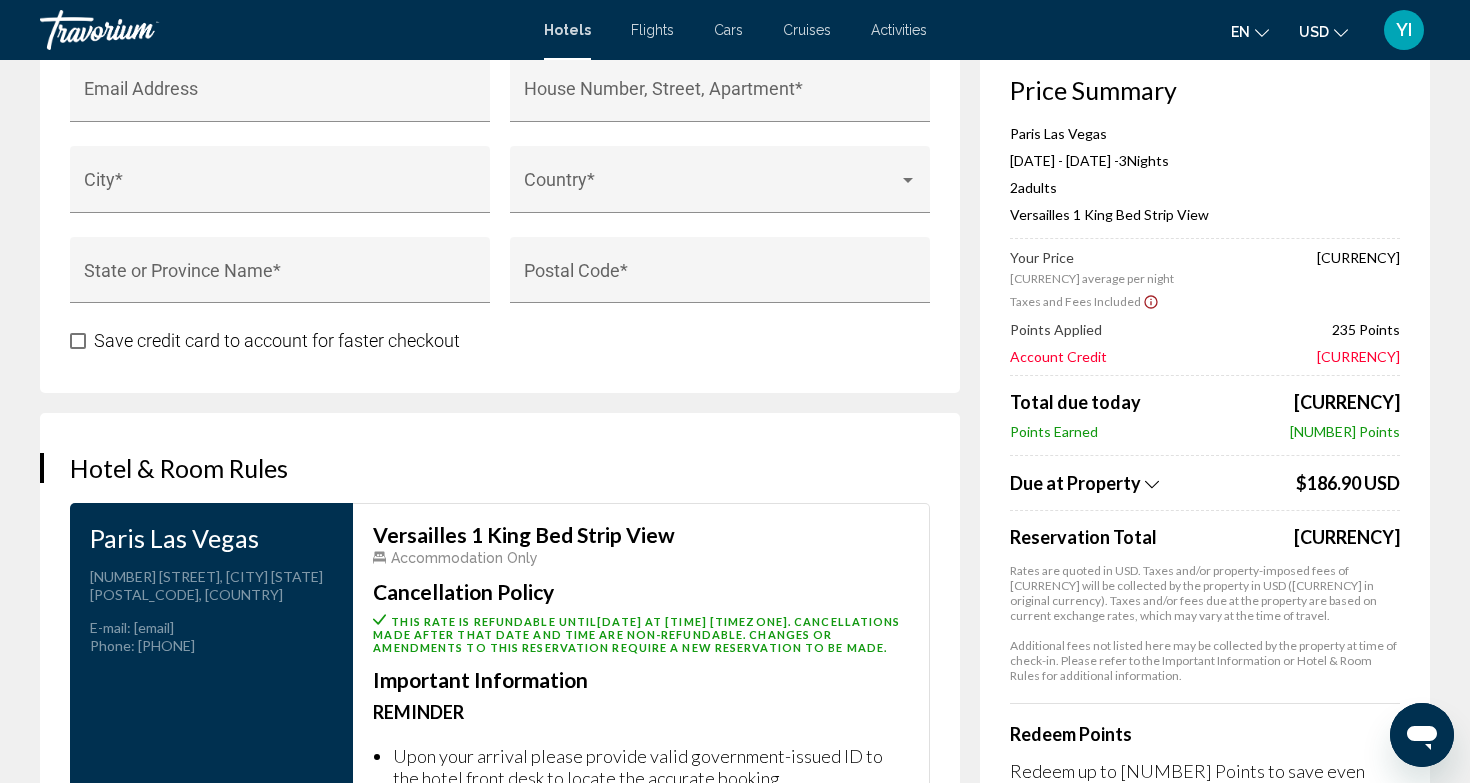 scroll, scrollTop: 2244, scrollLeft: 0, axis: vertical 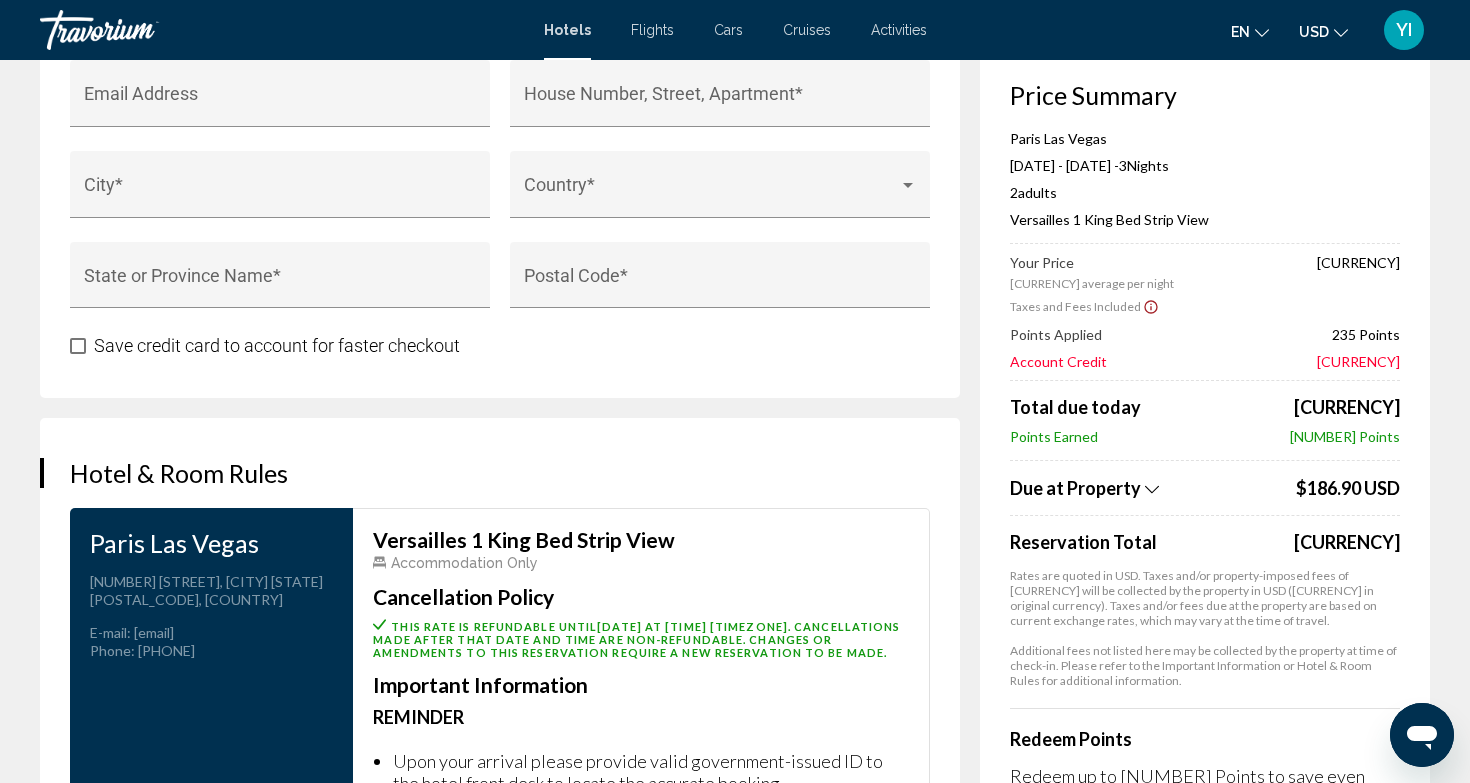 click 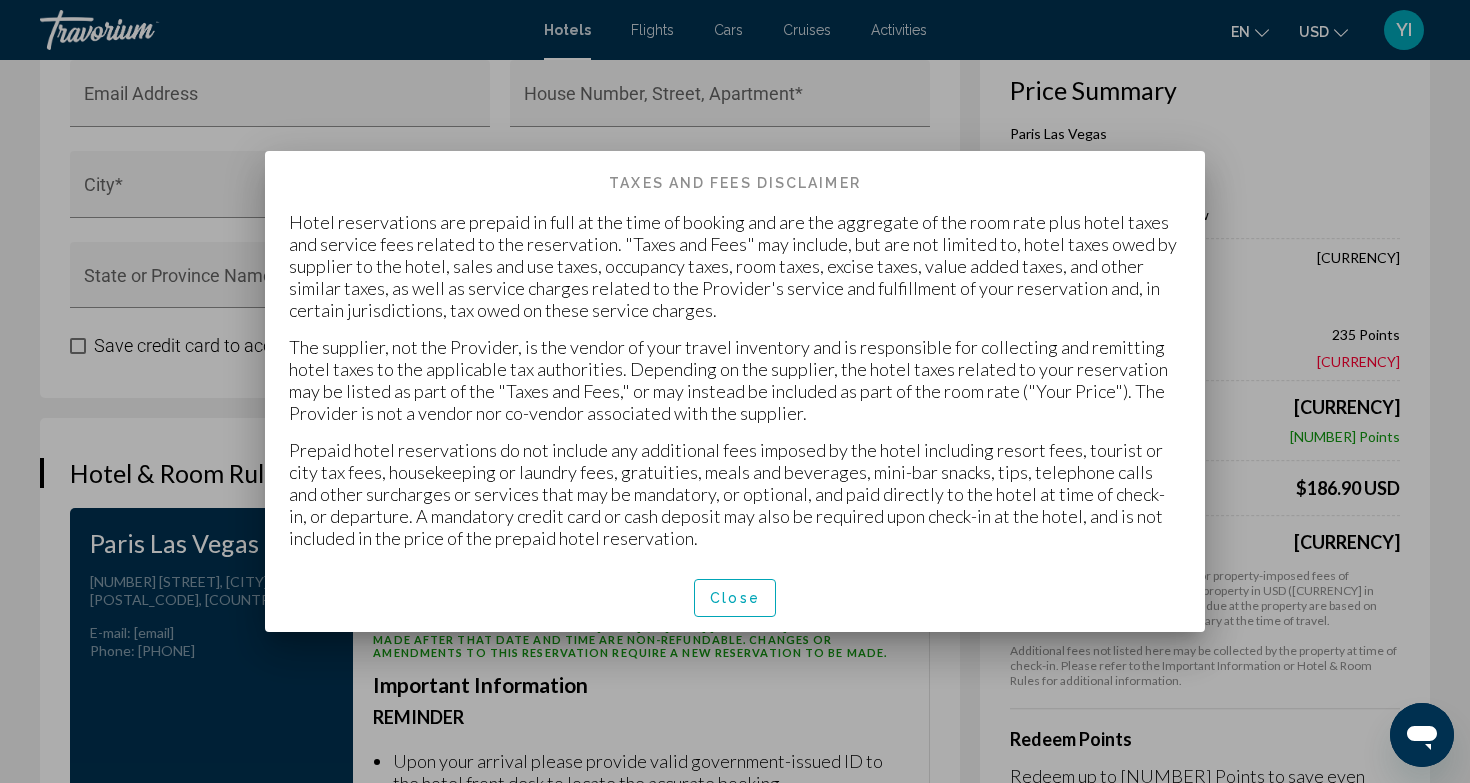 scroll, scrollTop: 0, scrollLeft: 0, axis: both 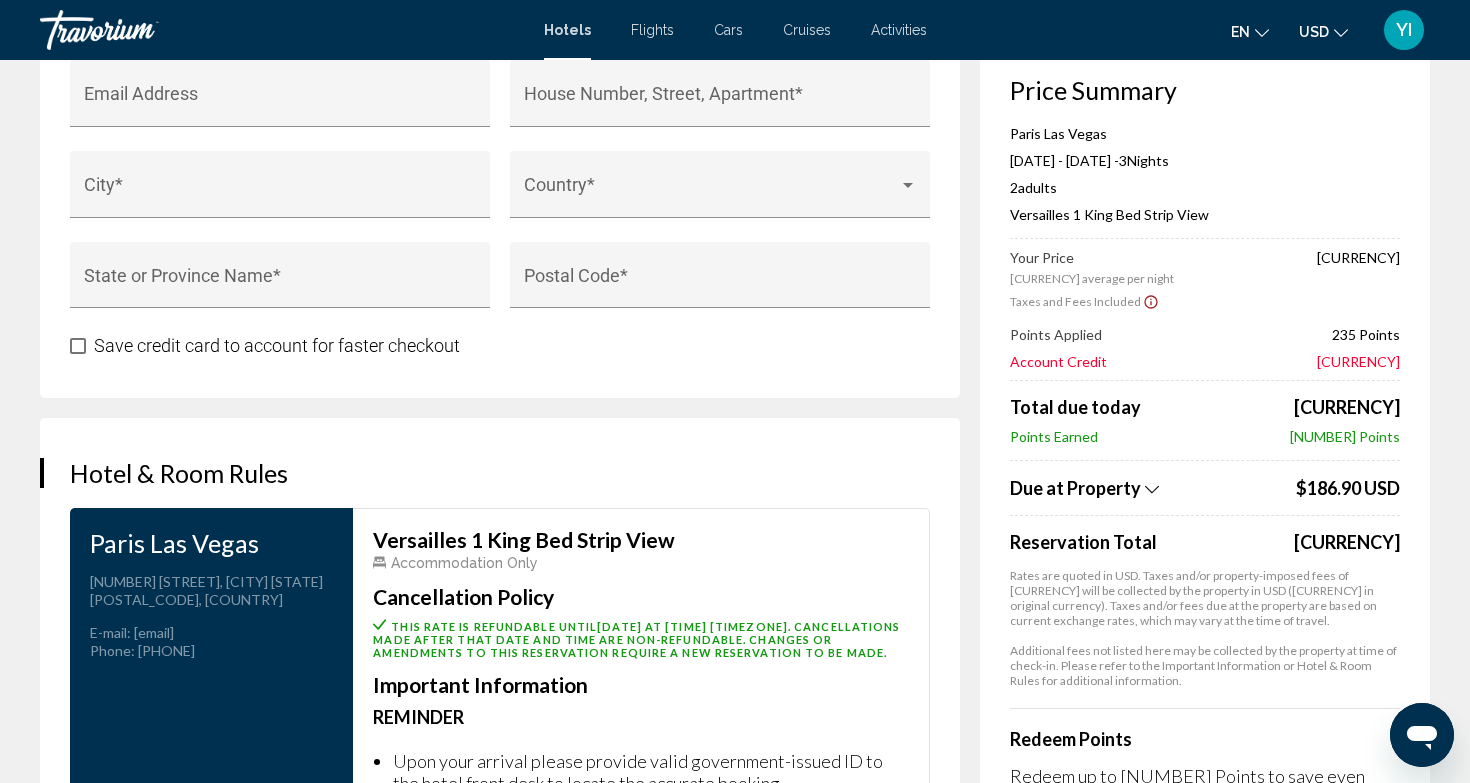 drag, startPoint x: 1138, startPoint y: 400, endPoint x: 1006, endPoint y: 401, distance: 132.00378 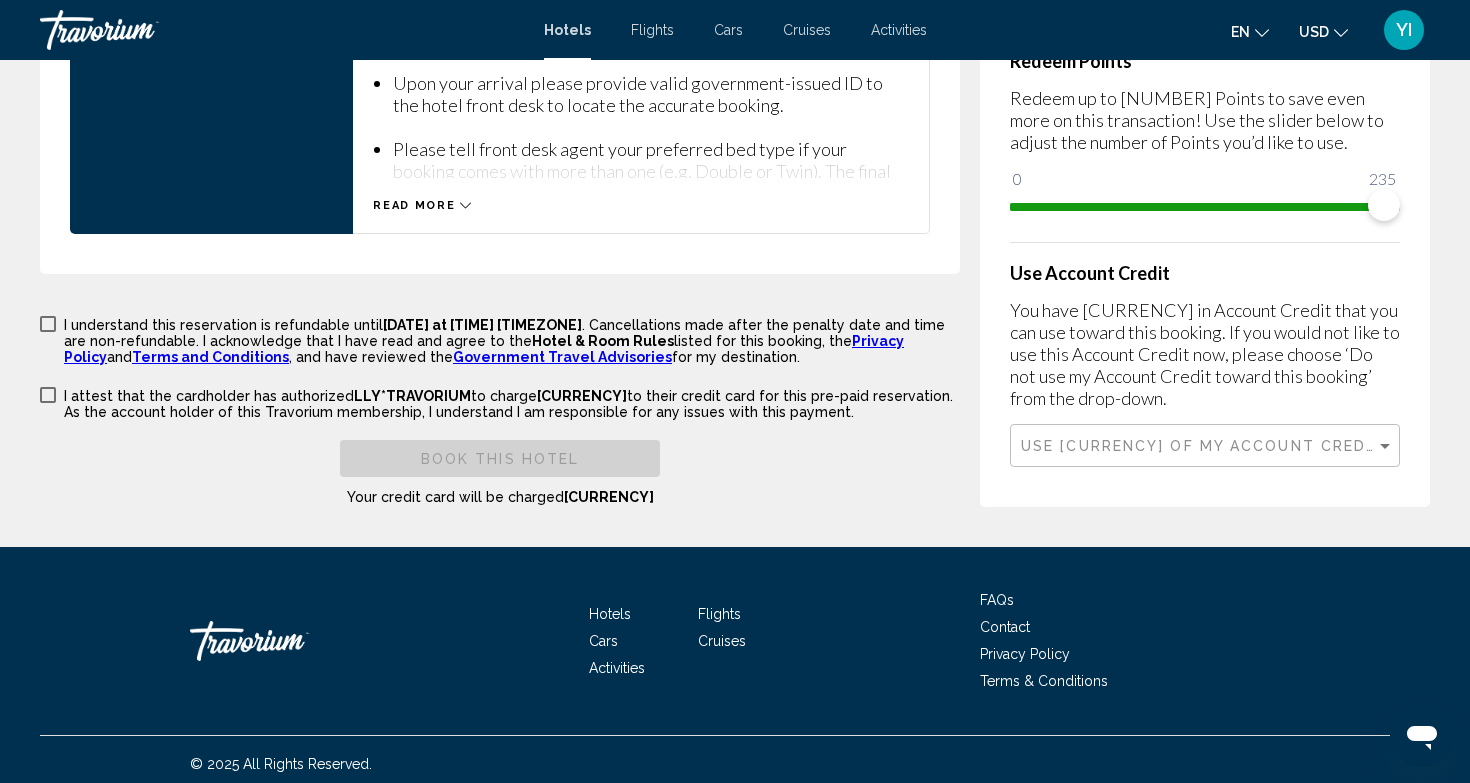 scroll, scrollTop: 2921, scrollLeft: 0, axis: vertical 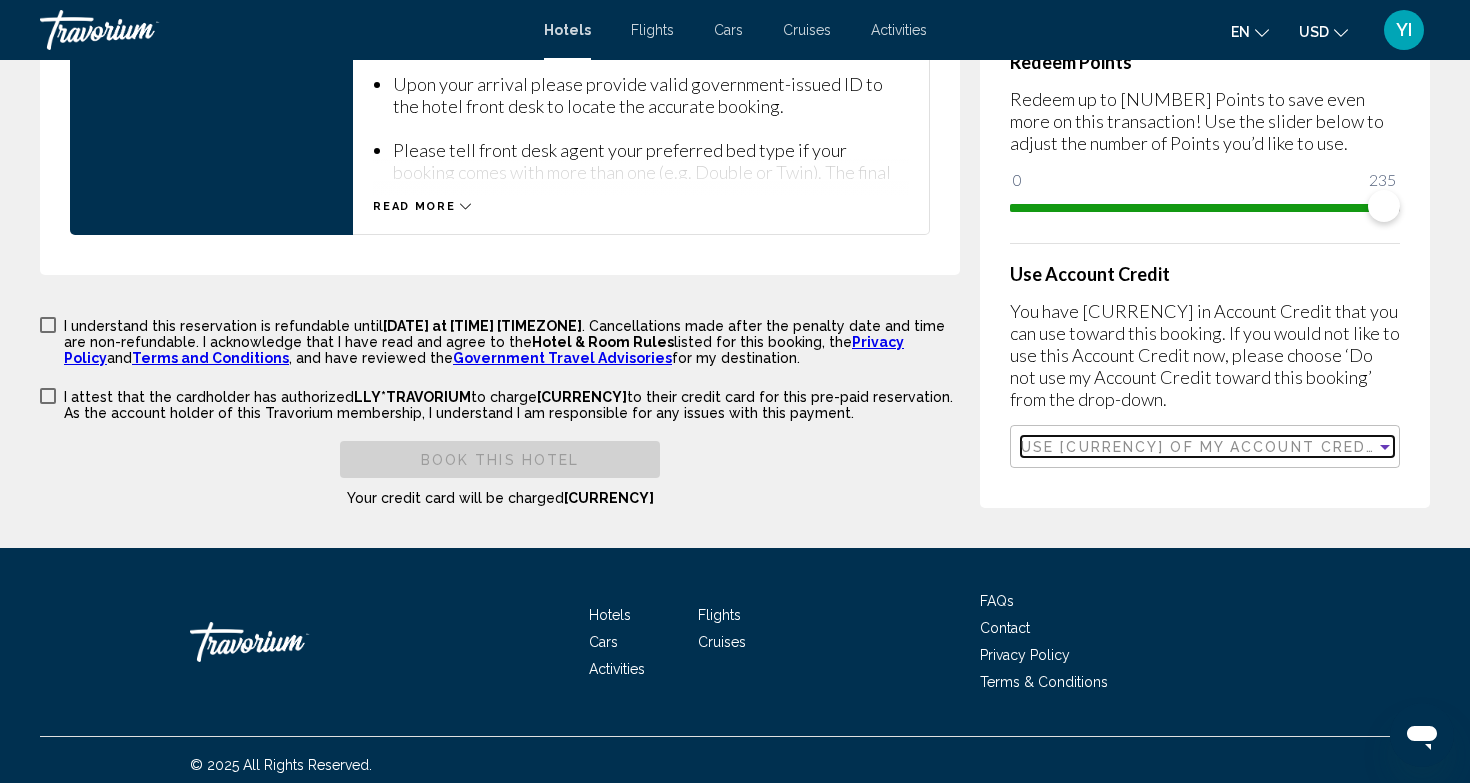 click on "Use $100.00 USD of my Account Credit towards this booking." at bounding box center [1317, 447] 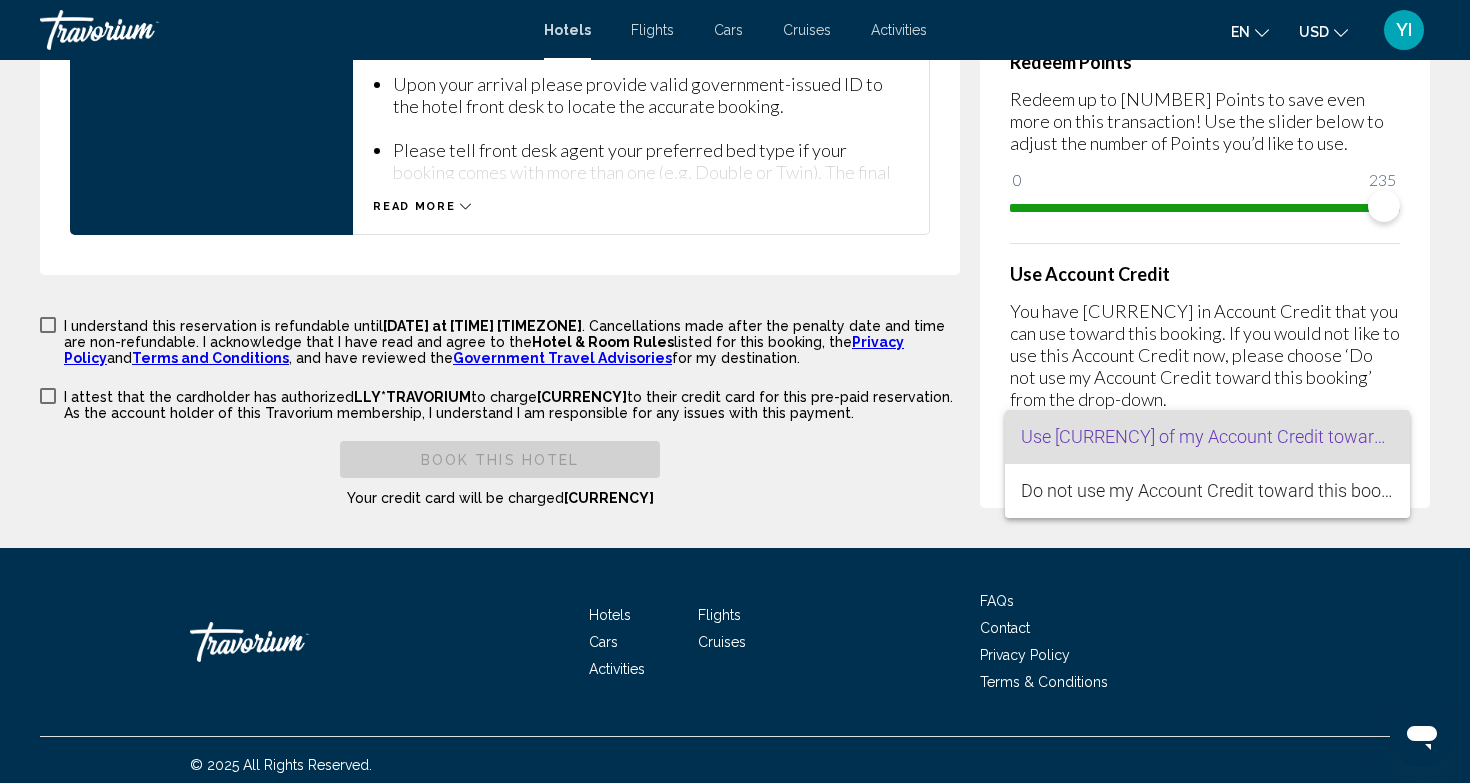 click at bounding box center (735, 391) 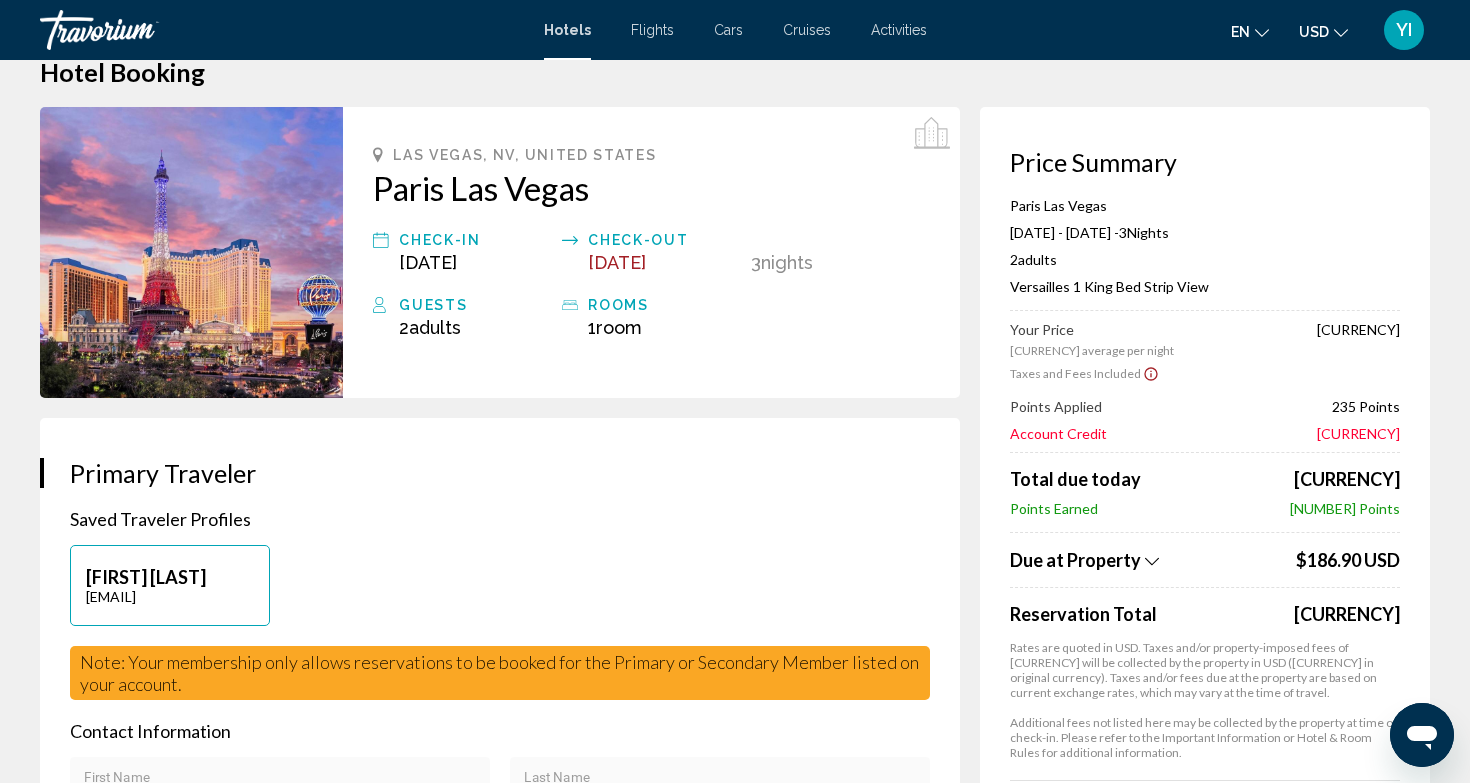 scroll, scrollTop: 45, scrollLeft: 0, axis: vertical 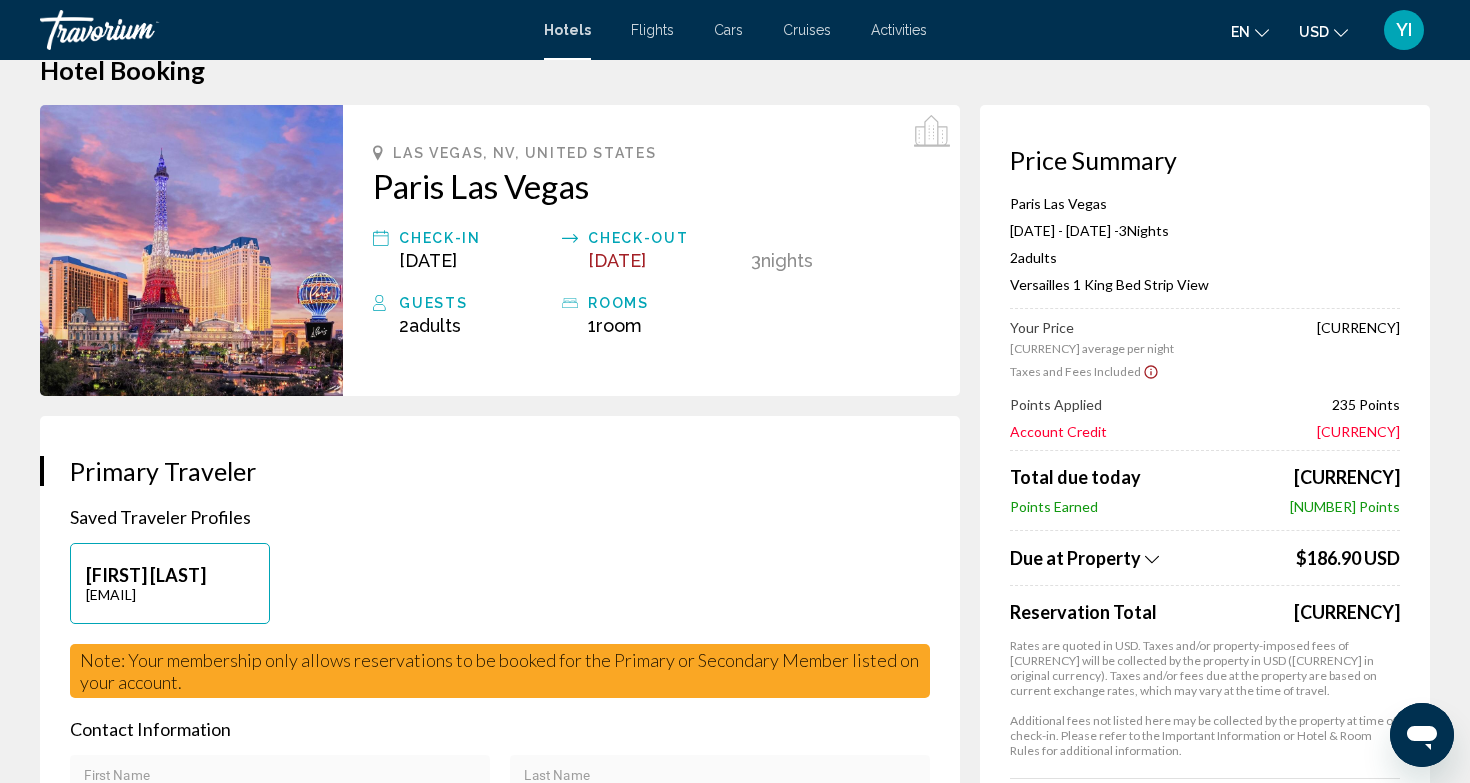 click 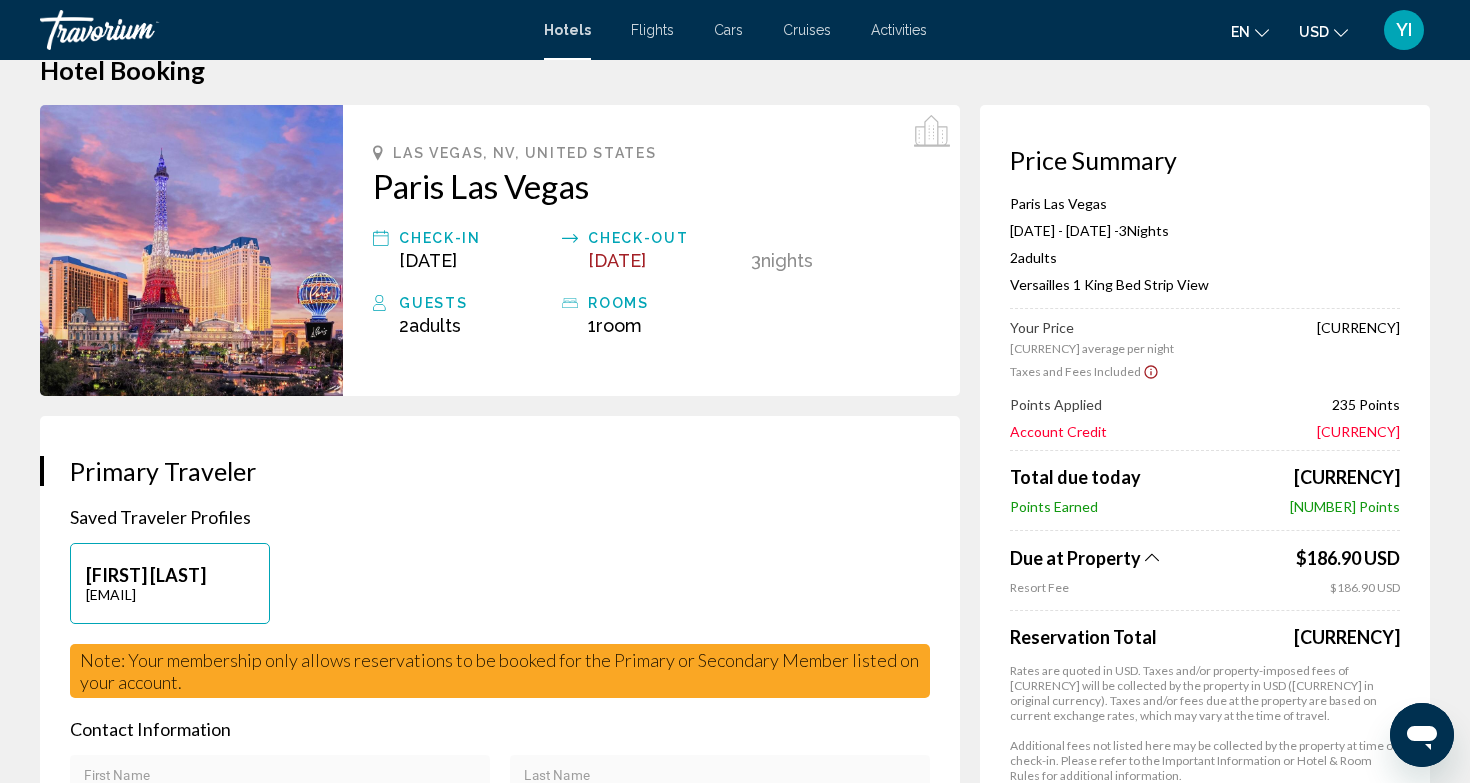 drag, startPoint x: 1402, startPoint y: 573, endPoint x: 1288, endPoint y: 565, distance: 114.28036 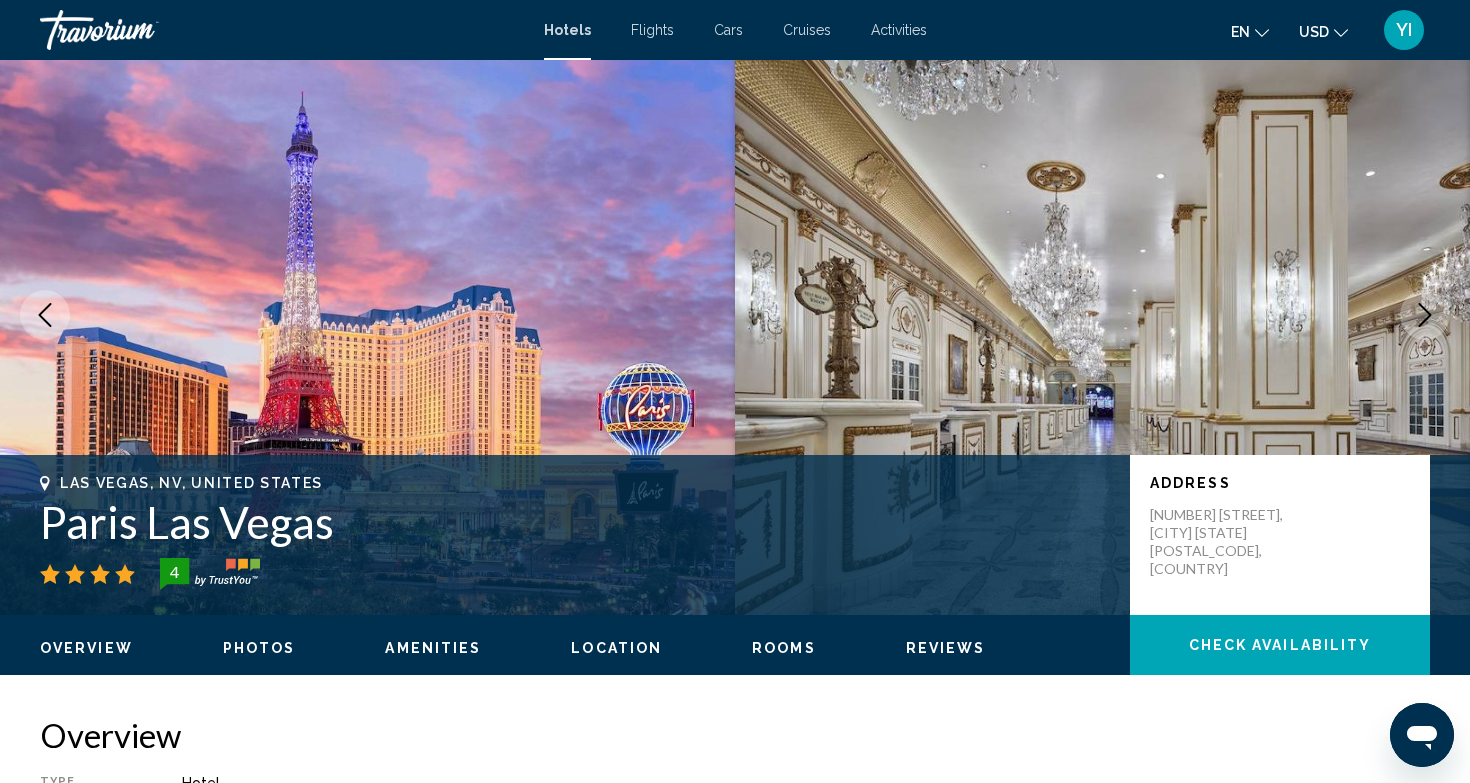 scroll, scrollTop: 0, scrollLeft: 0, axis: both 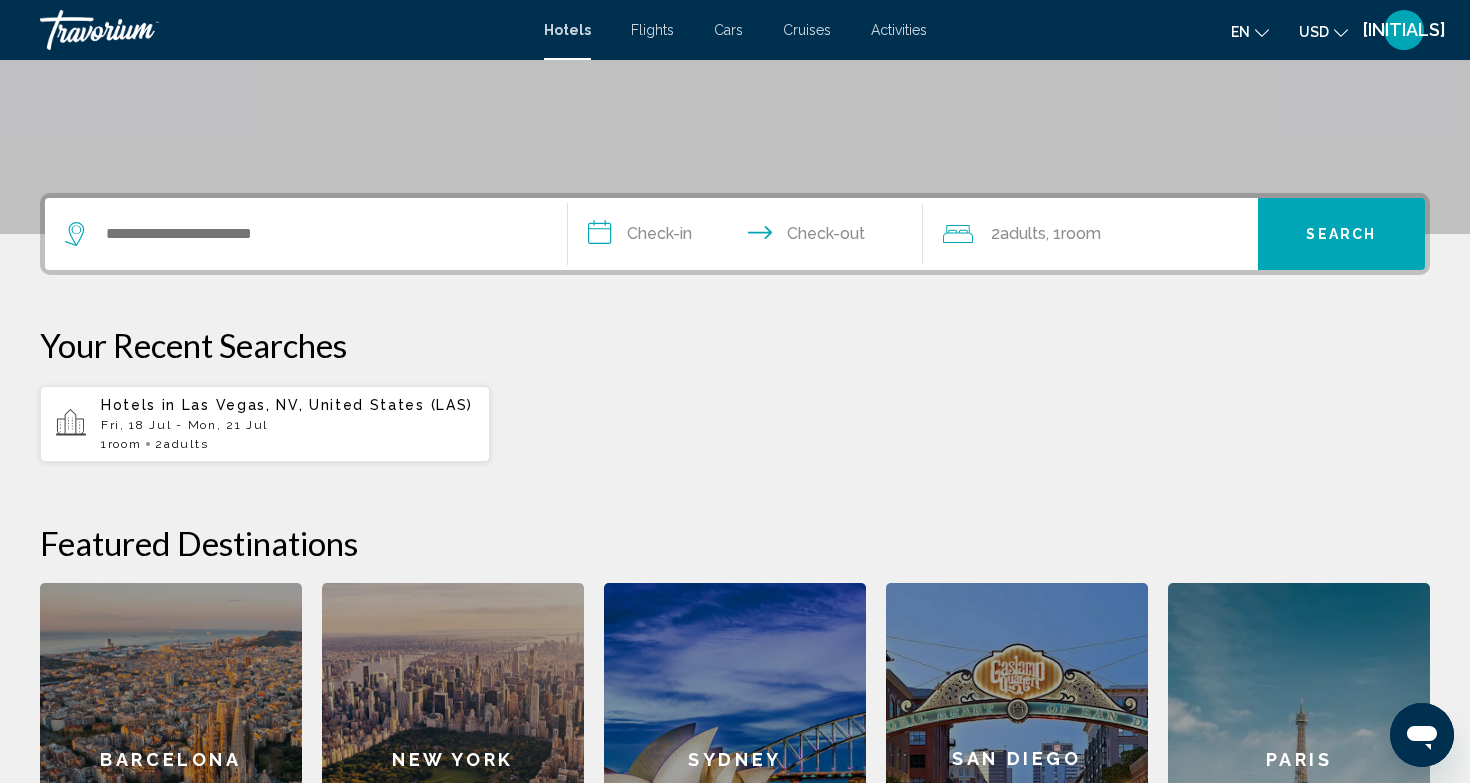 click on "Hotels in    [CITY], [STATE], [COUNTRY] ([AIRPORT_CODE])  [DATE] - [DATE]  1  Room rooms 2  Adult Adults" at bounding box center (287, 424) 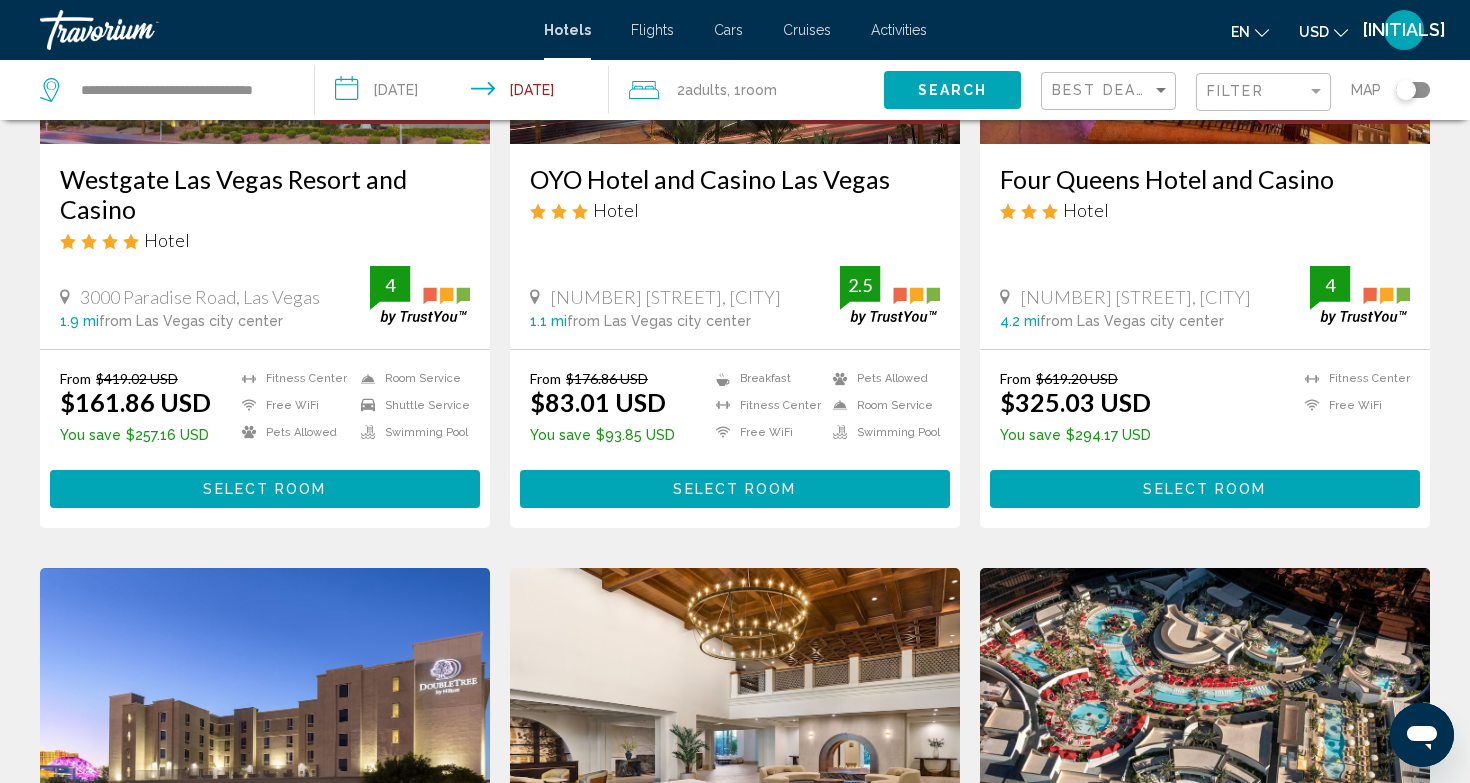 scroll, scrollTop: 0, scrollLeft: 0, axis: both 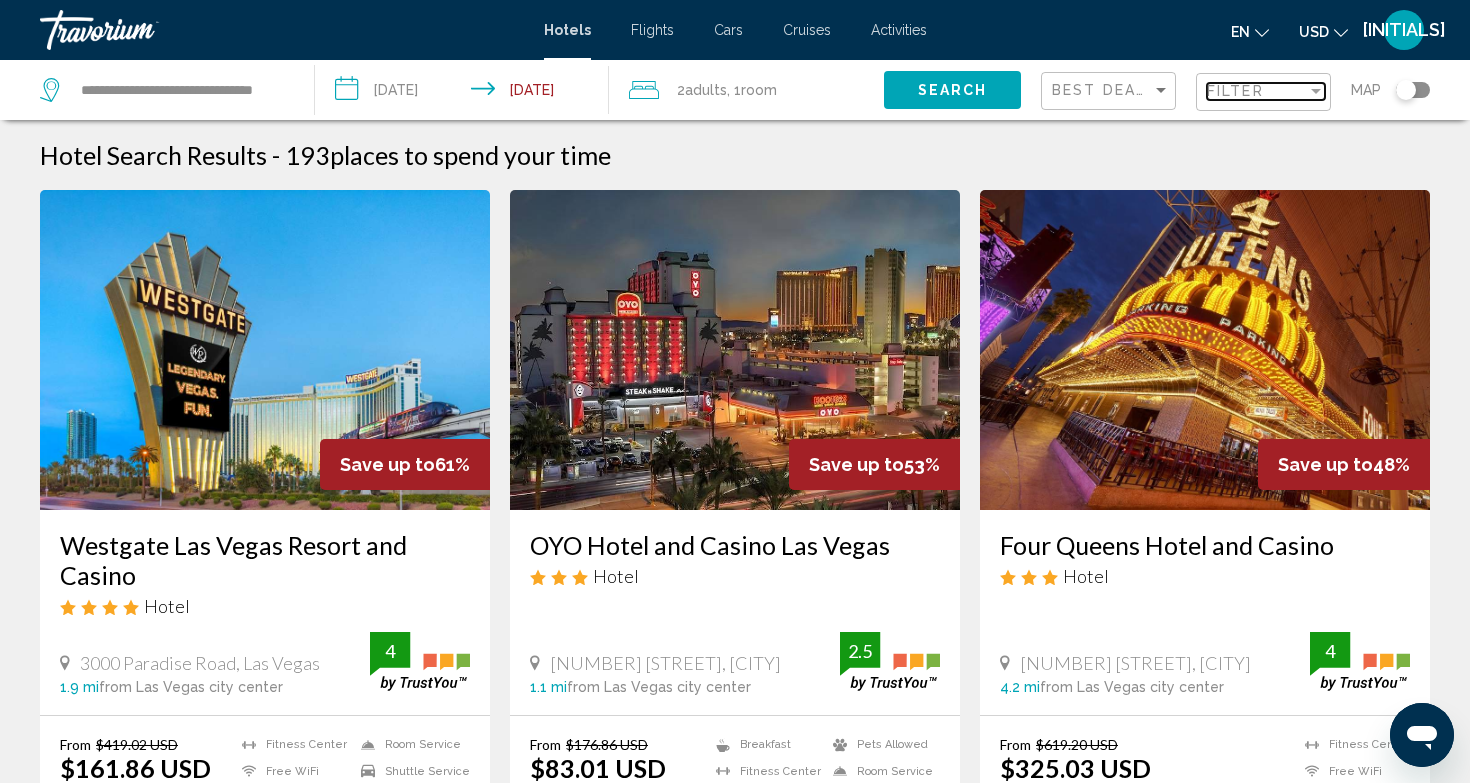 click on "Filter" at bounding box center [1235, 91] 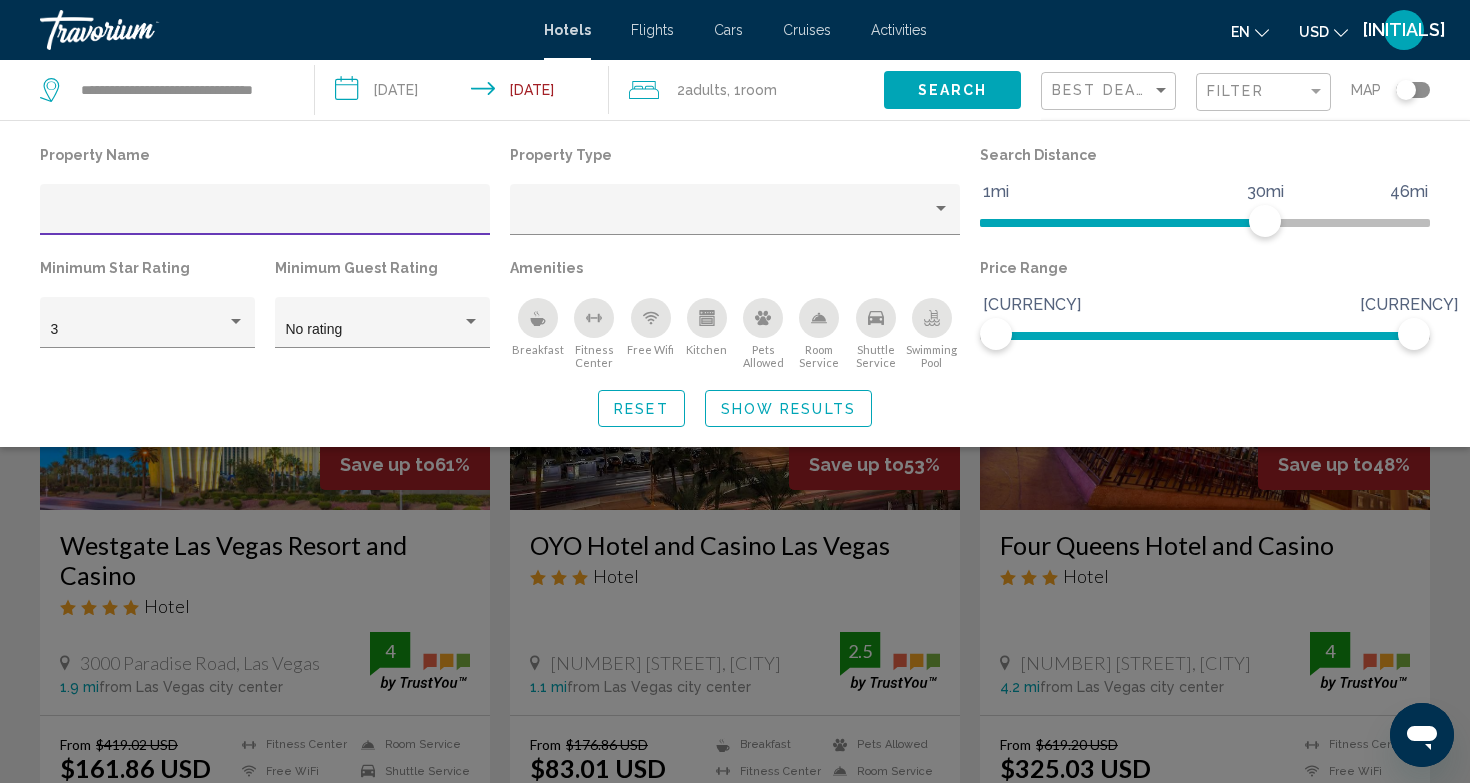 click 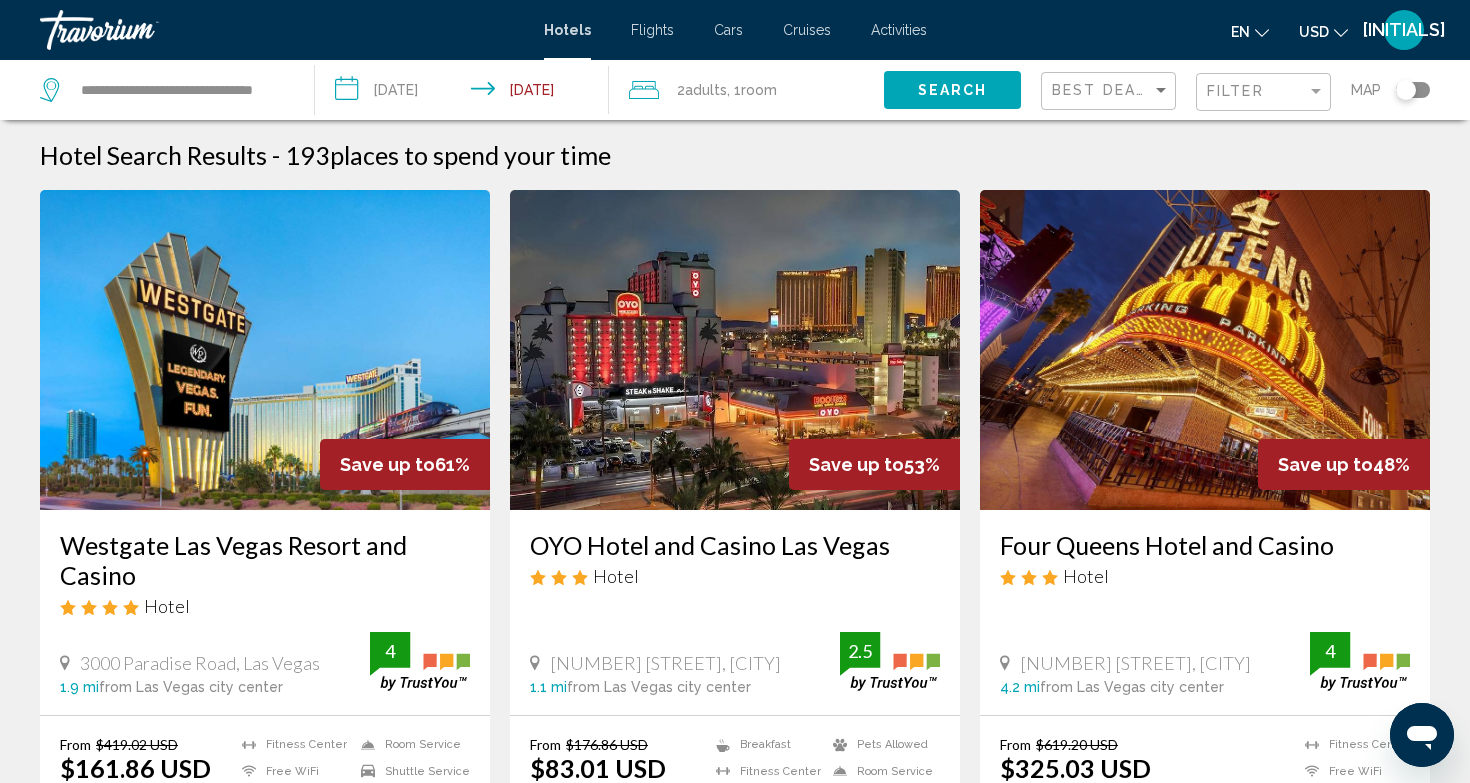 click on "Filter" 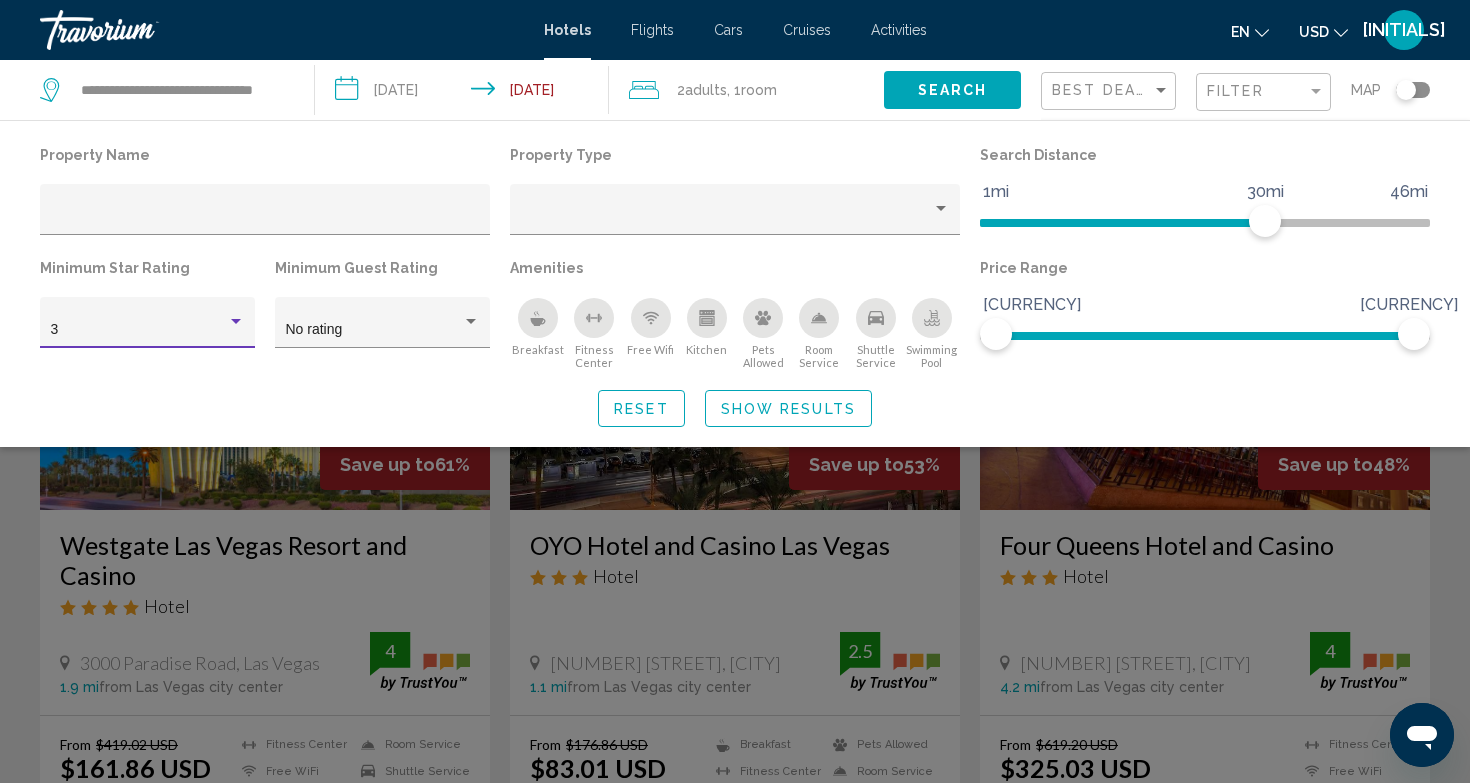 click on "3" at bounding box center (139, 330) 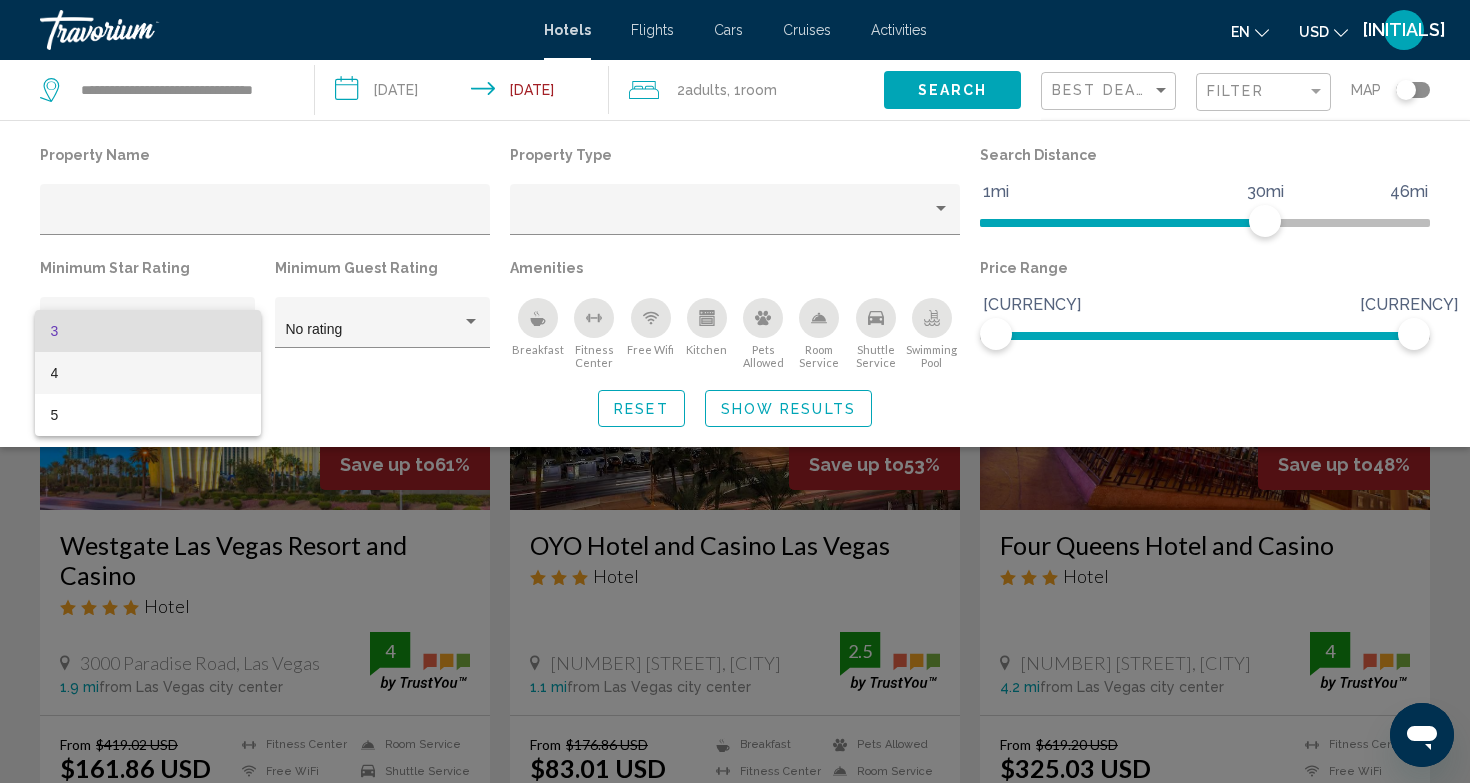 click on "4" at bounding box center (148, 373) 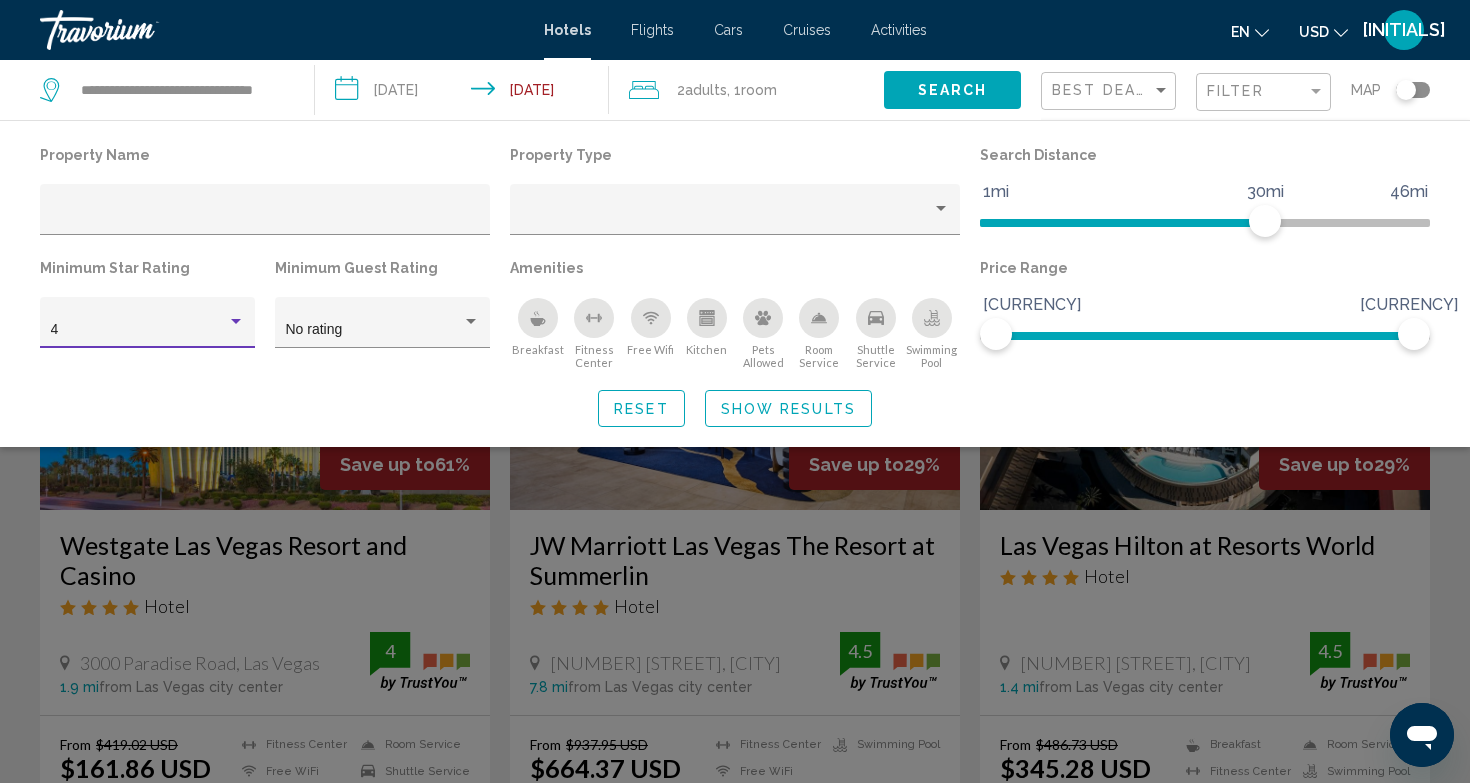 click on "Show Results" 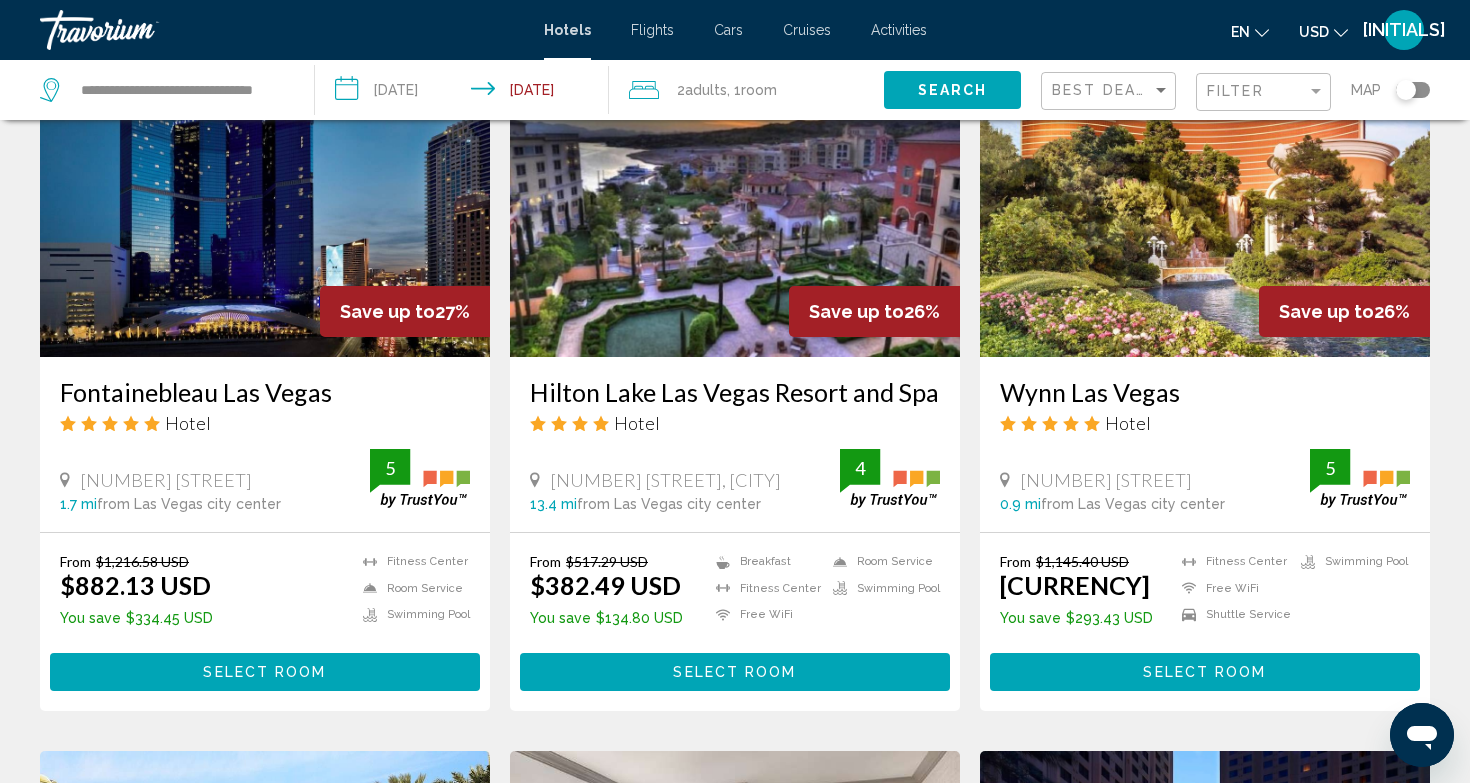 scroll, scrollTop: 903, scrollLeft: 0, axis: vertical 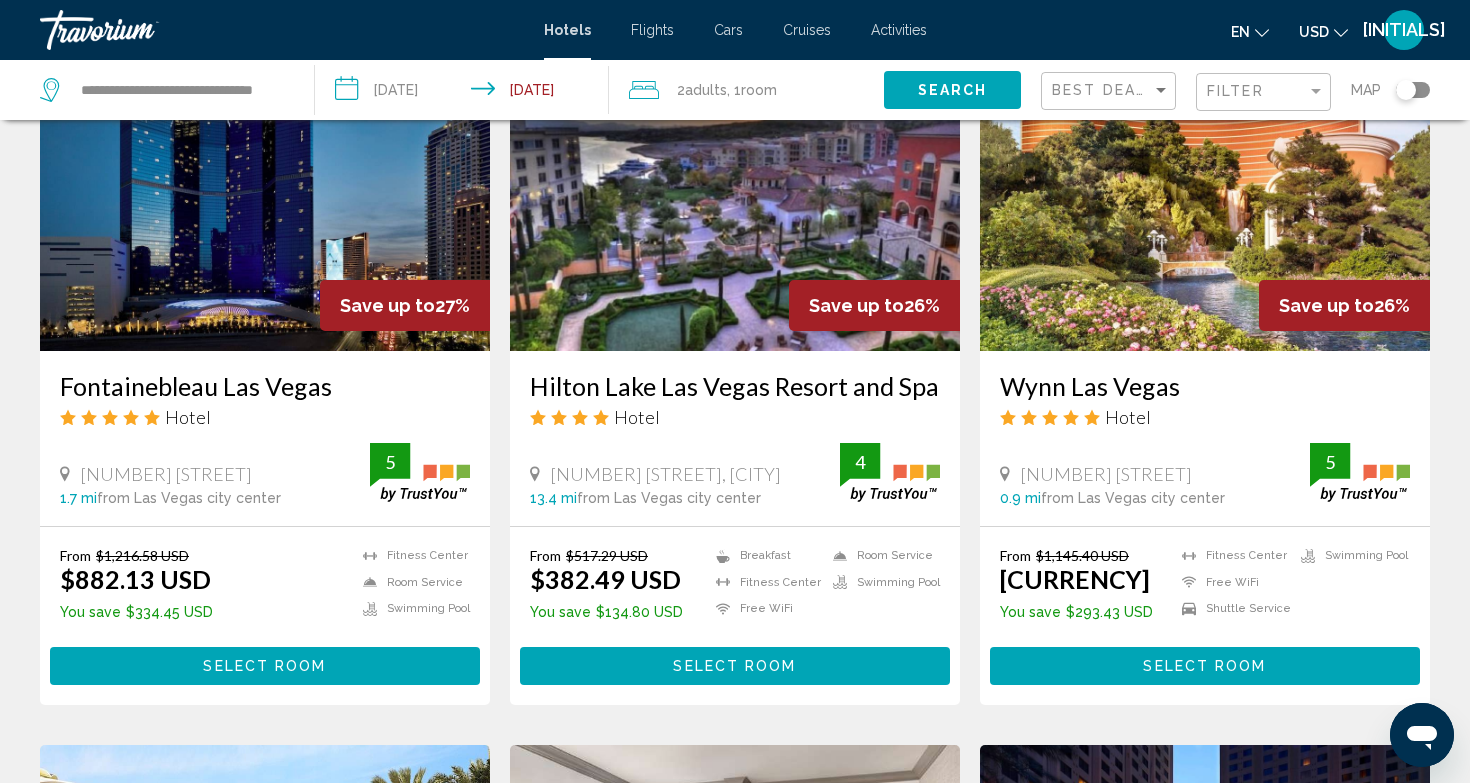 click on "Select Room" at bounding box center [1205, 665] 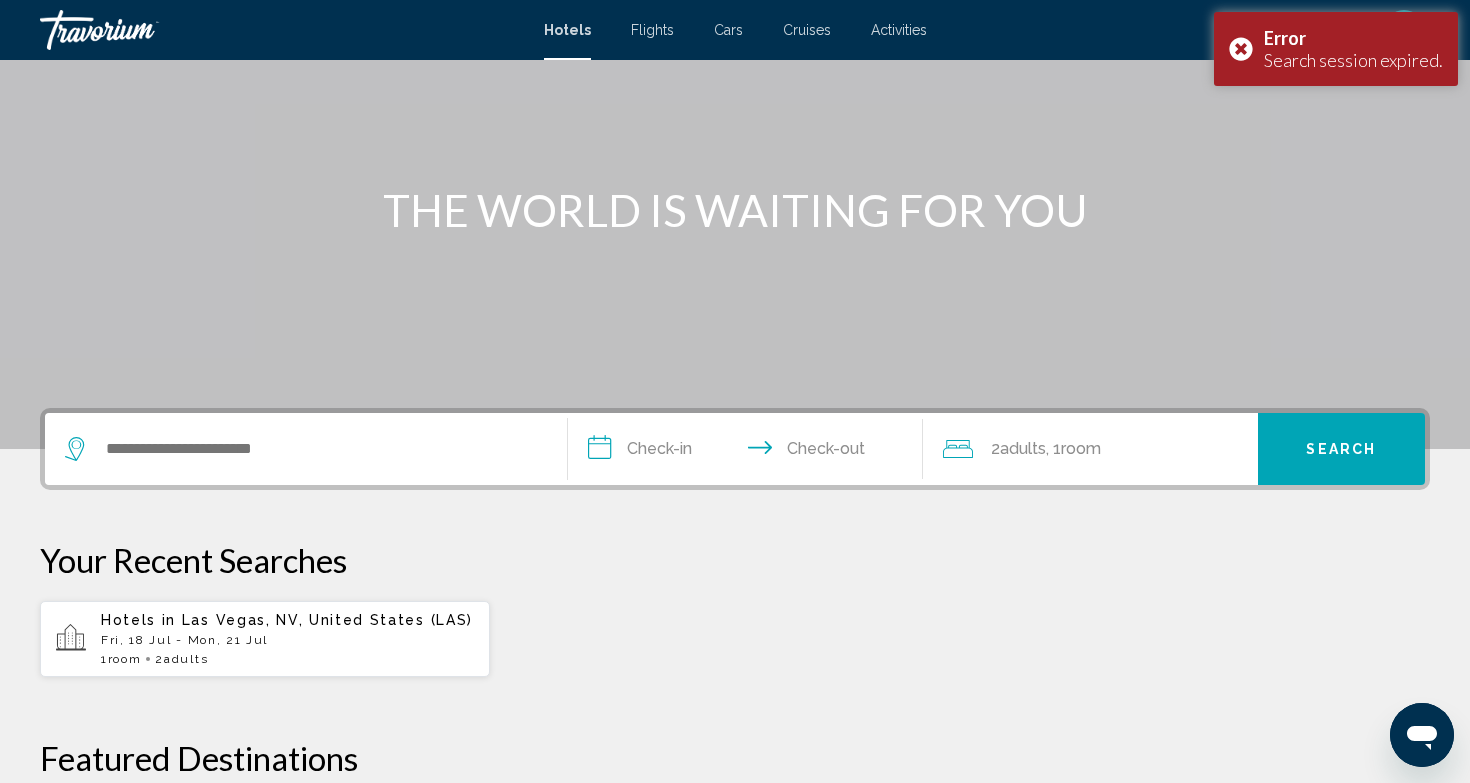 scroll, scrollTop: 196, scrollLeft: 0, axis: vertical 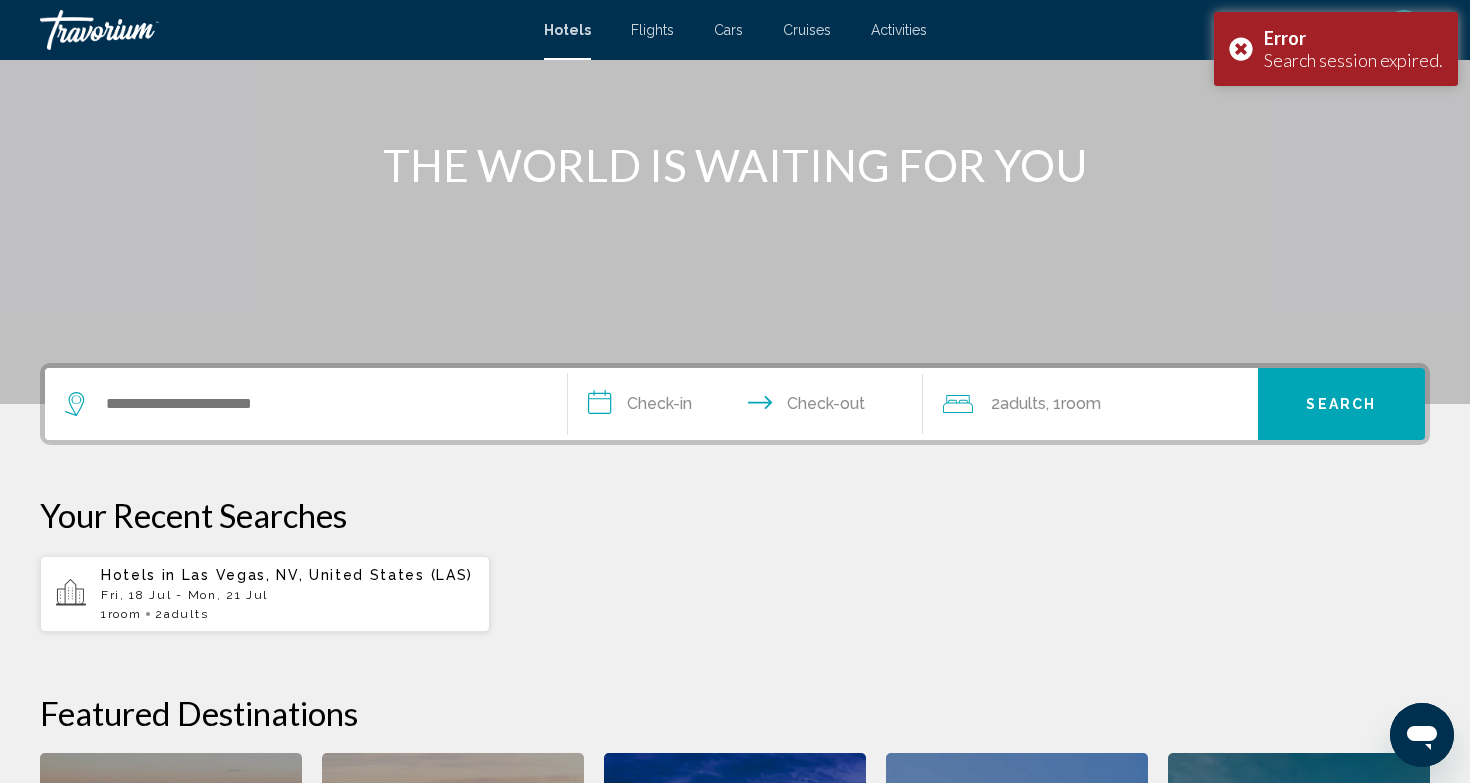 click on "1  Room rooms 2  Adult Adults" at bounding box center (287, 614) 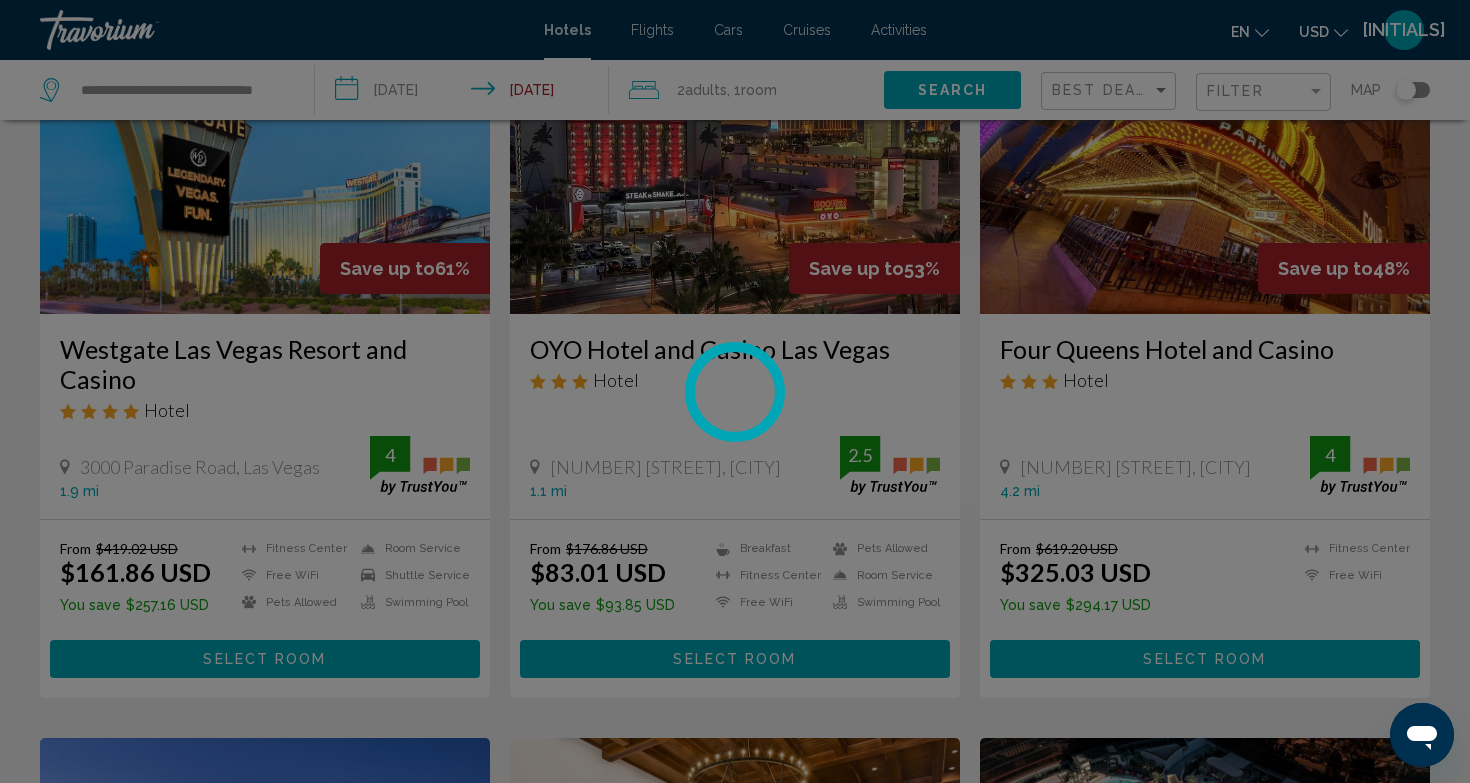 scroll, scrollTop: 0, scrollLeft: 0, axis: both 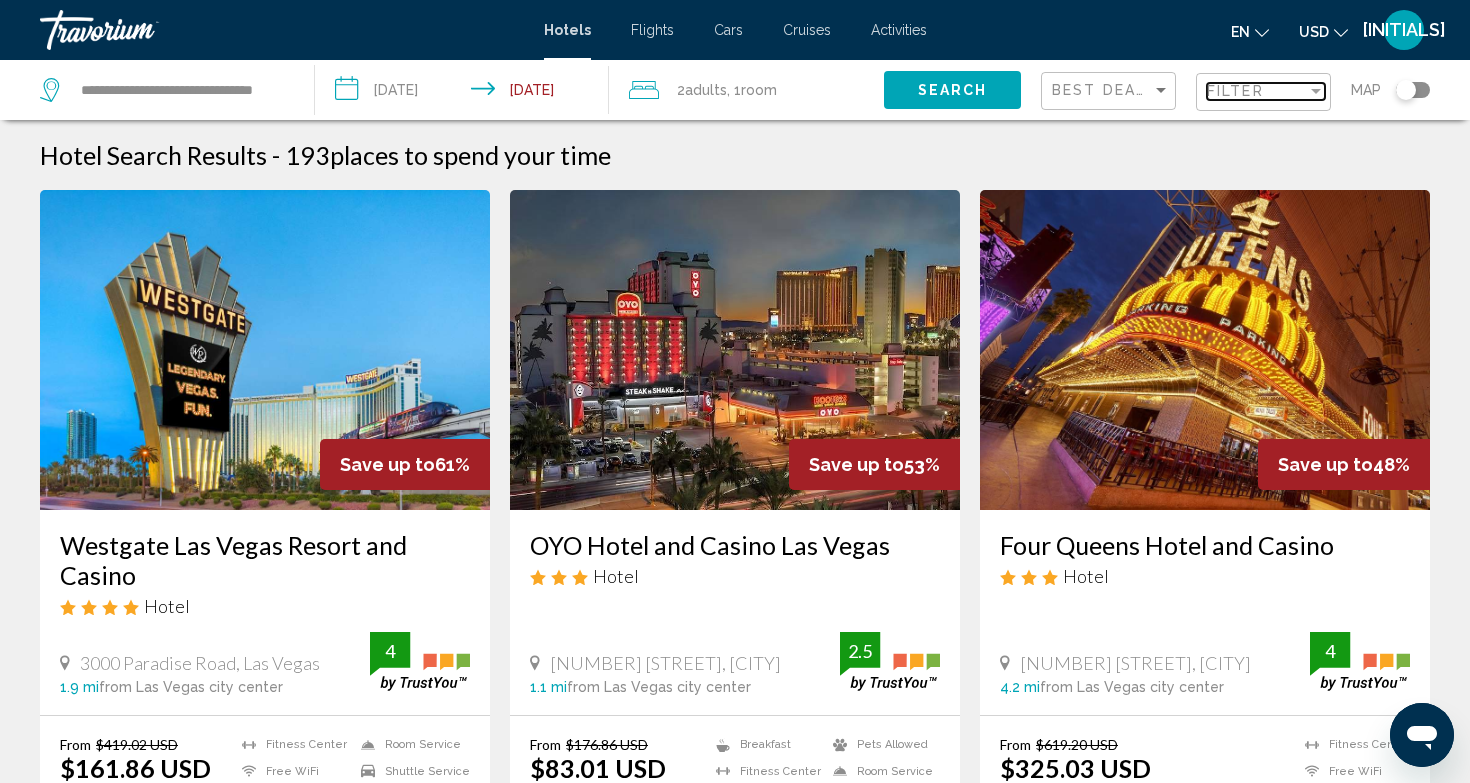 click on "Filter" at bounding box center [1235, 91] 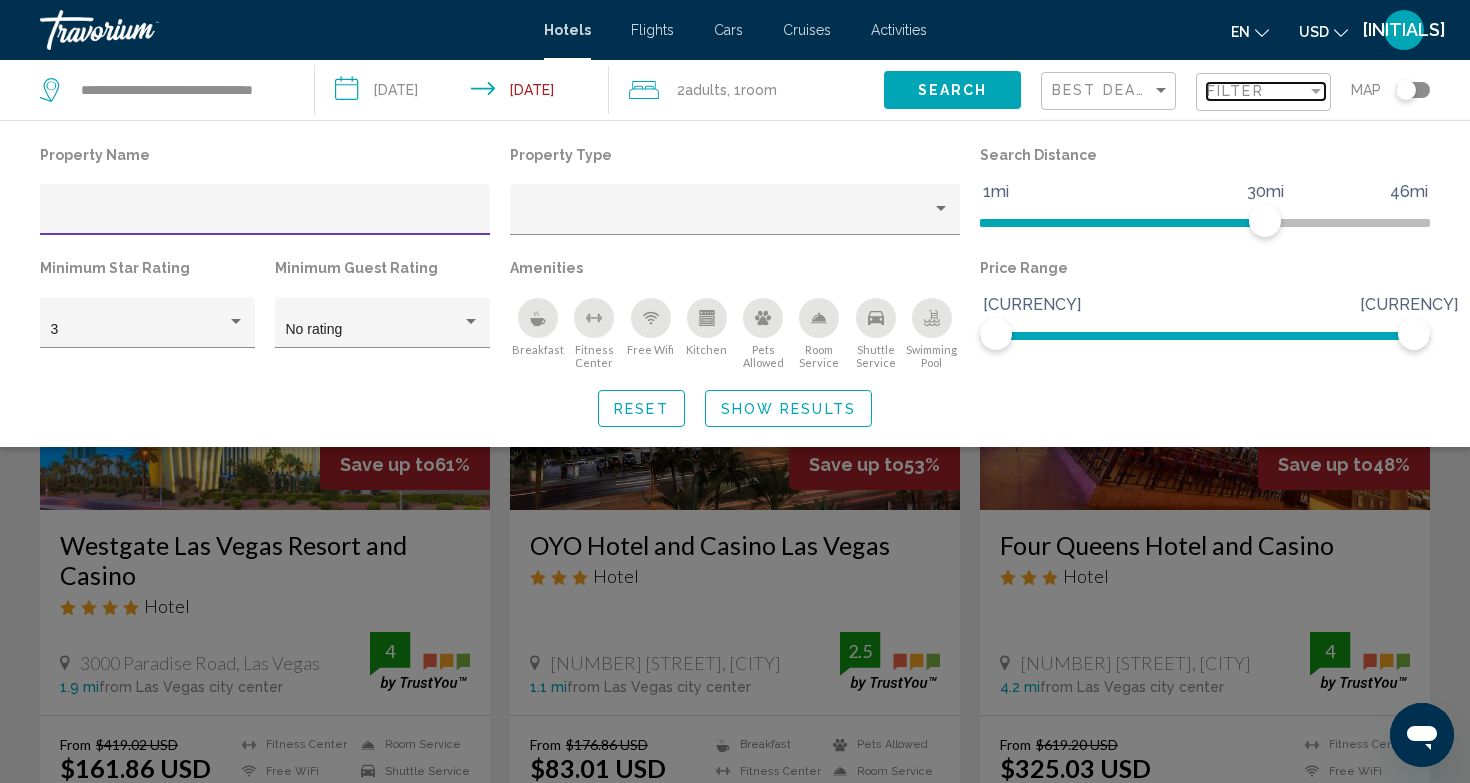 click on "Filter" at bounding box center [1235, 91] 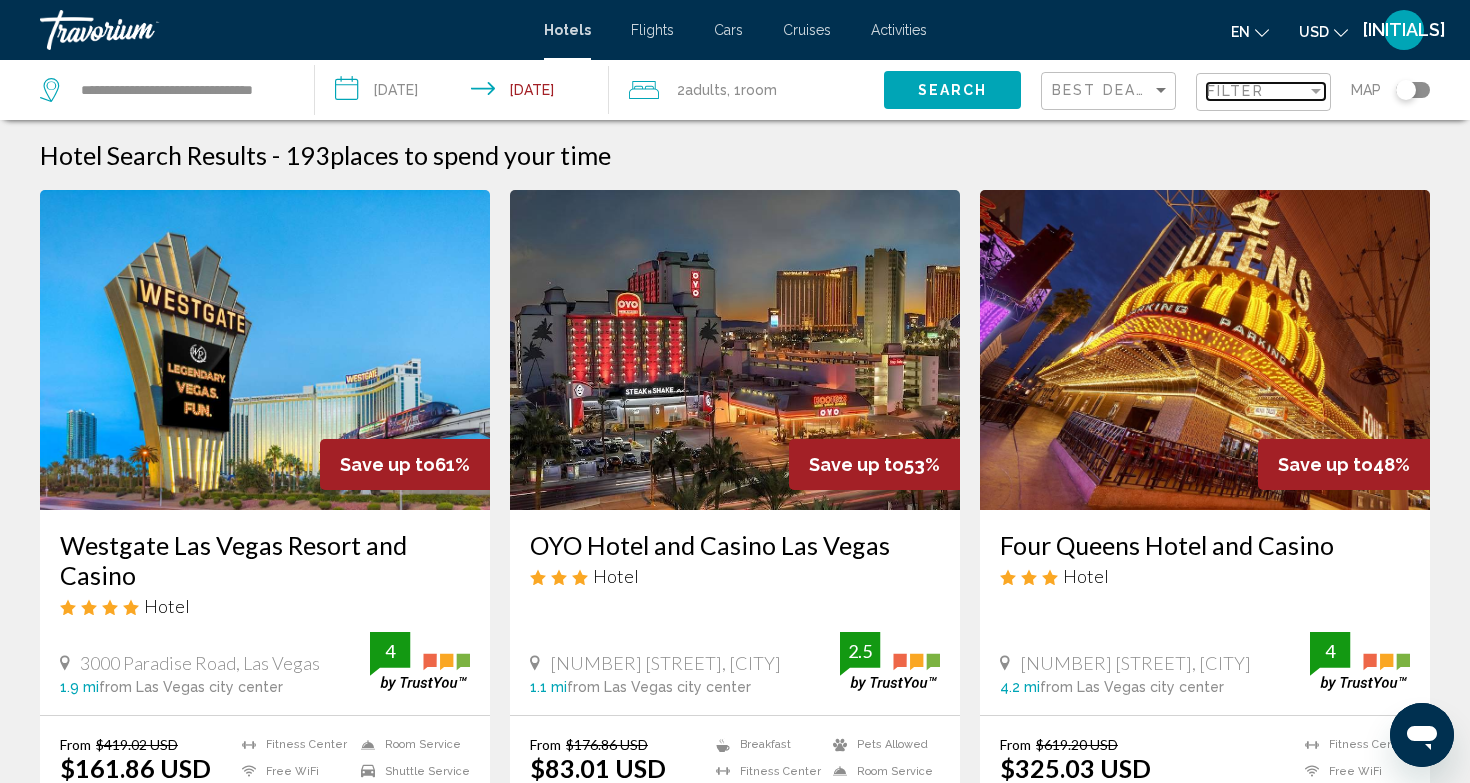 click on "Filter" at bounding box center (1257, 91) 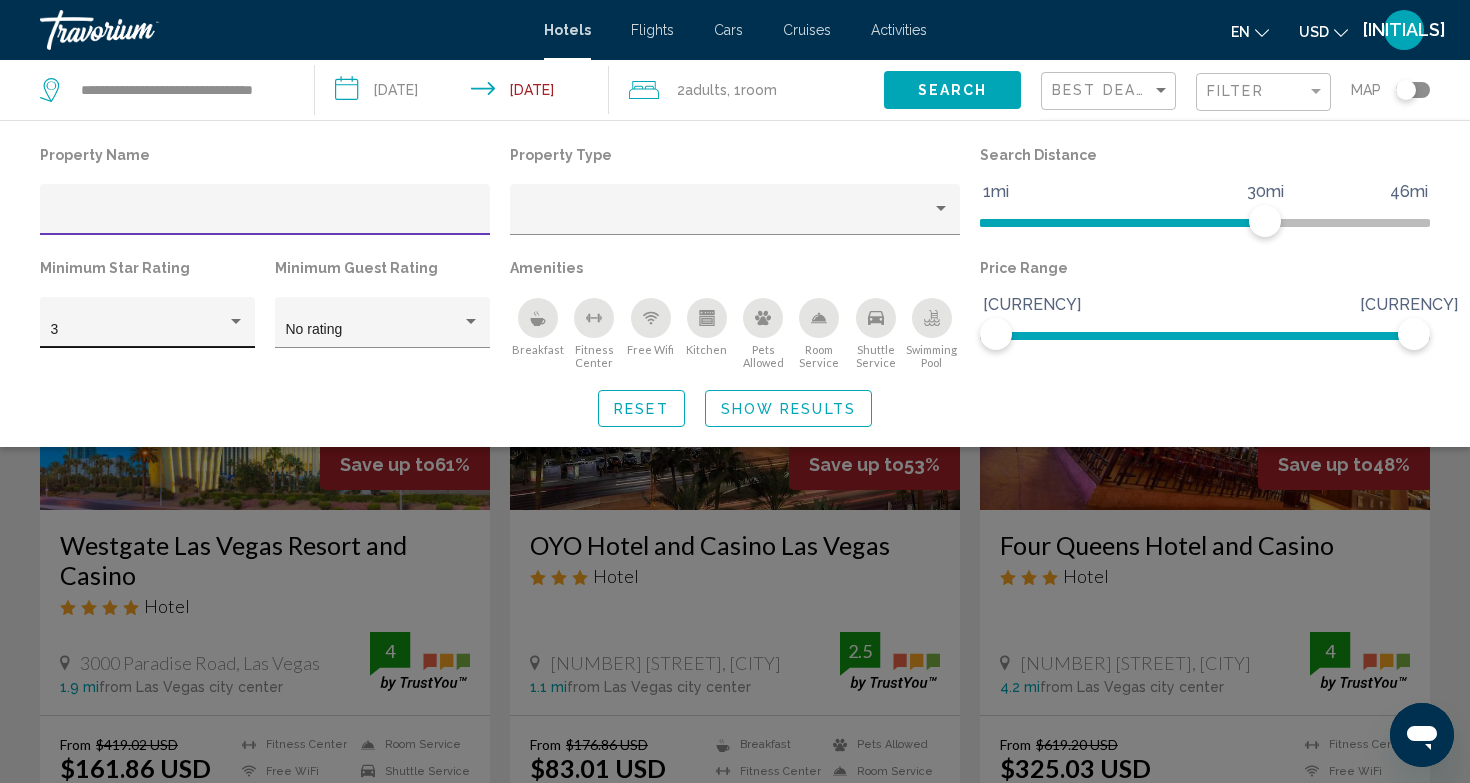 click on "3" at bounding box center [139, 330] 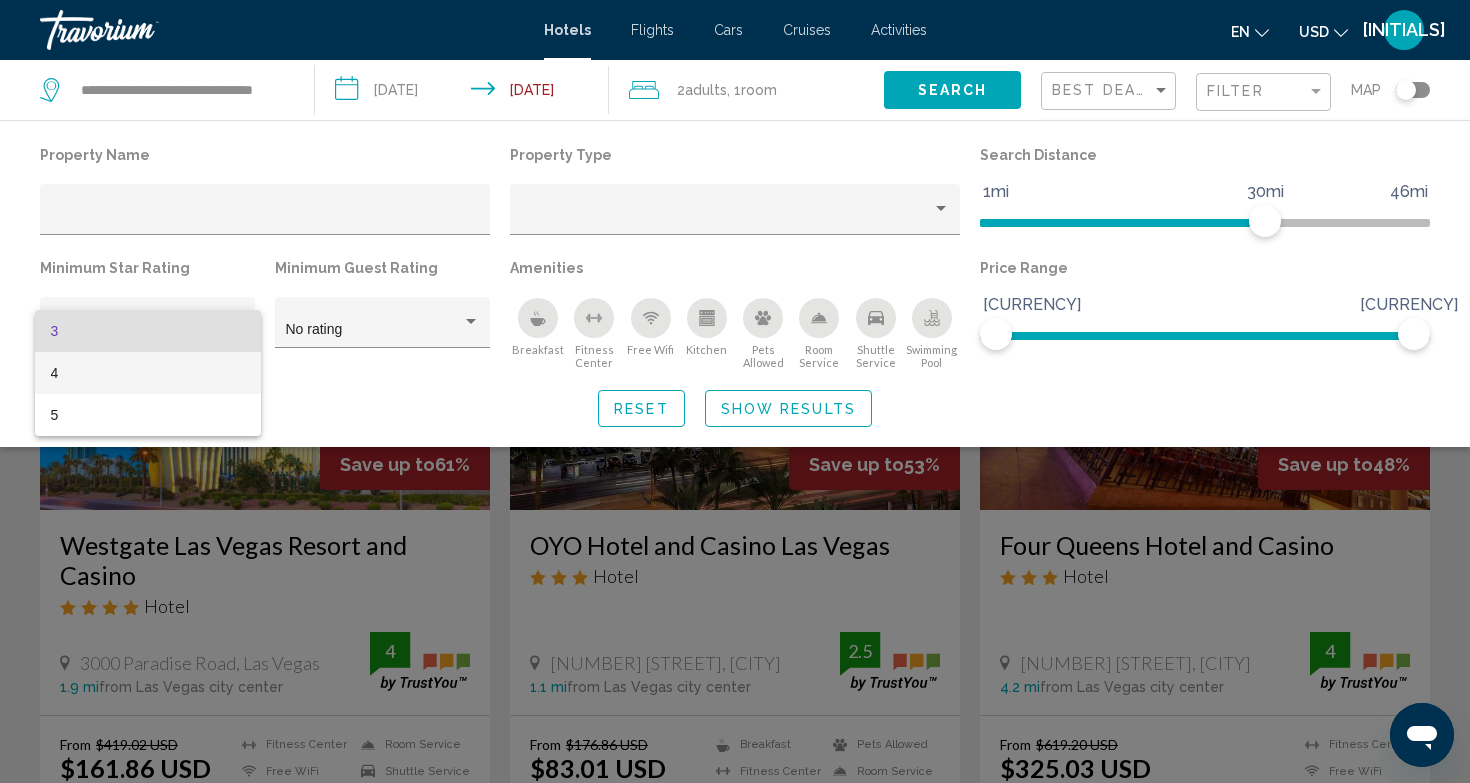 click on "4" at bounding box center (148, 373) 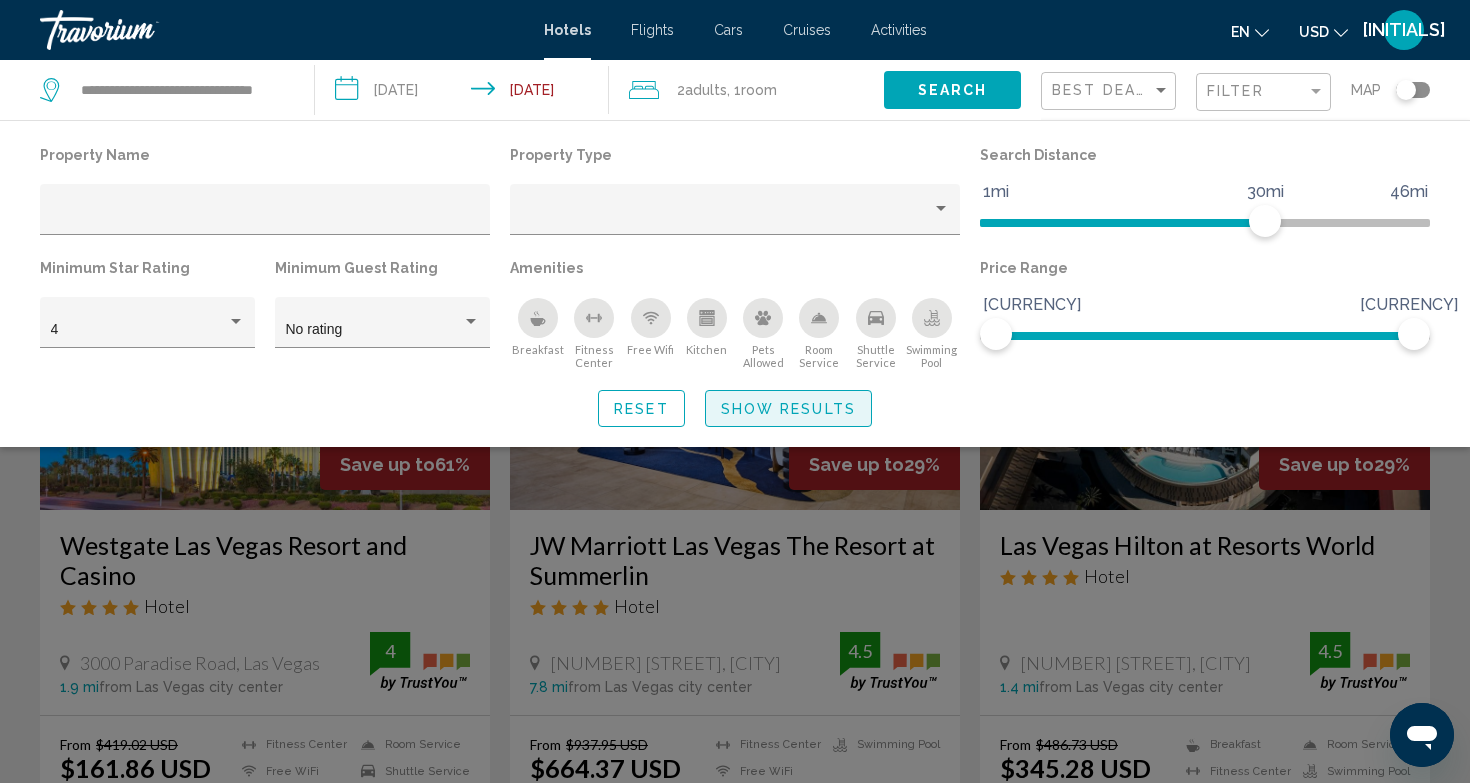 click on "Show Results" 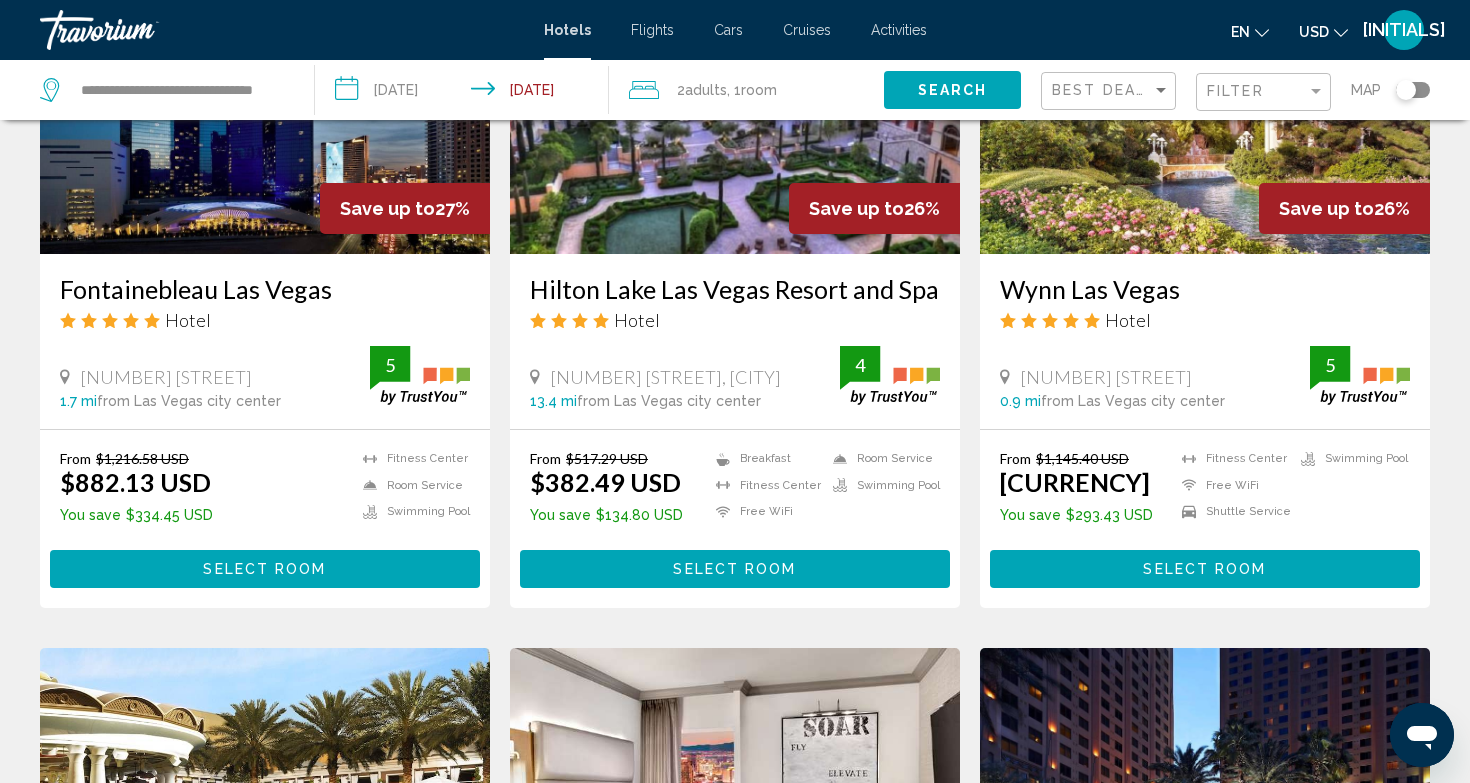 scroll, scrollTop: 1054, scrollLeft: 0, axis: vertical 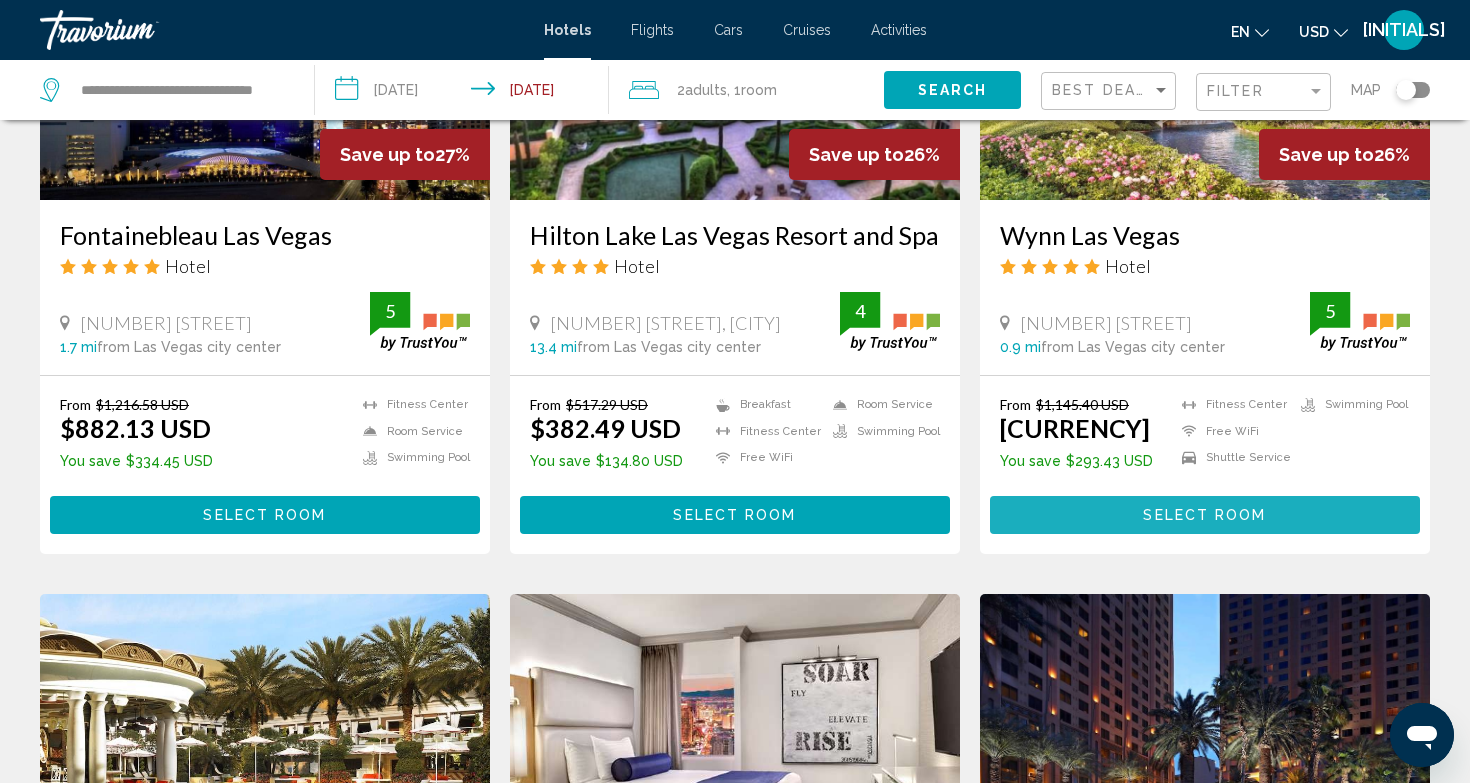 click on "Select Room" at bounding box center (1205, 514) 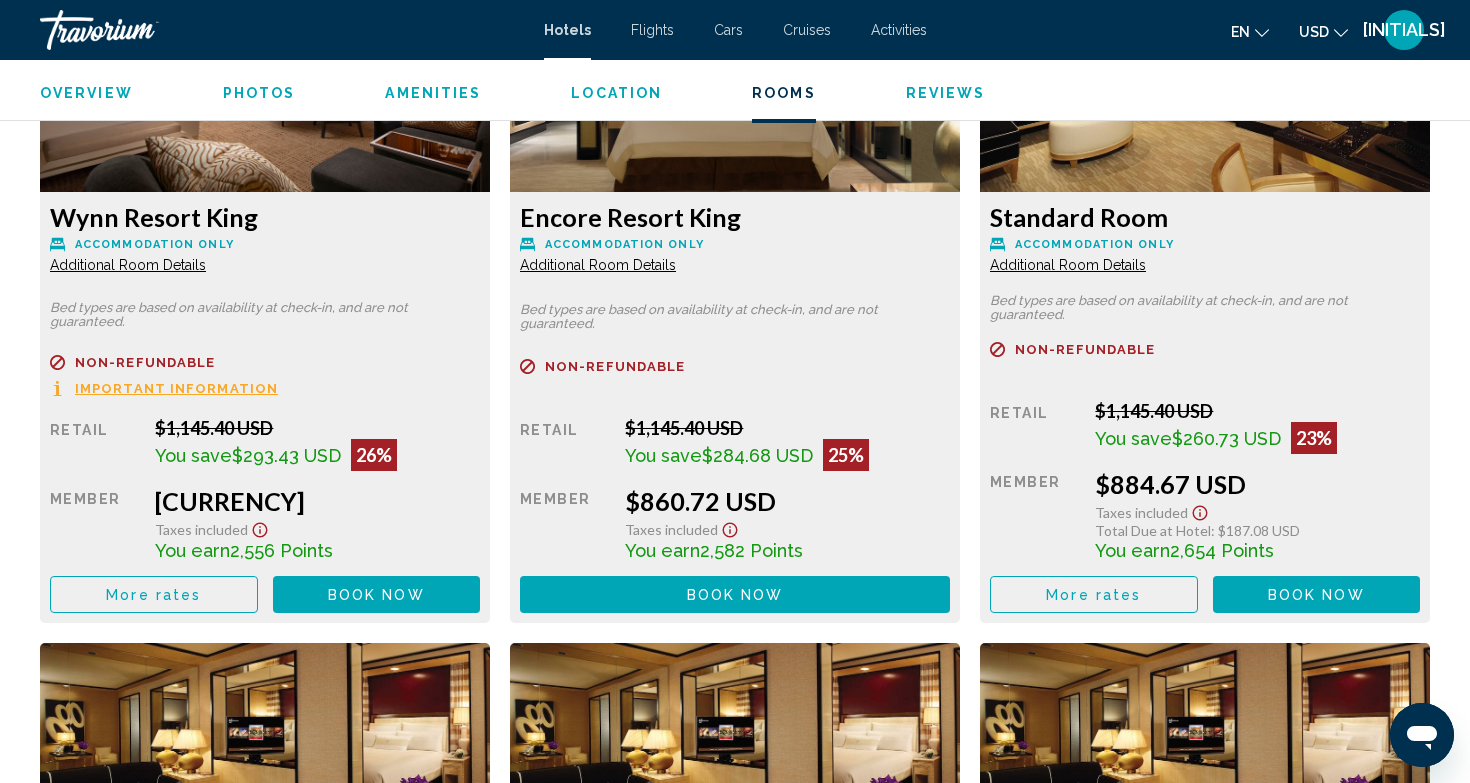 scroll, scrollTop: 2890, scrollLeft: 0, axis: vertical 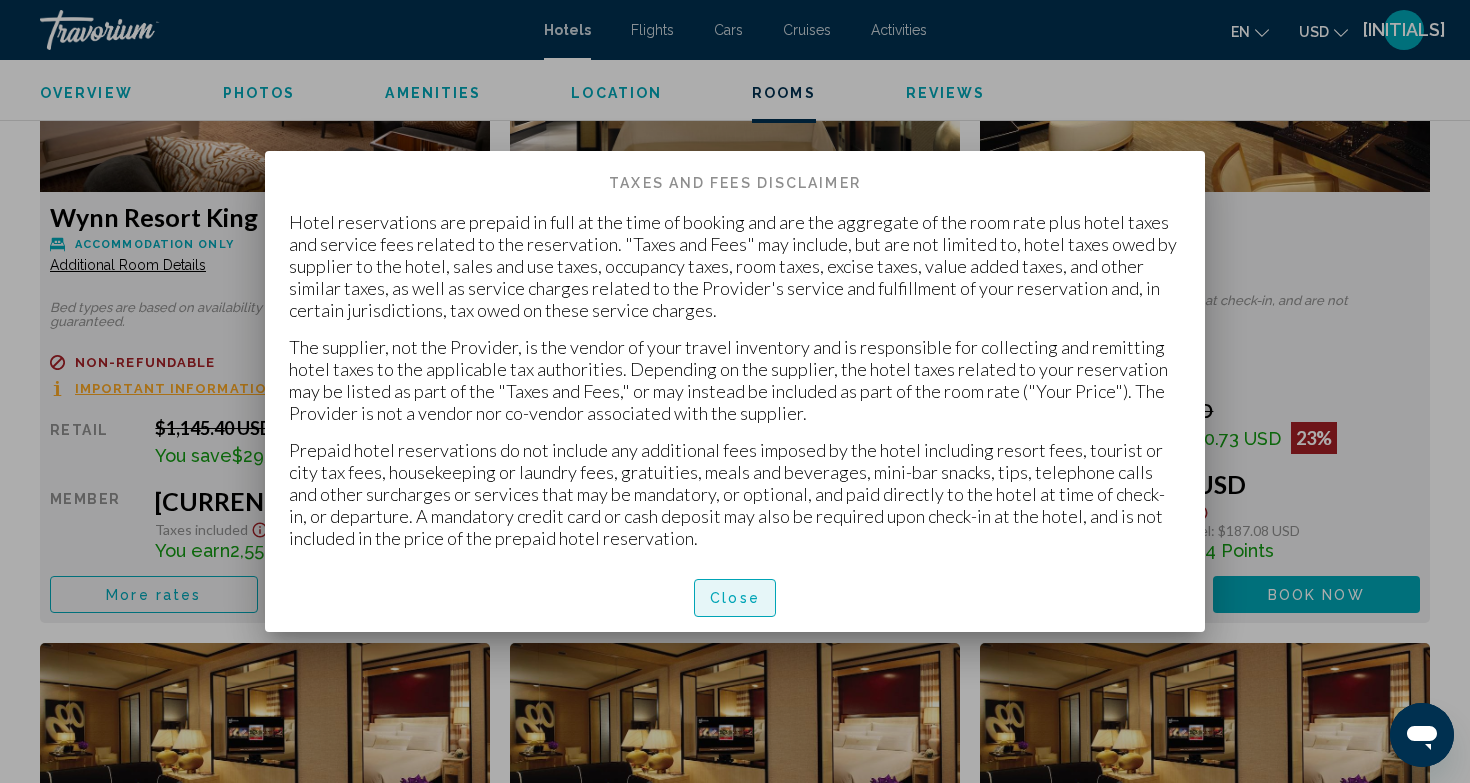 click on "Close" at bounding box center [735, 599] 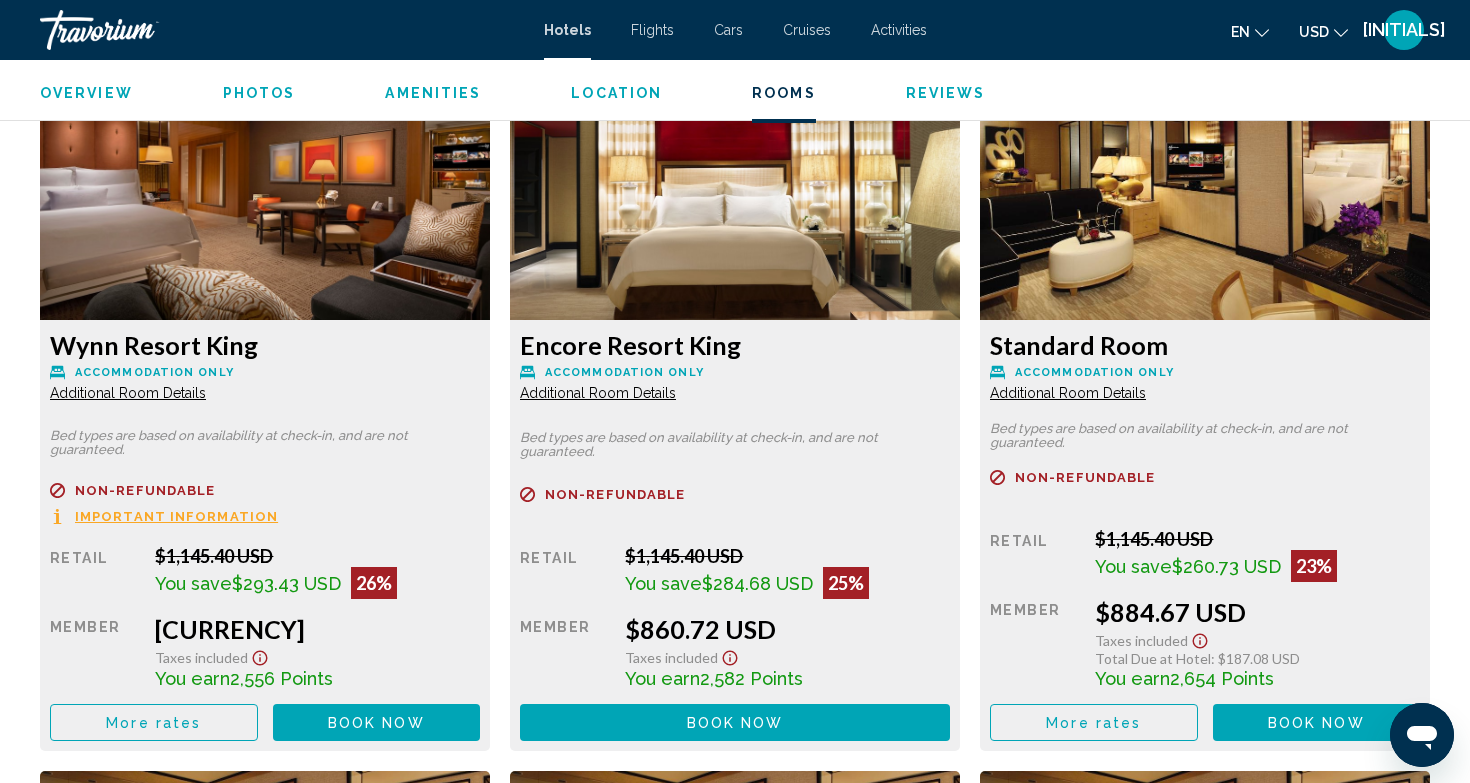 scroll, scrollTop: 2755, scrollLeft: 0, axis: vertical 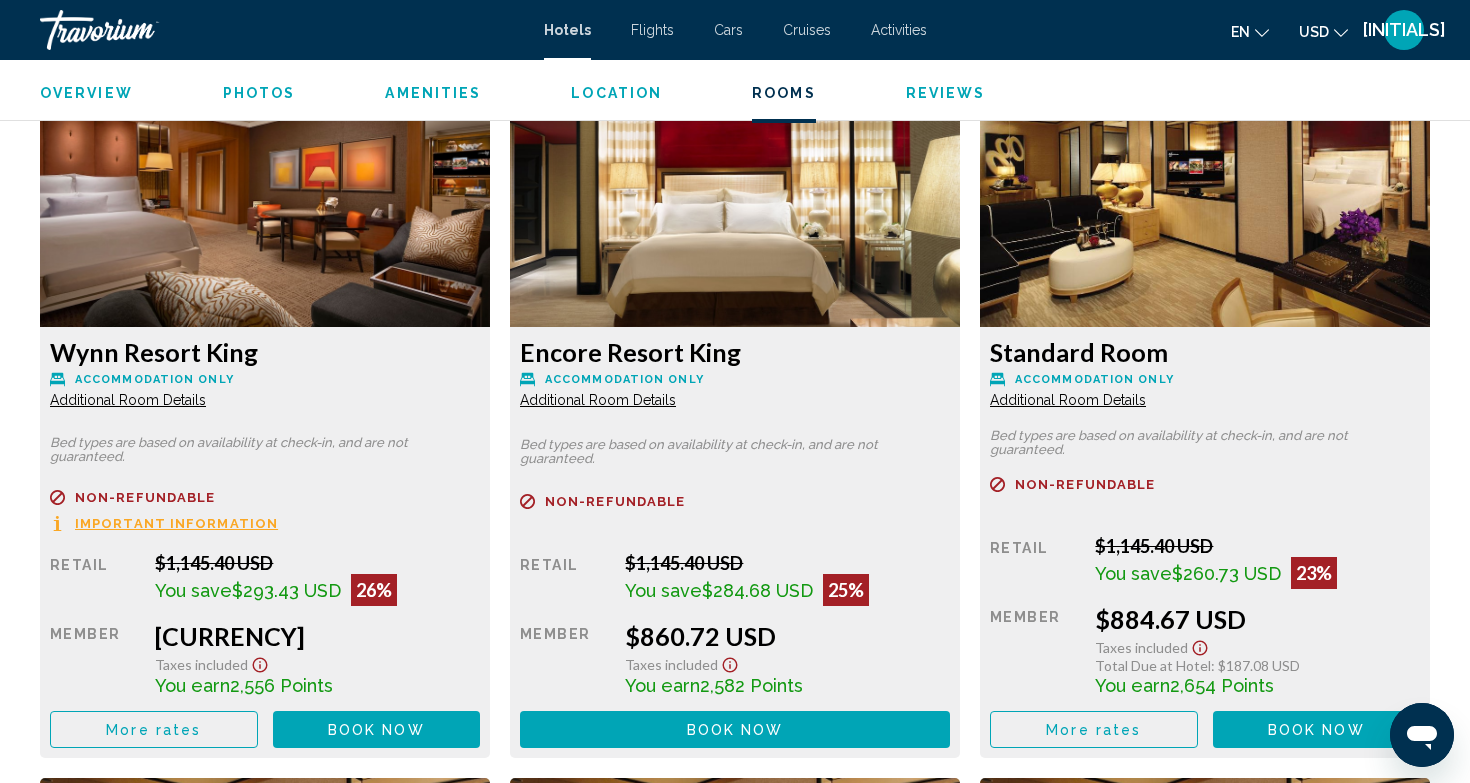 click on "[RETAIL] [PRICE] [CURRENCY] You save [PRICE] [PERCENT] when you redeem Member [PRICE] [CURRENCY] Taxes included You earn [POINTS] Points Book now No longer available" at bounding box center [735, 417] 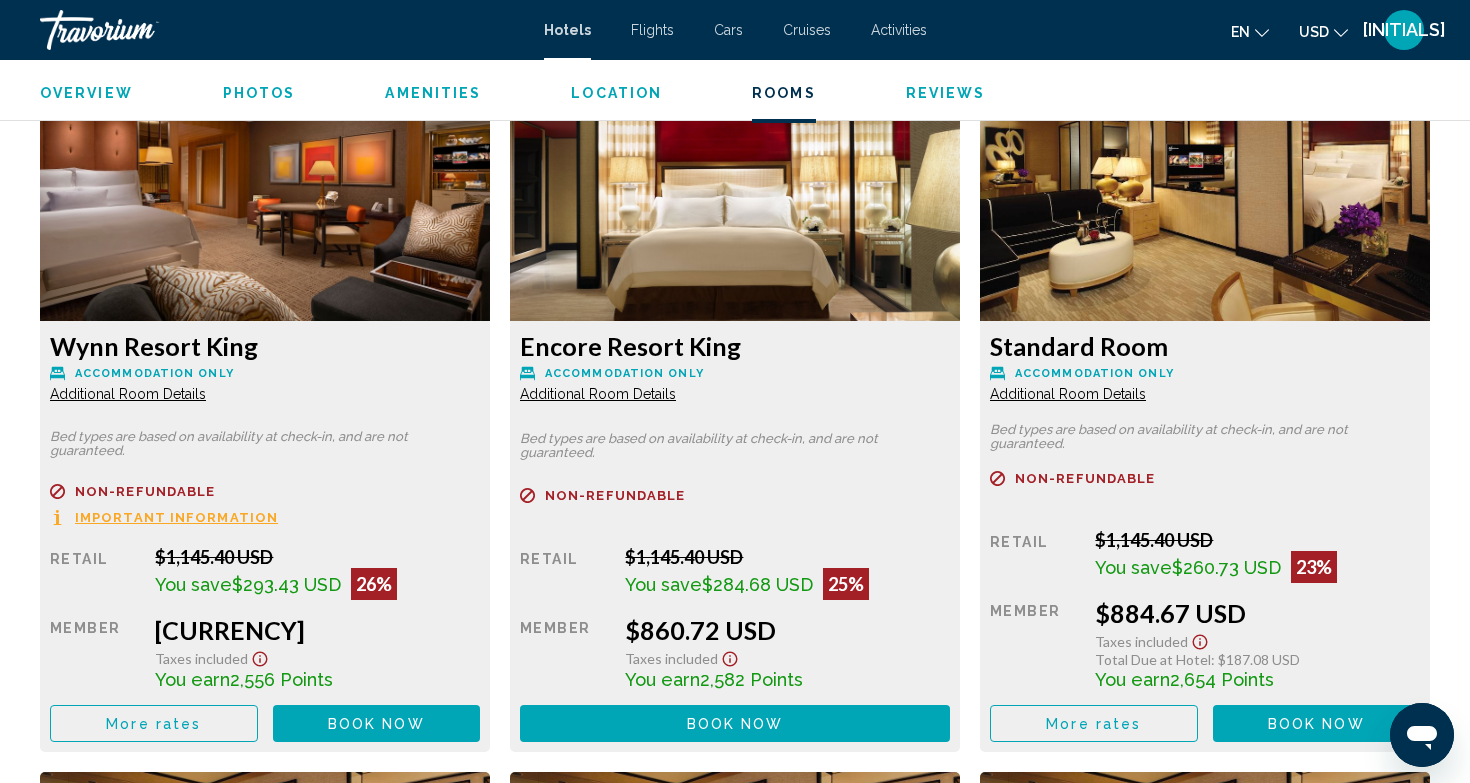 scroll, scrollTop: 2785, scrollLeft: 0, axis: vertical 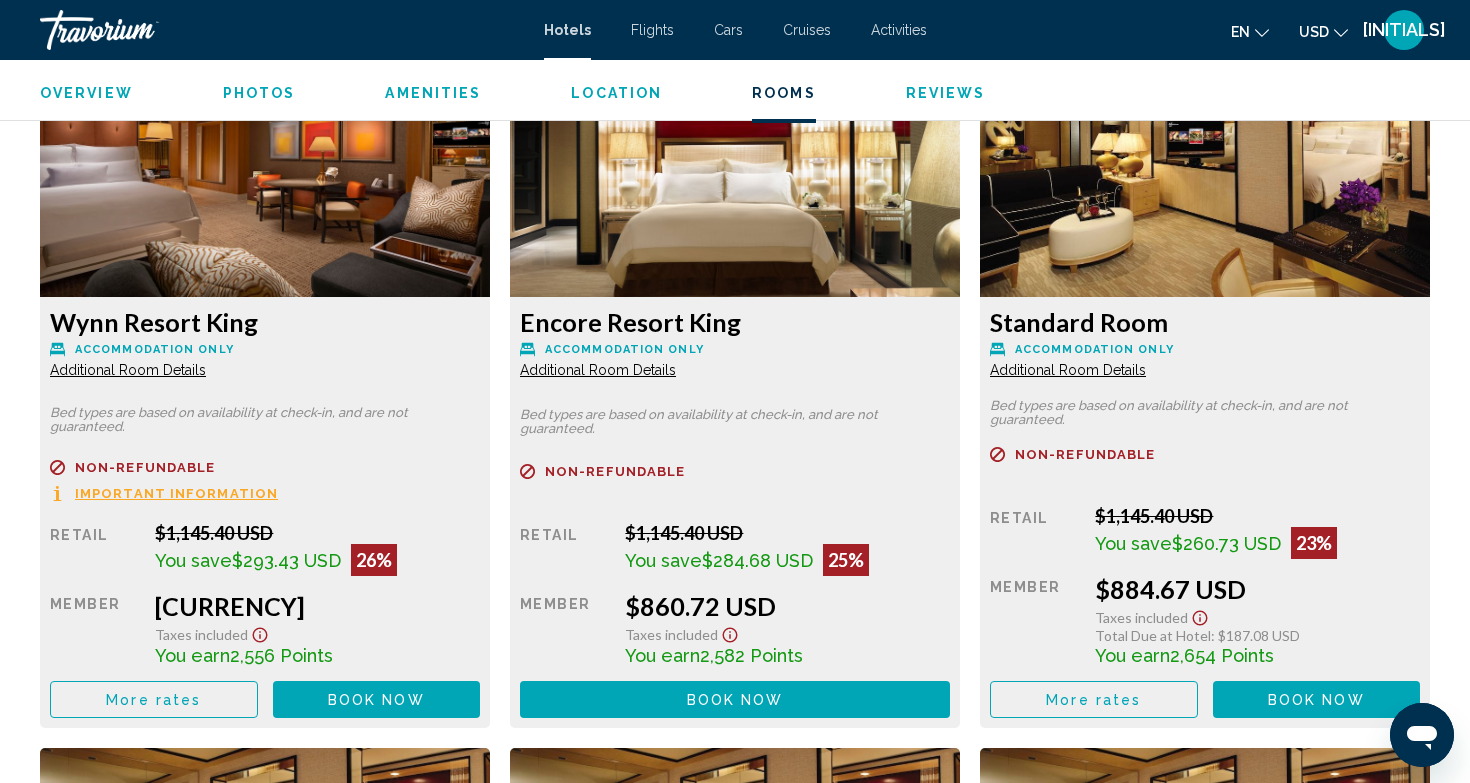 click 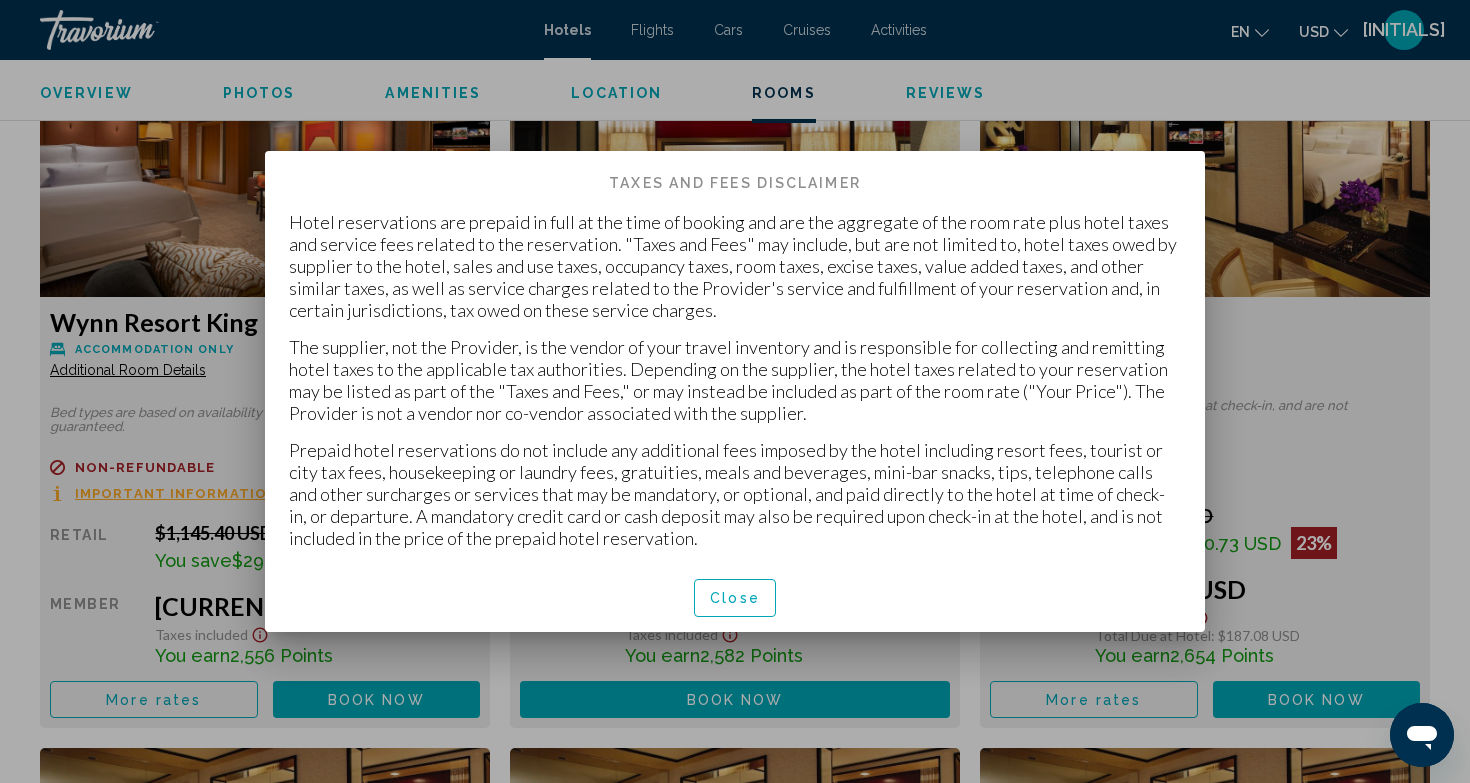 click on "Close" at bounding box center (735, 599) 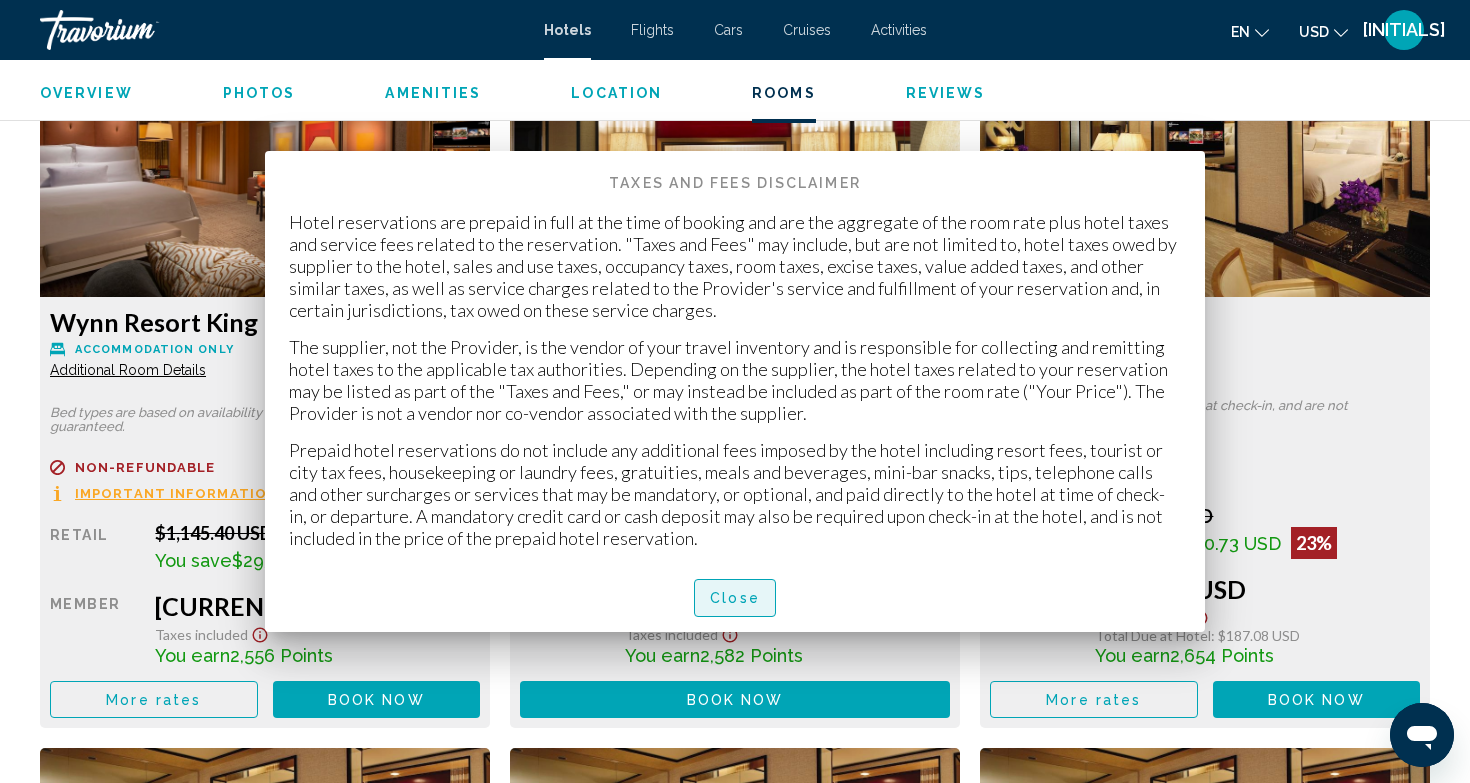 scroll, scrollTop: 2785, scrollLeft: 0, axis: vertical 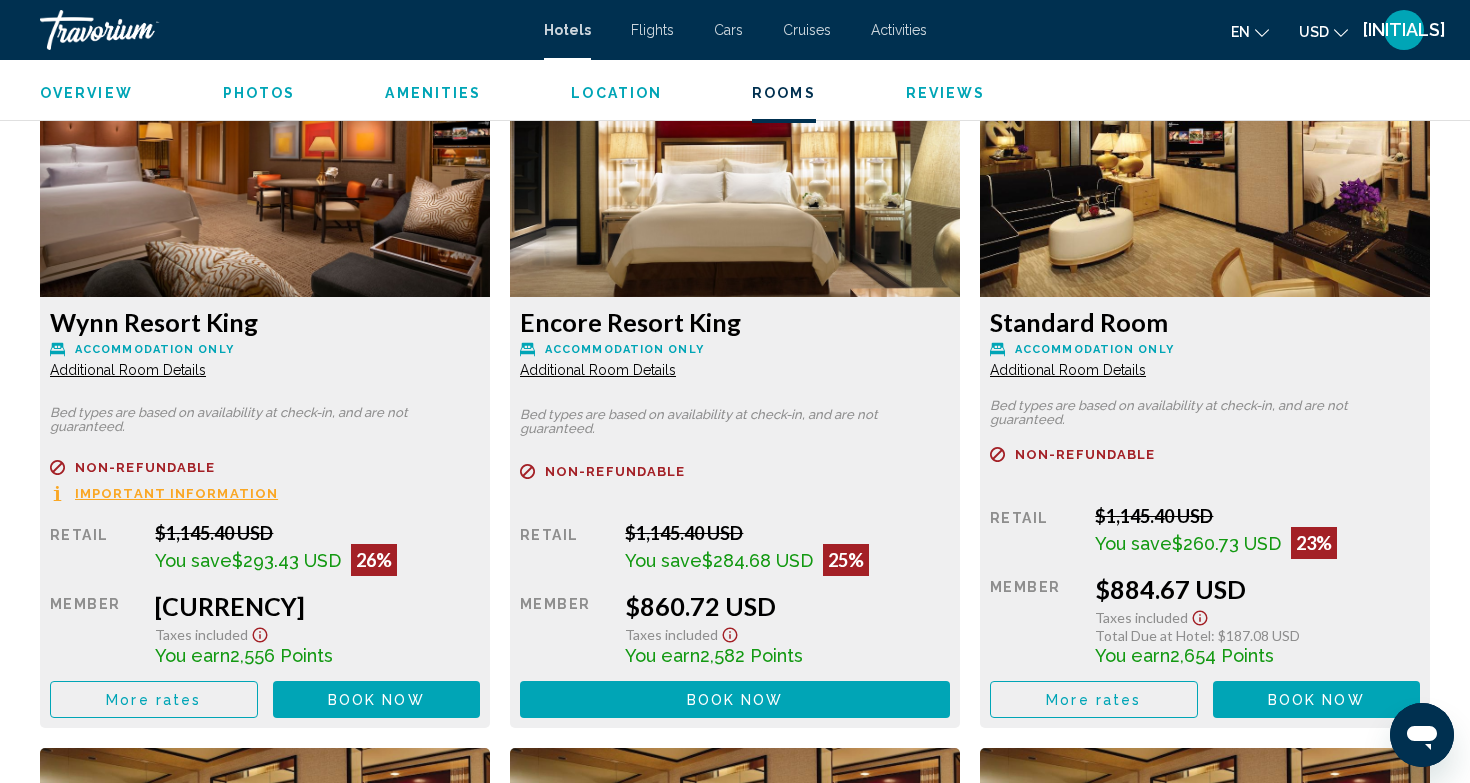 click on "Book now" at bounding box center [376, 700] 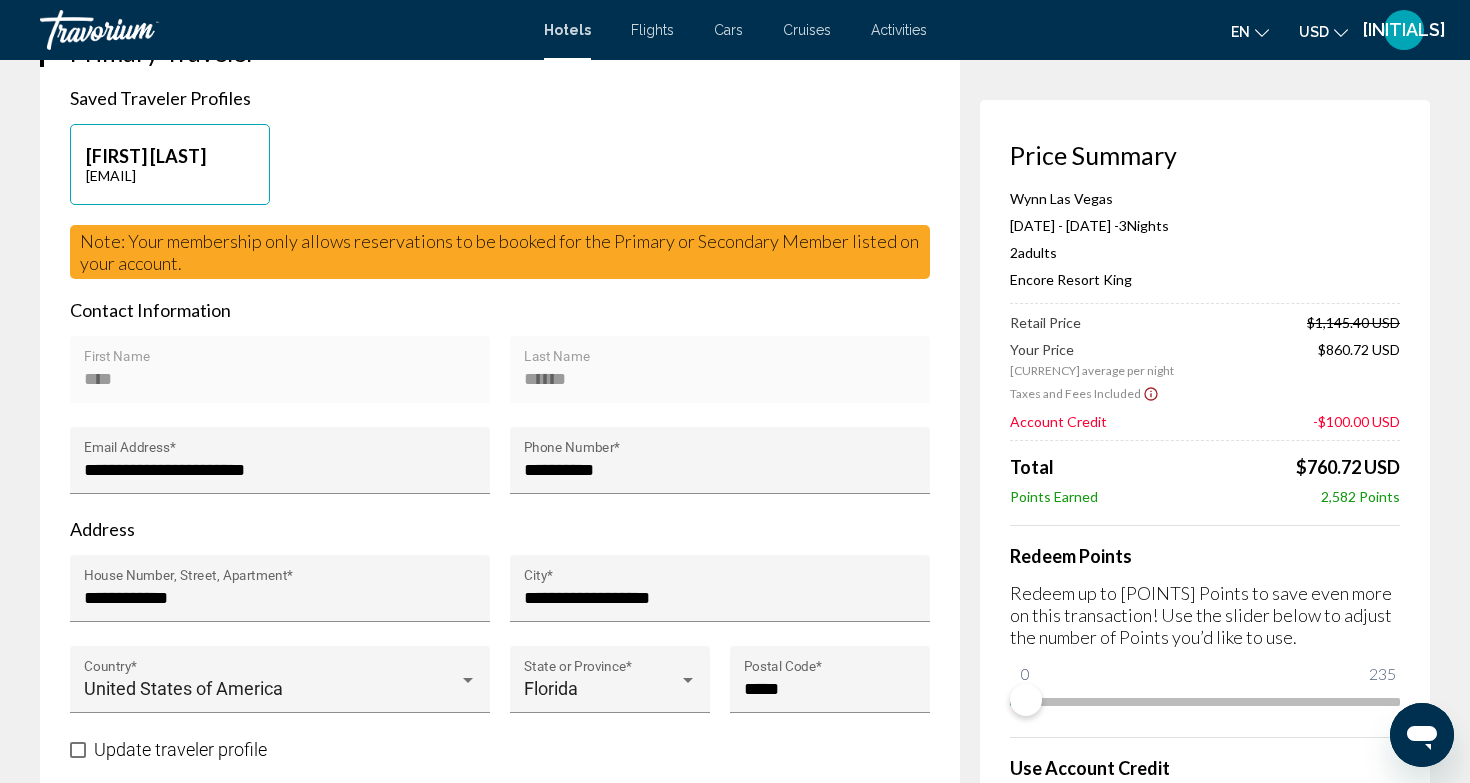 scroll, scrollTop: 465, scrollLeft: 0, axis: vertical 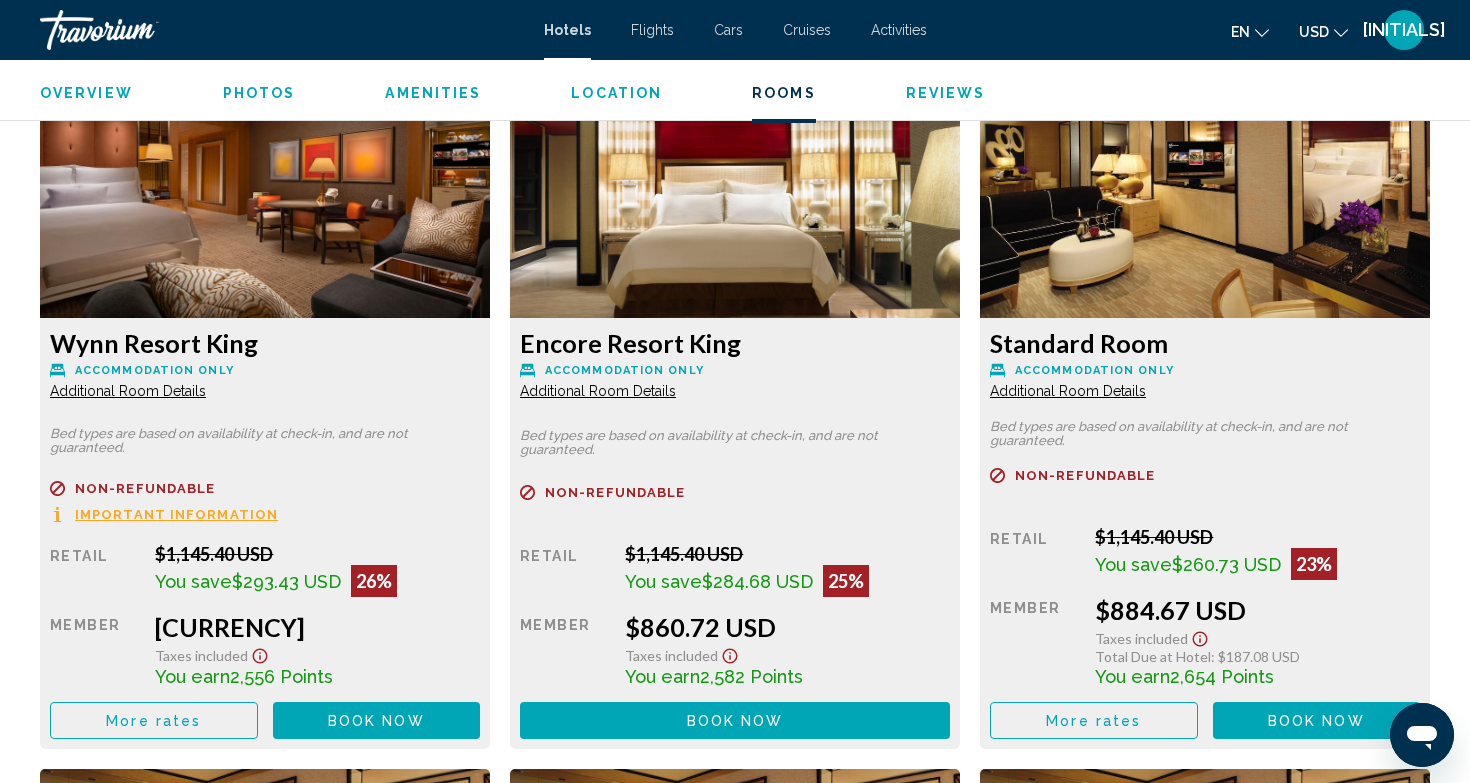 click on "Additional Room Details" at bounding box center [128, 391] 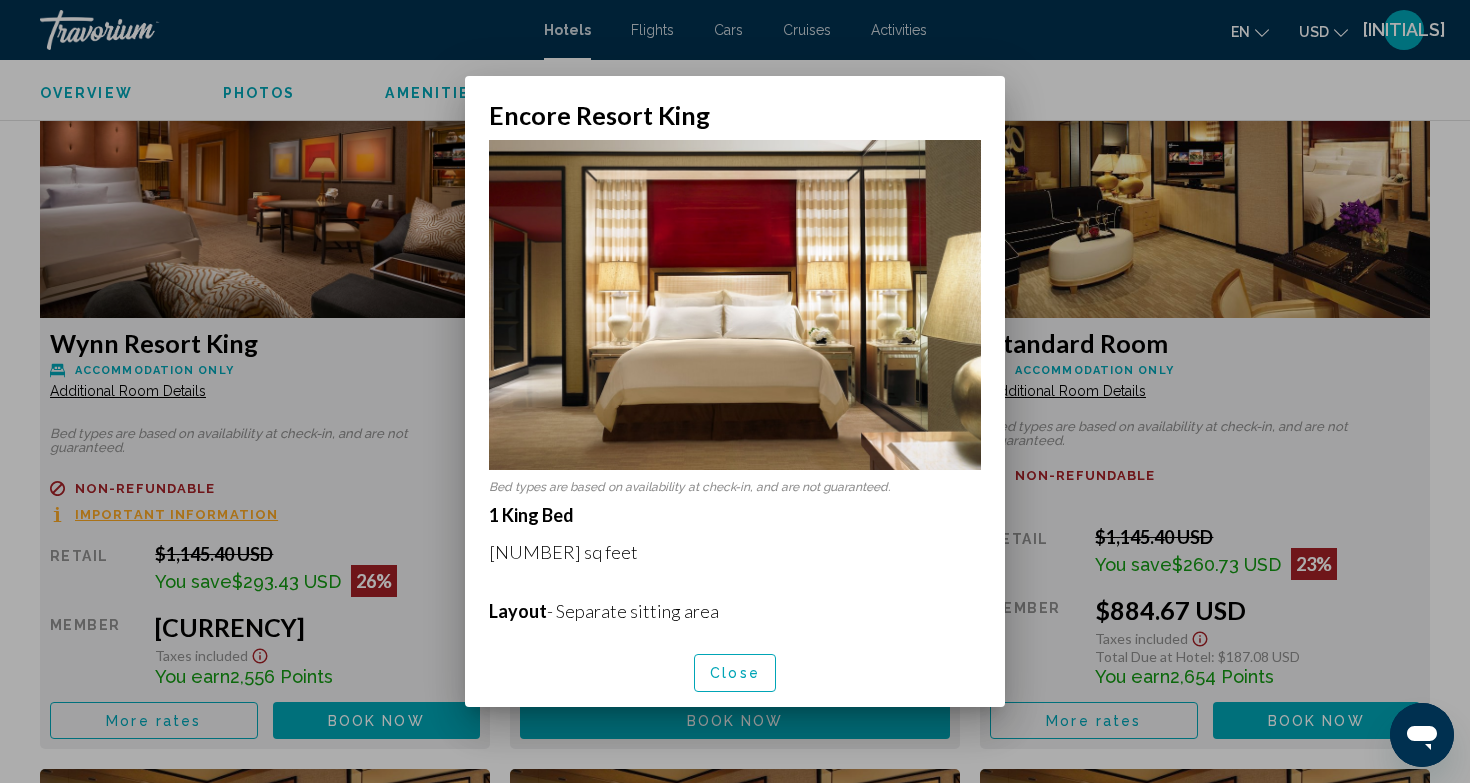 scroll, scrollTop: 0, scrollLeft: 0, axis: both 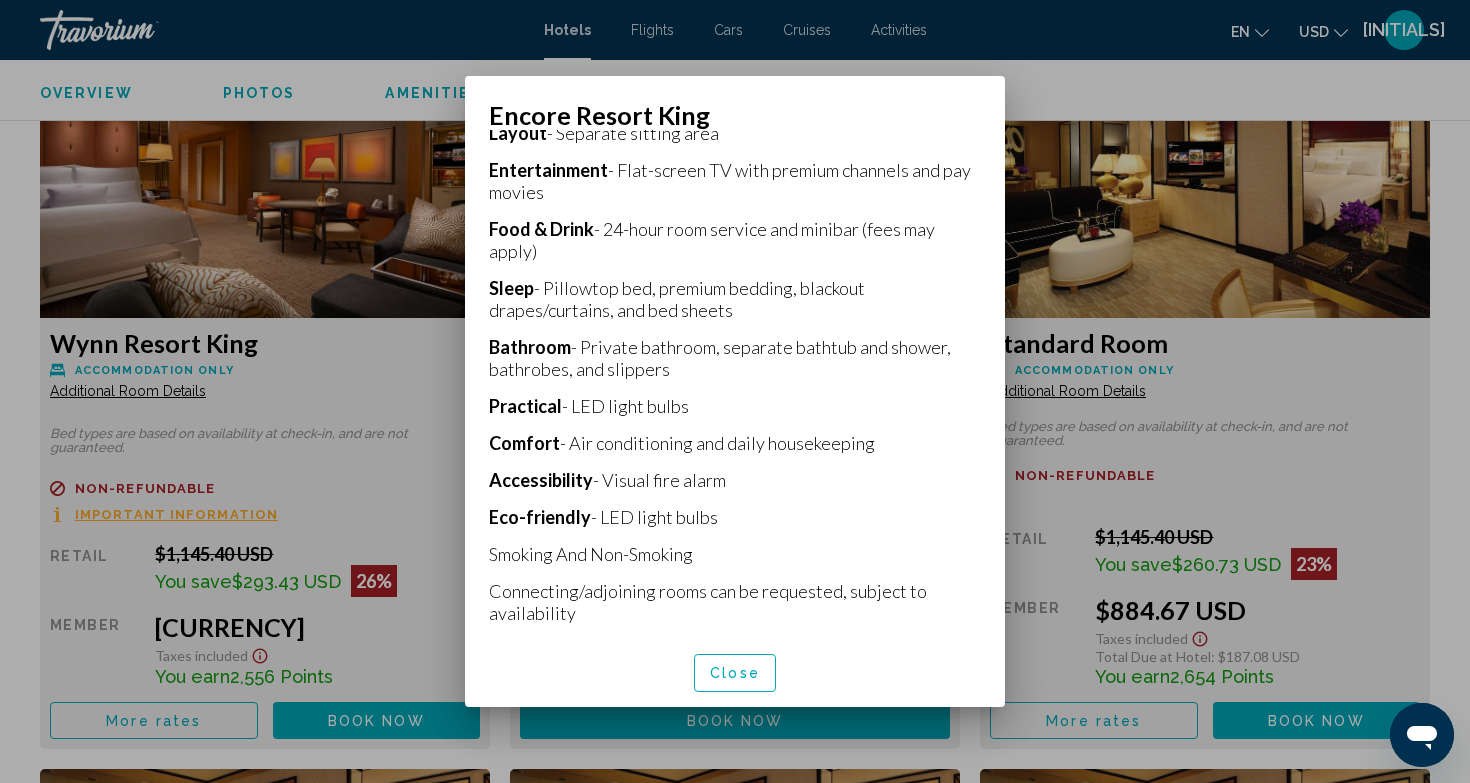 click on "Close" at bounding box center [735, 672] 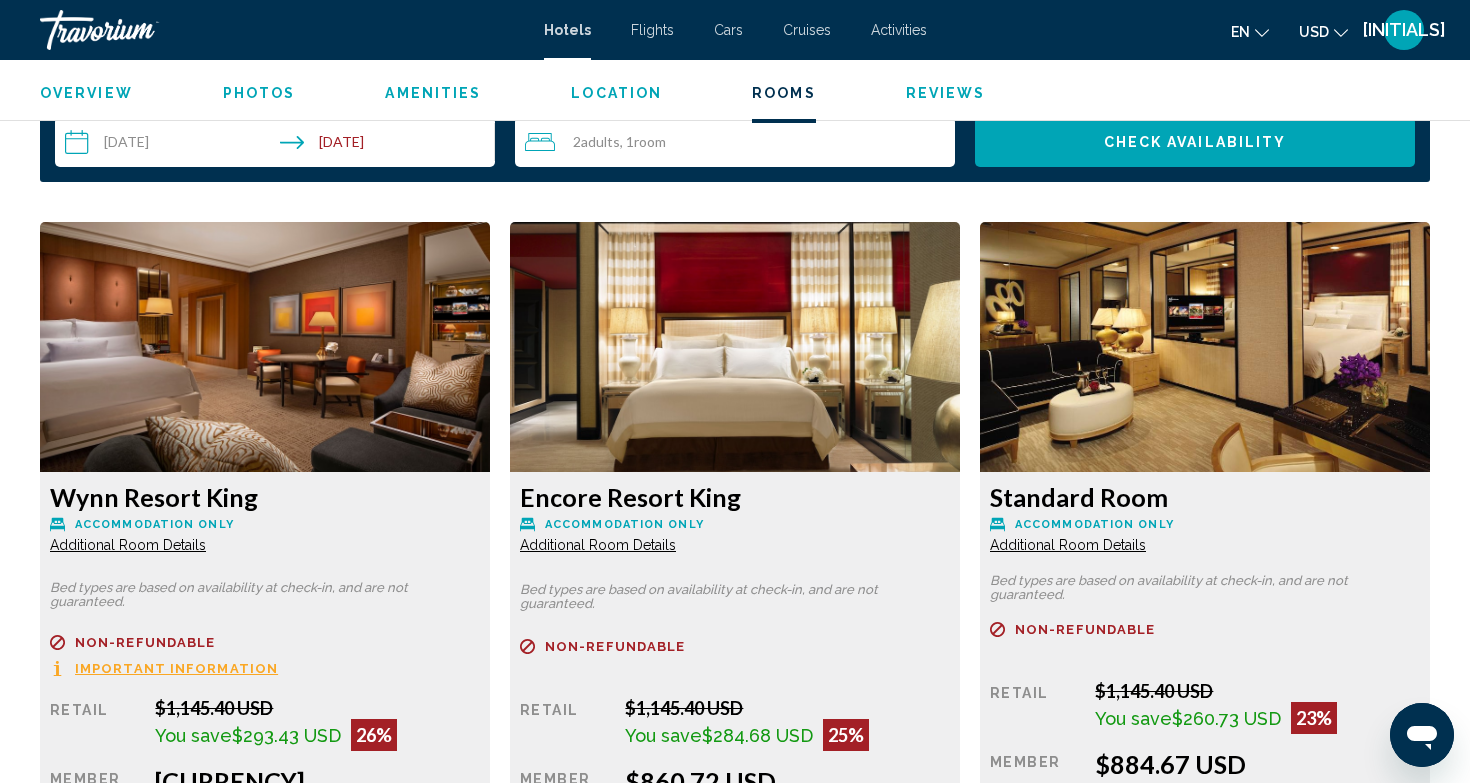 scroll, scrollTop: 2589, scrollLeft: 0, axis: vertical 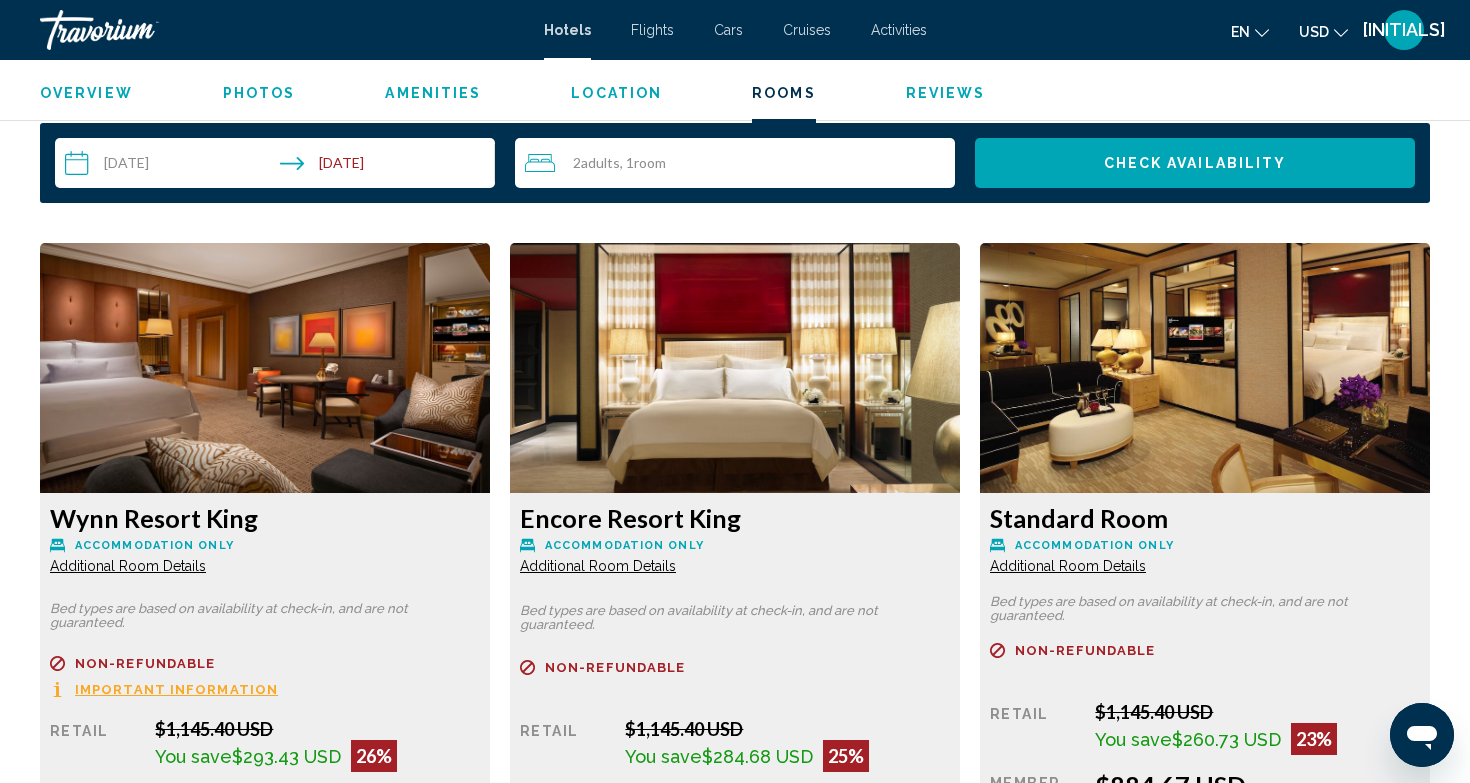 click on "Accommodation Only" at bounding box center [265, 545] 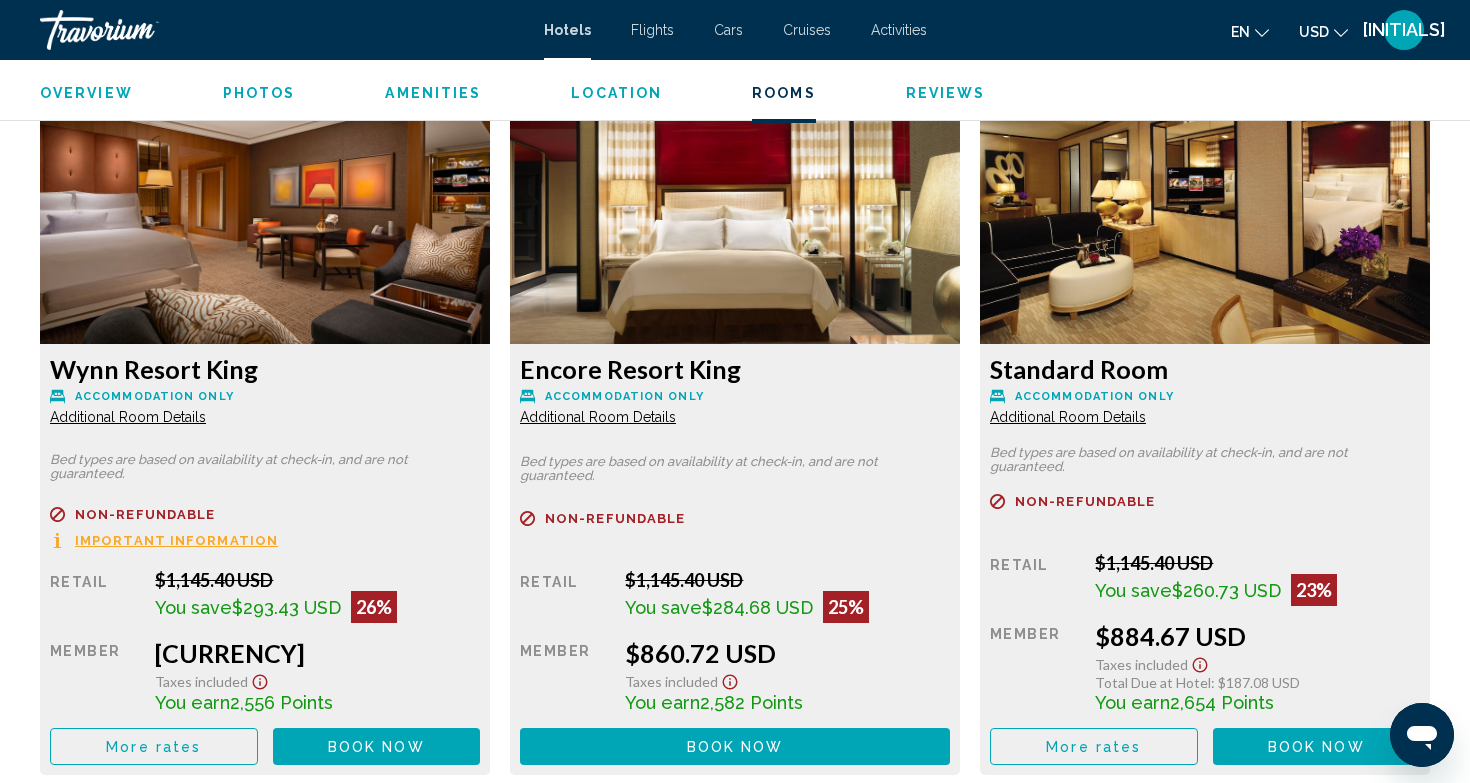 scroll, scrollTop: 2737, scrollLeft: 0, axis: vertical 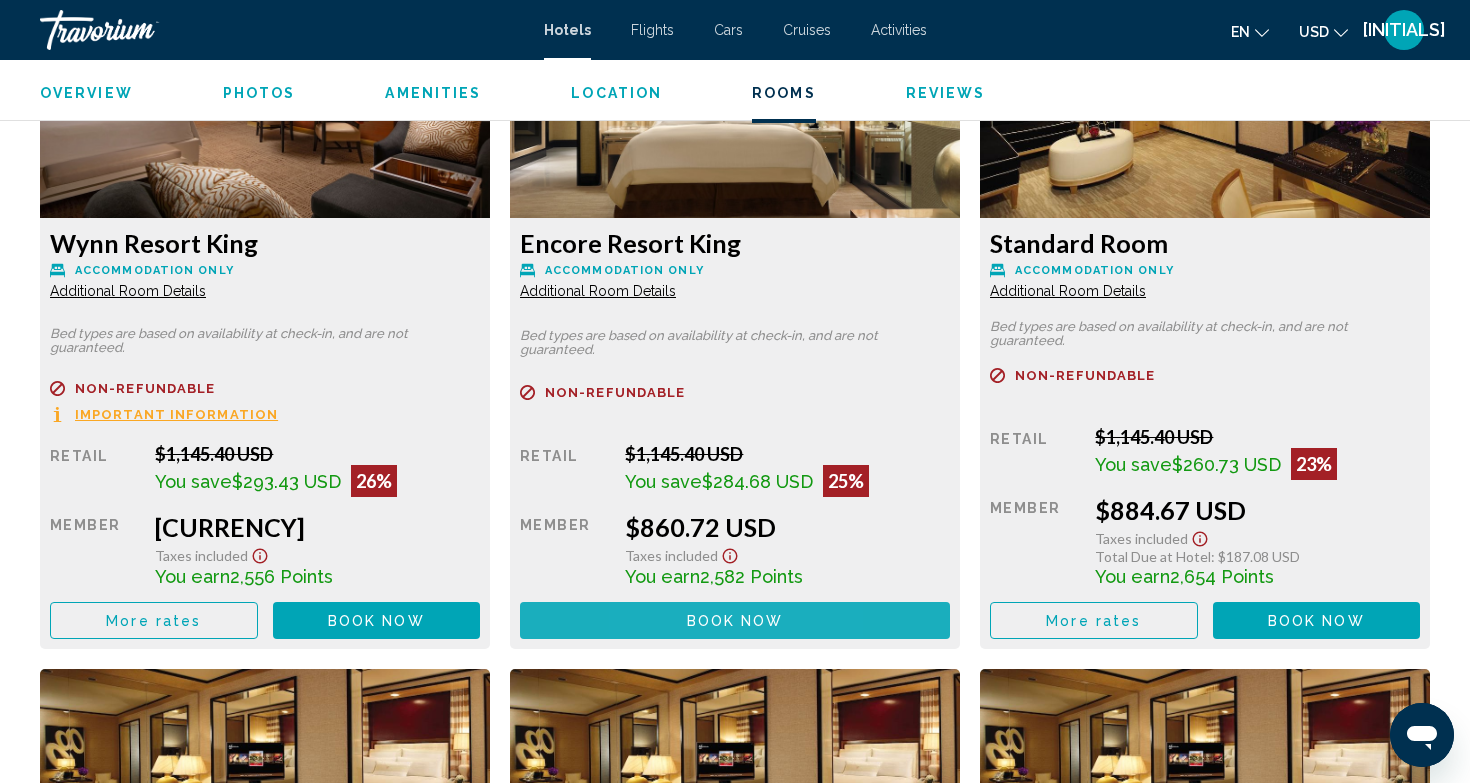 click on "Book now No longer available" at bounding box center [735, 620] 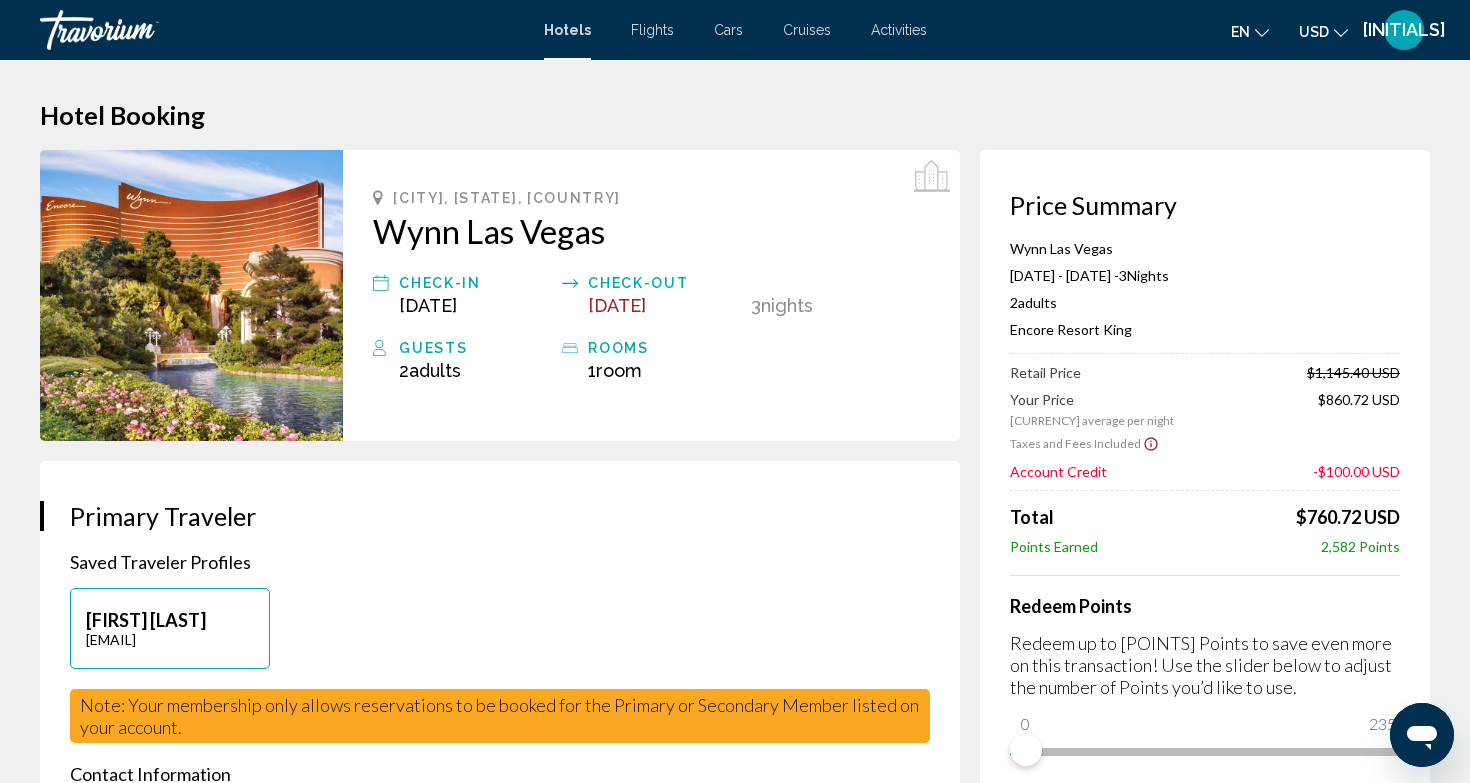 scroll, scrollTop: 0, scrollLeft: 0, axis: both 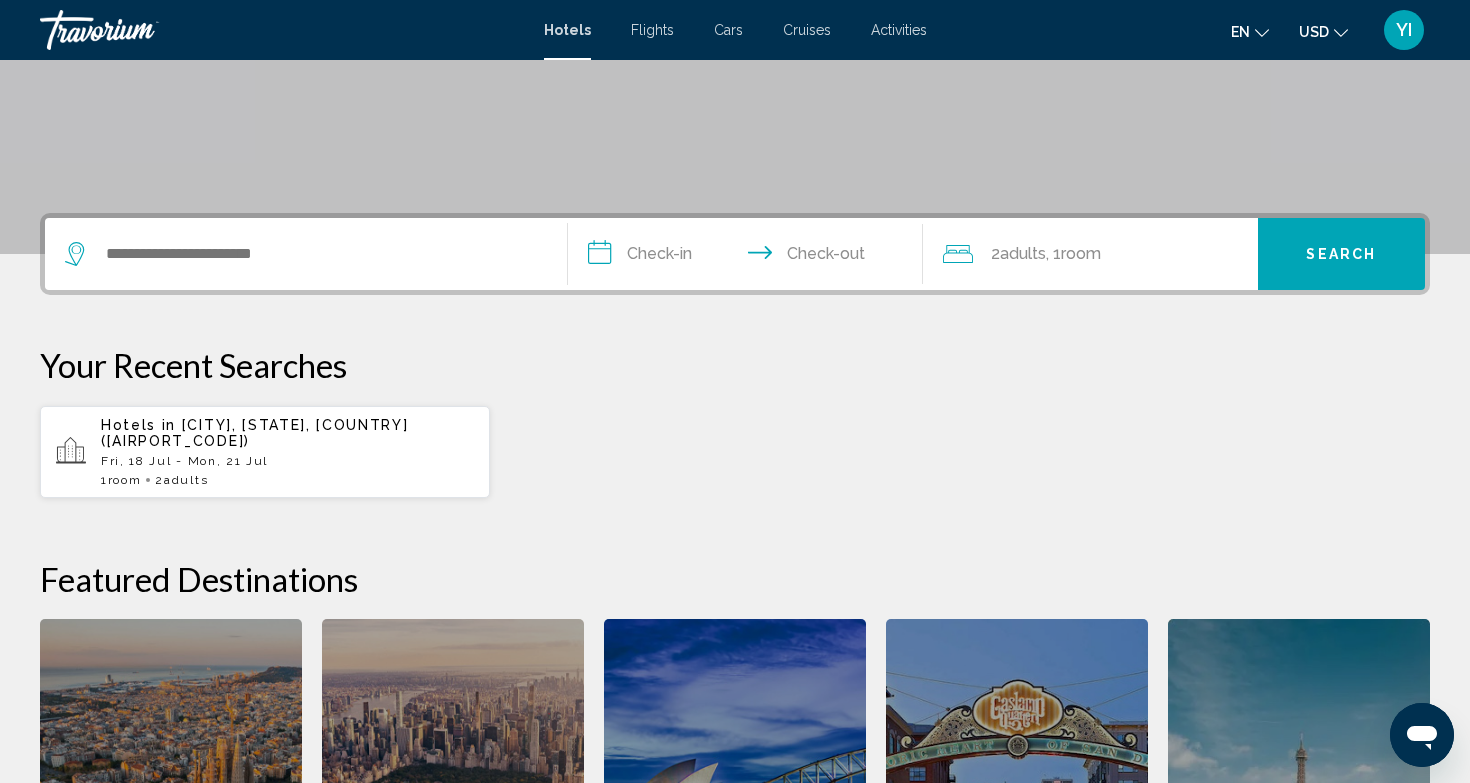 click on "[CITY], [STATE], [COUNTRY] ([AIRPORT_CODE])" at bounding box center [255, 433] 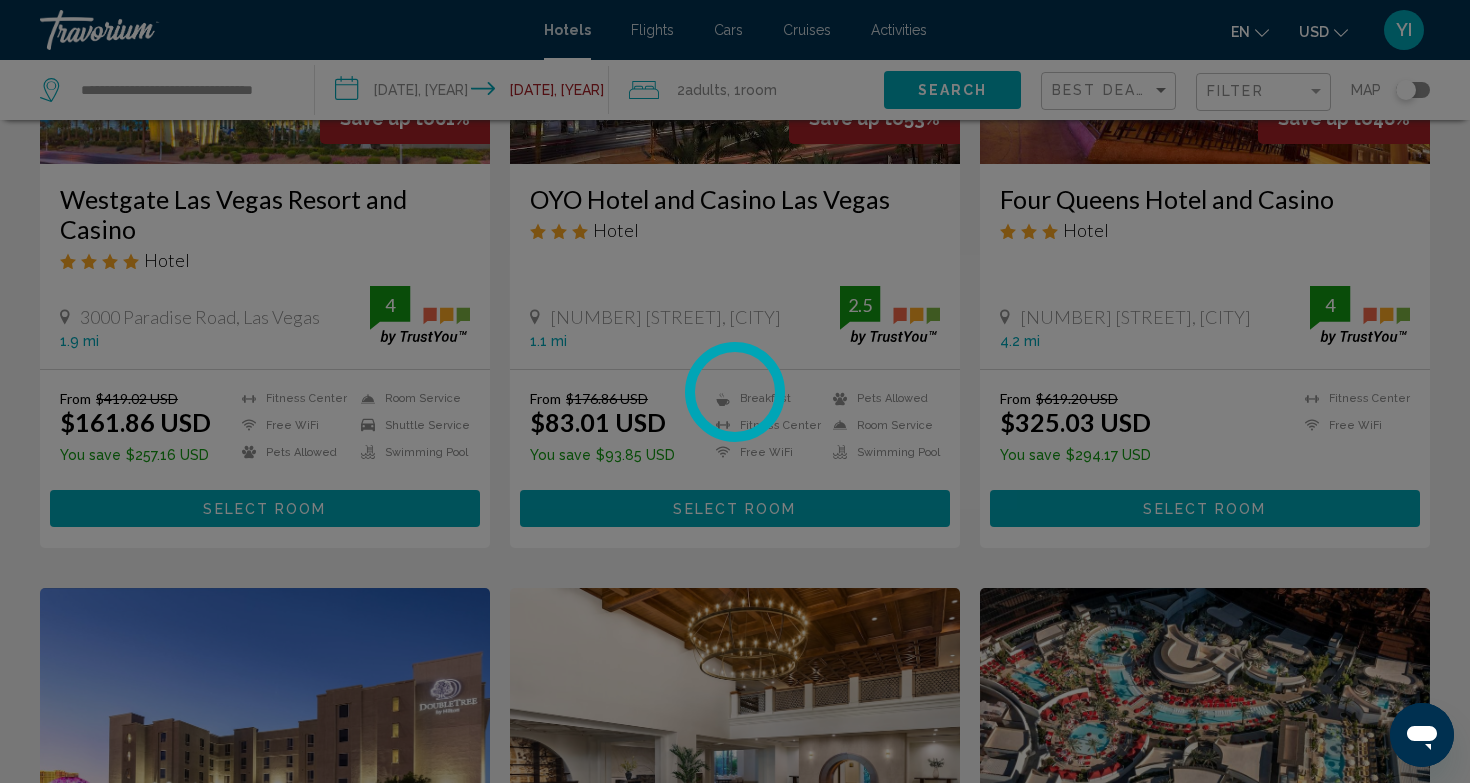 scroll, scrollTop: 0, scrollLeft: 0, axis: both 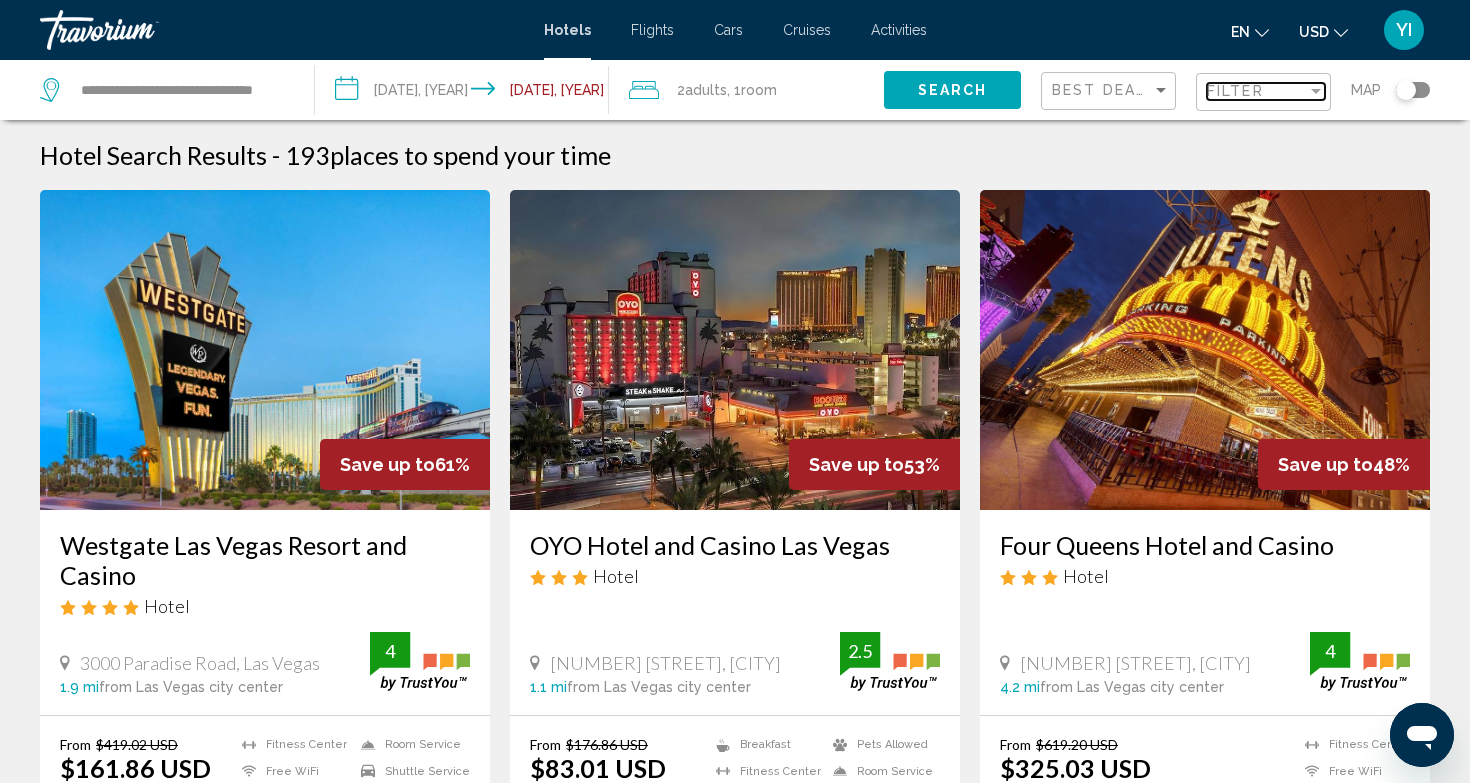 click on "Filter" at bounding box center (1235, 91) 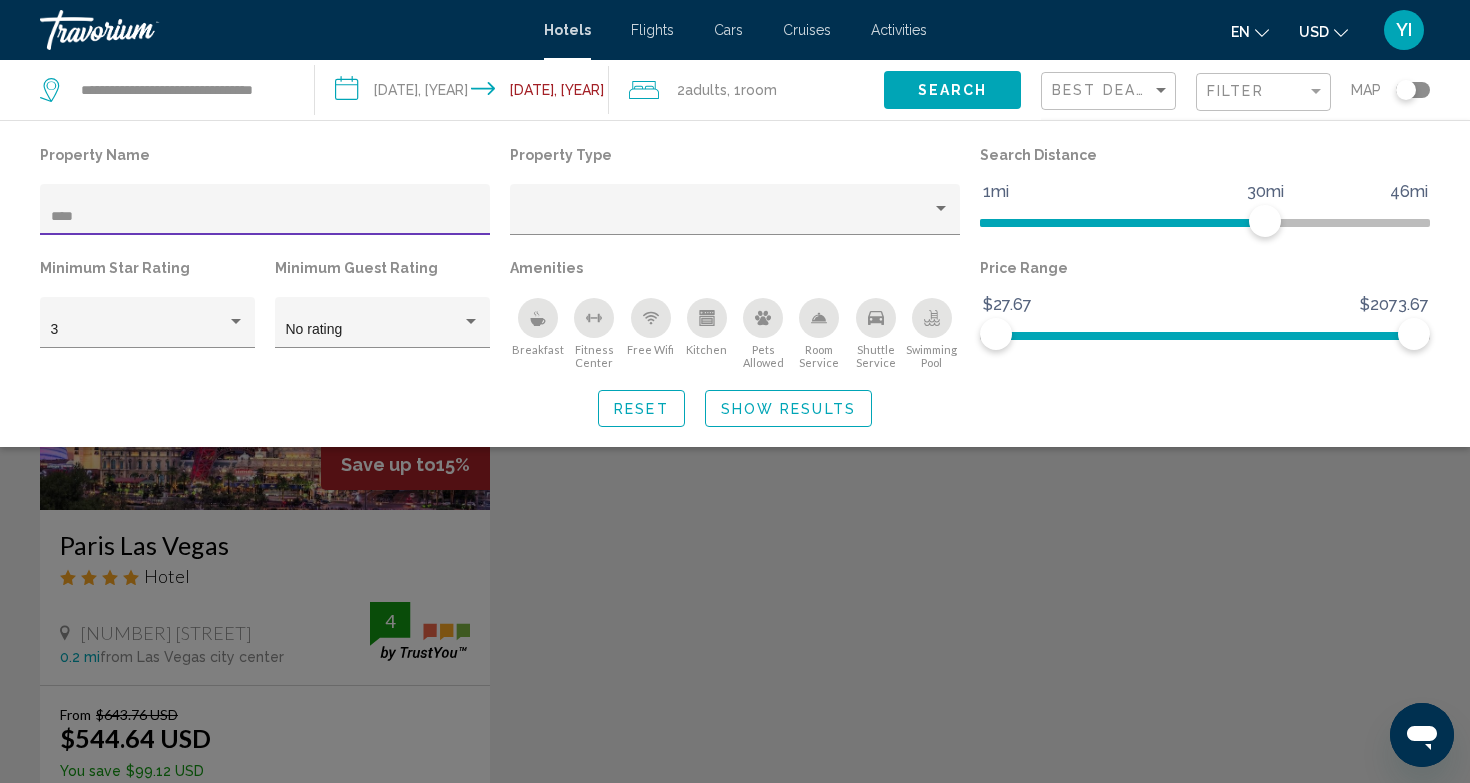 type on "****" 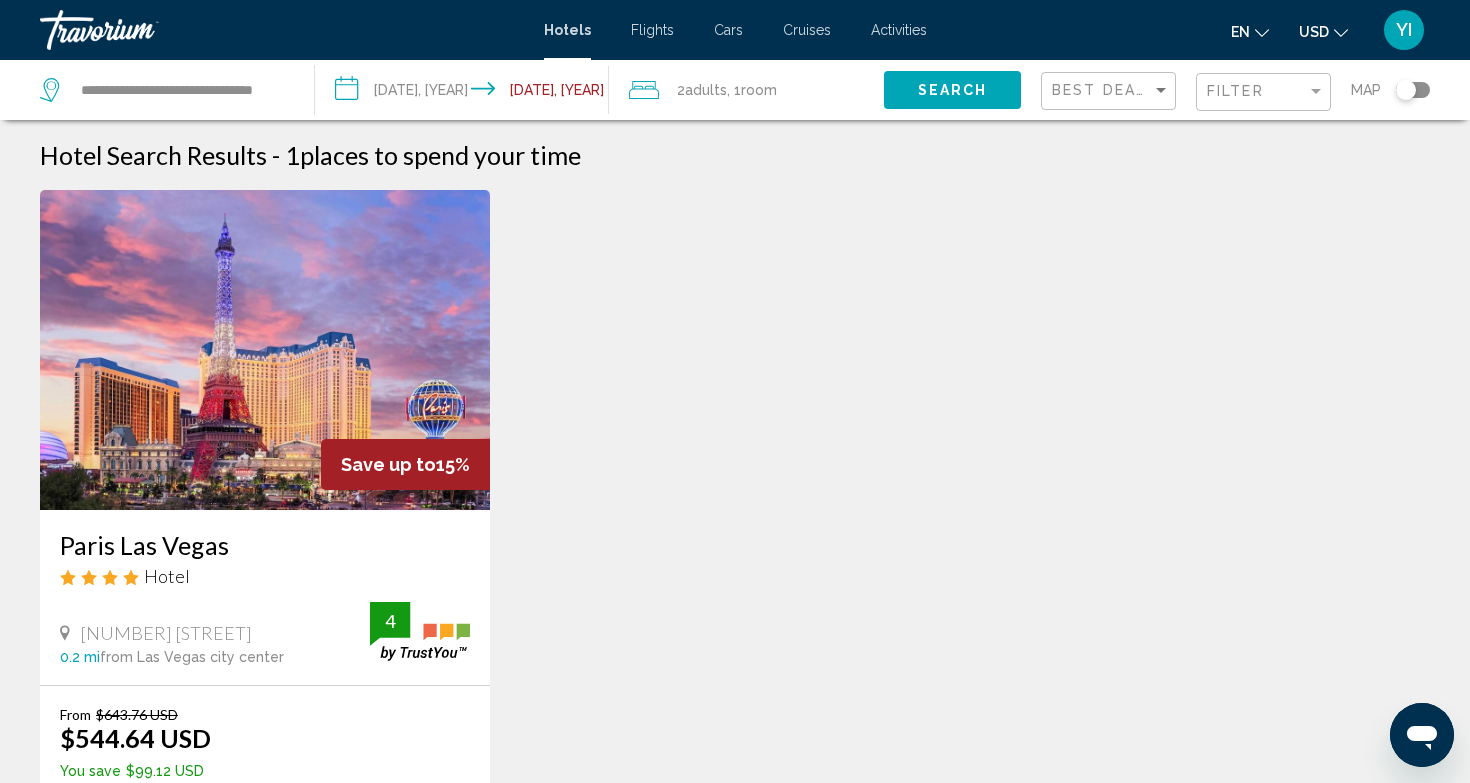 click on "Paris Las Vegas
Hotel" at bounding box center [265, 566] 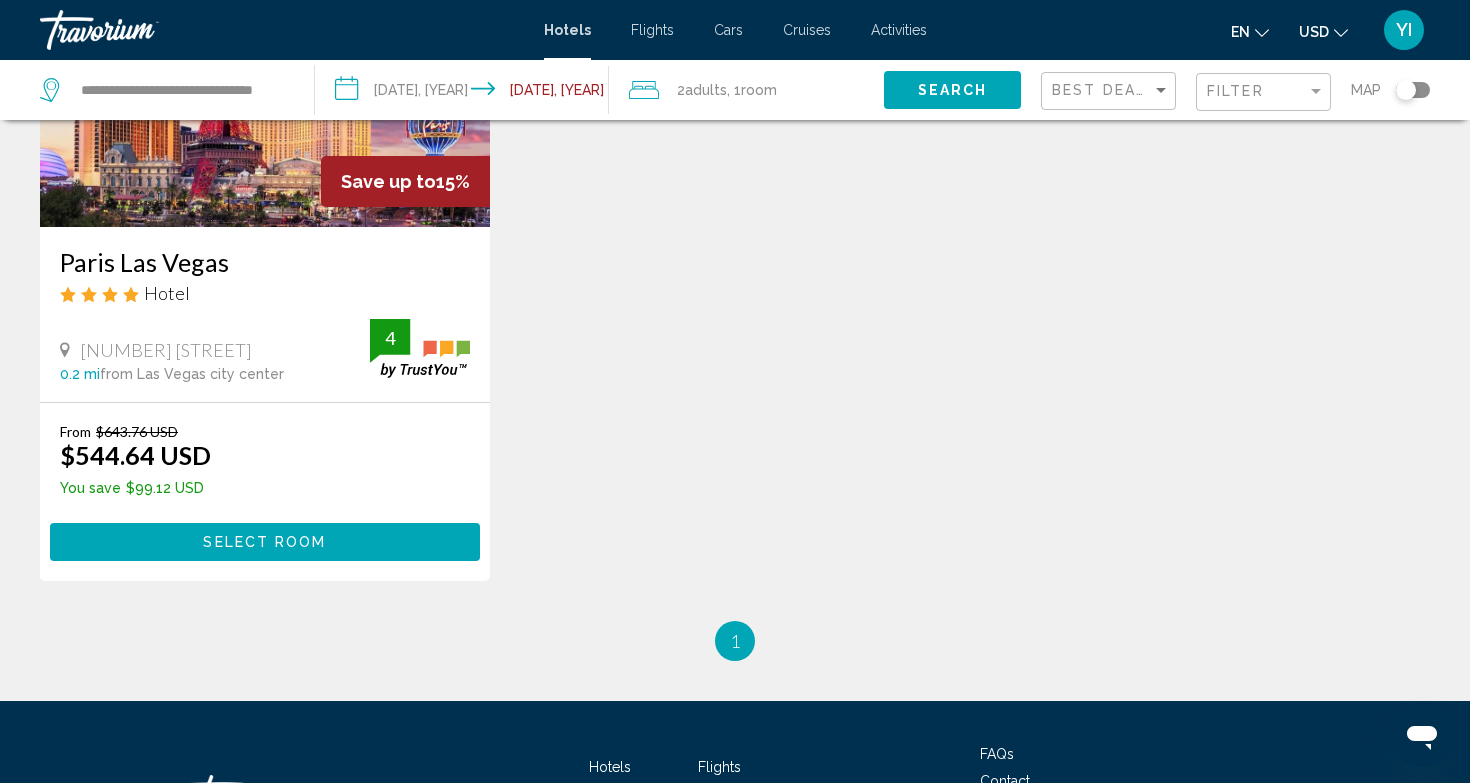 scroll, scrollTop: 302, scrollLeft: 0, axis: vertical 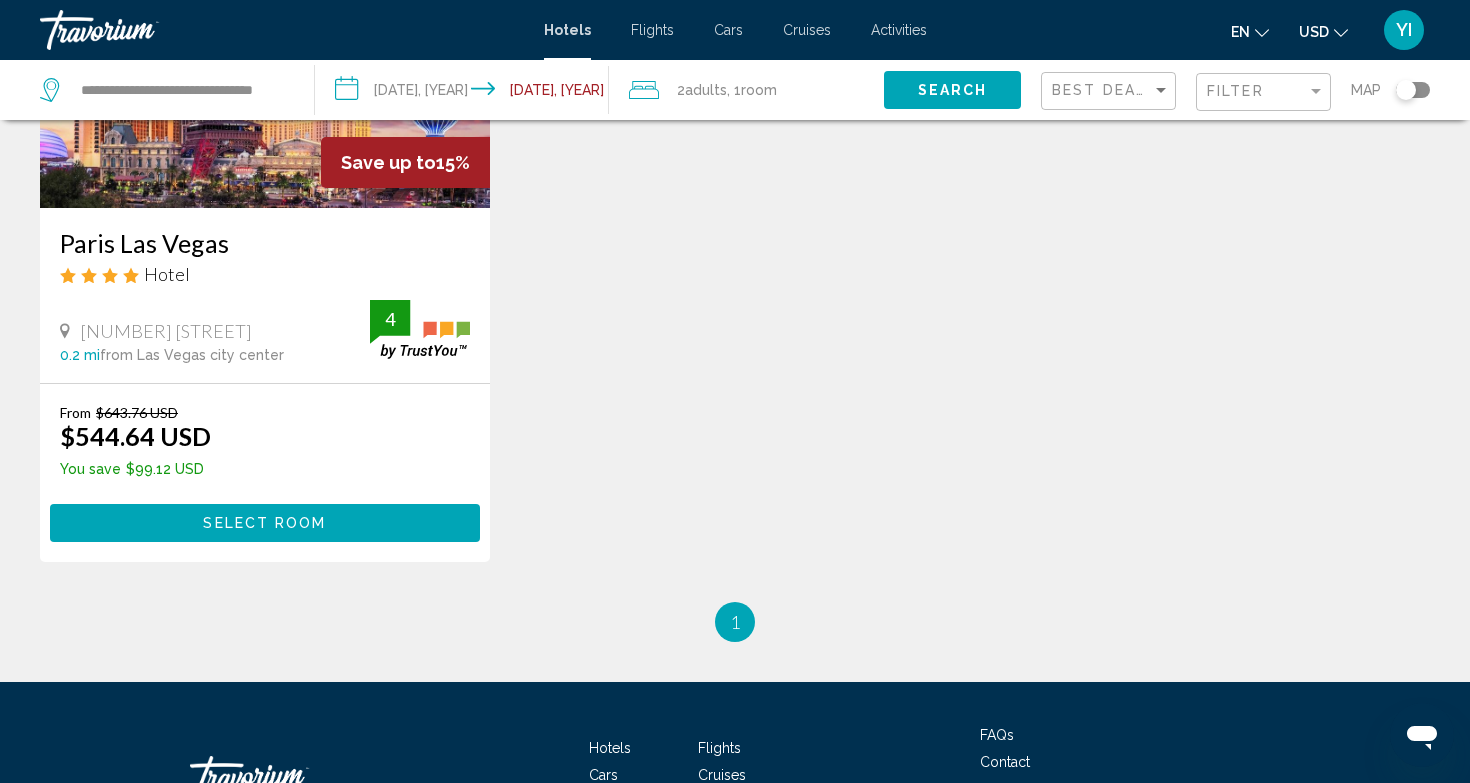 click on "Select Room" at bounding box center (264, 524) 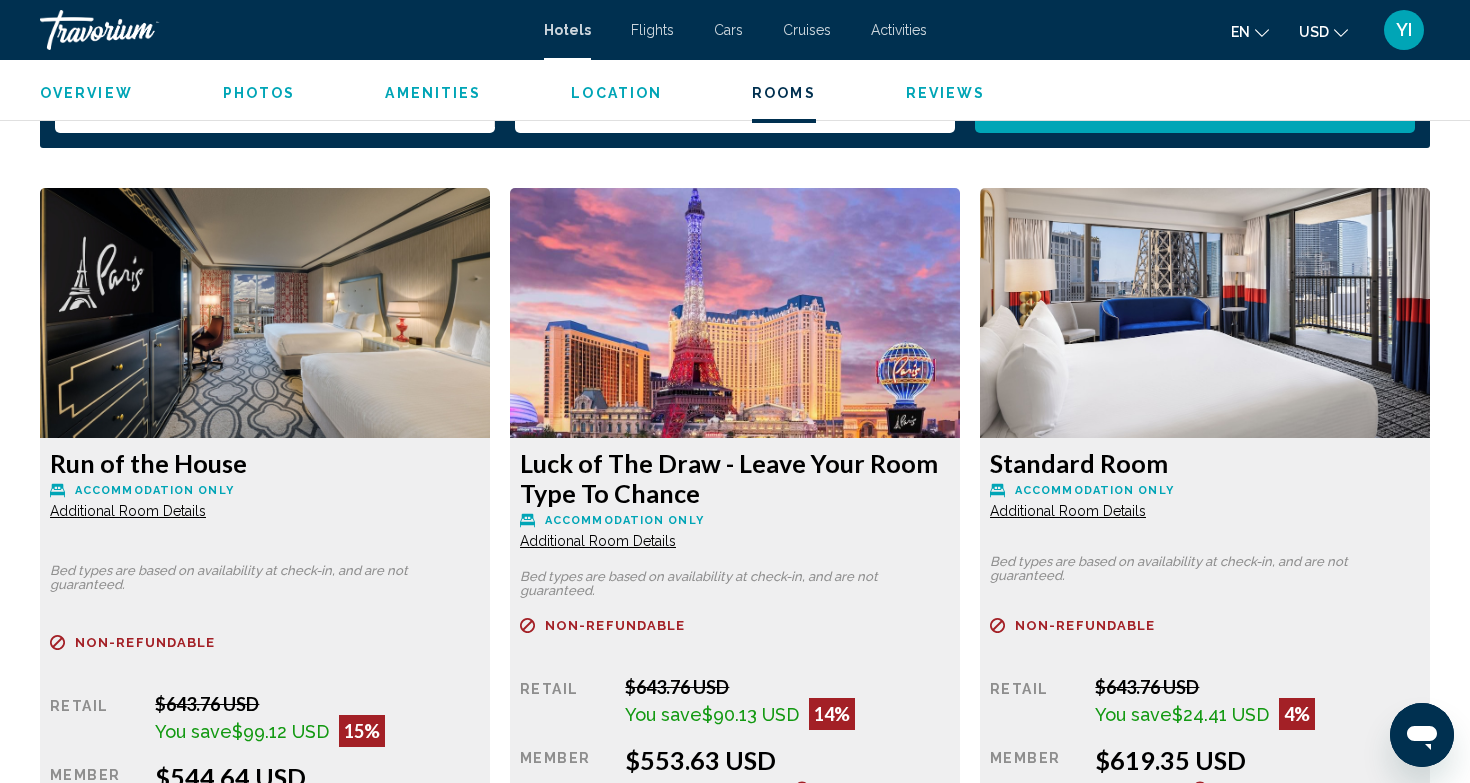 scroll, scrollTop: 2531, scrollLeft: 0, axis: vertical 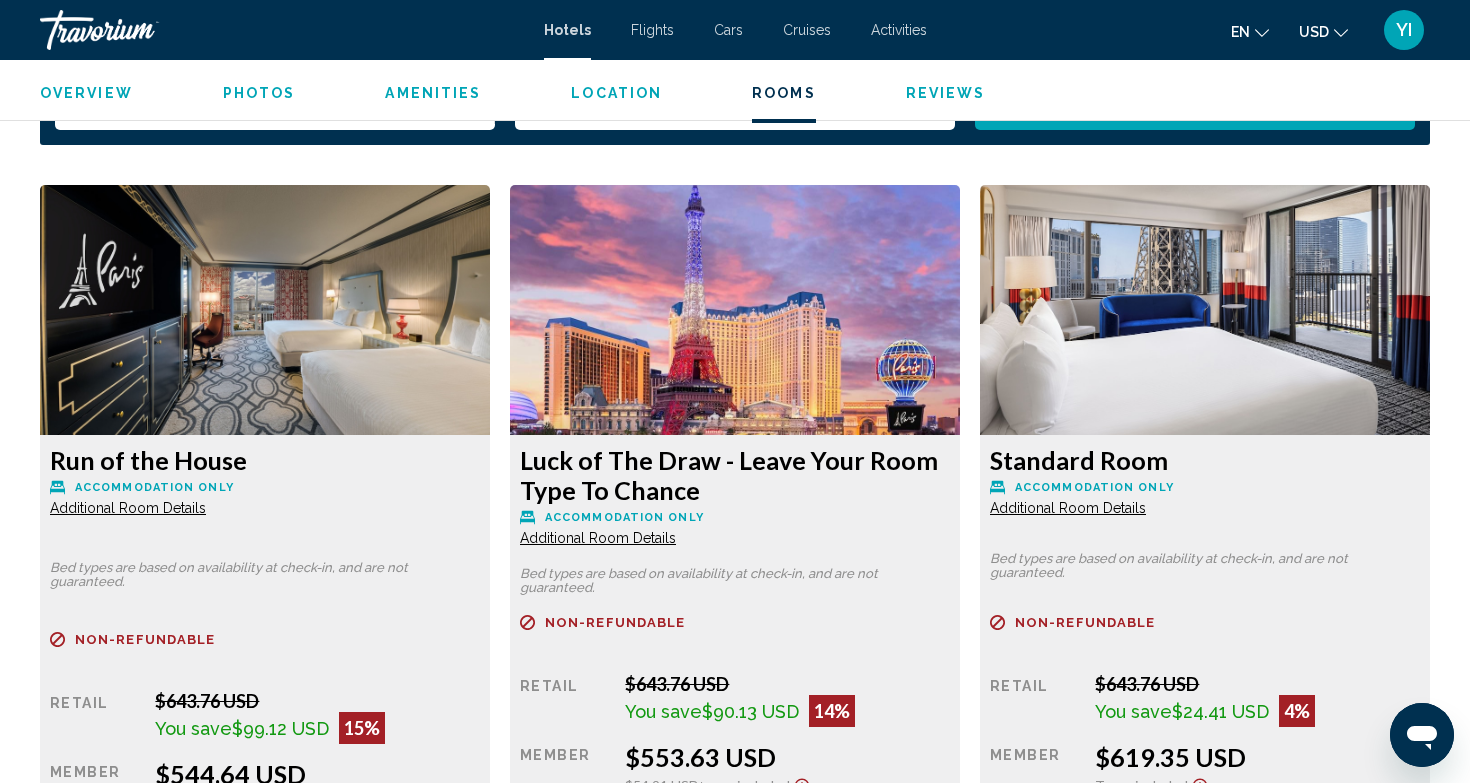 click on "Standard Room
Accommodation Only Additional Room Details" at bounding box center [265, 481] 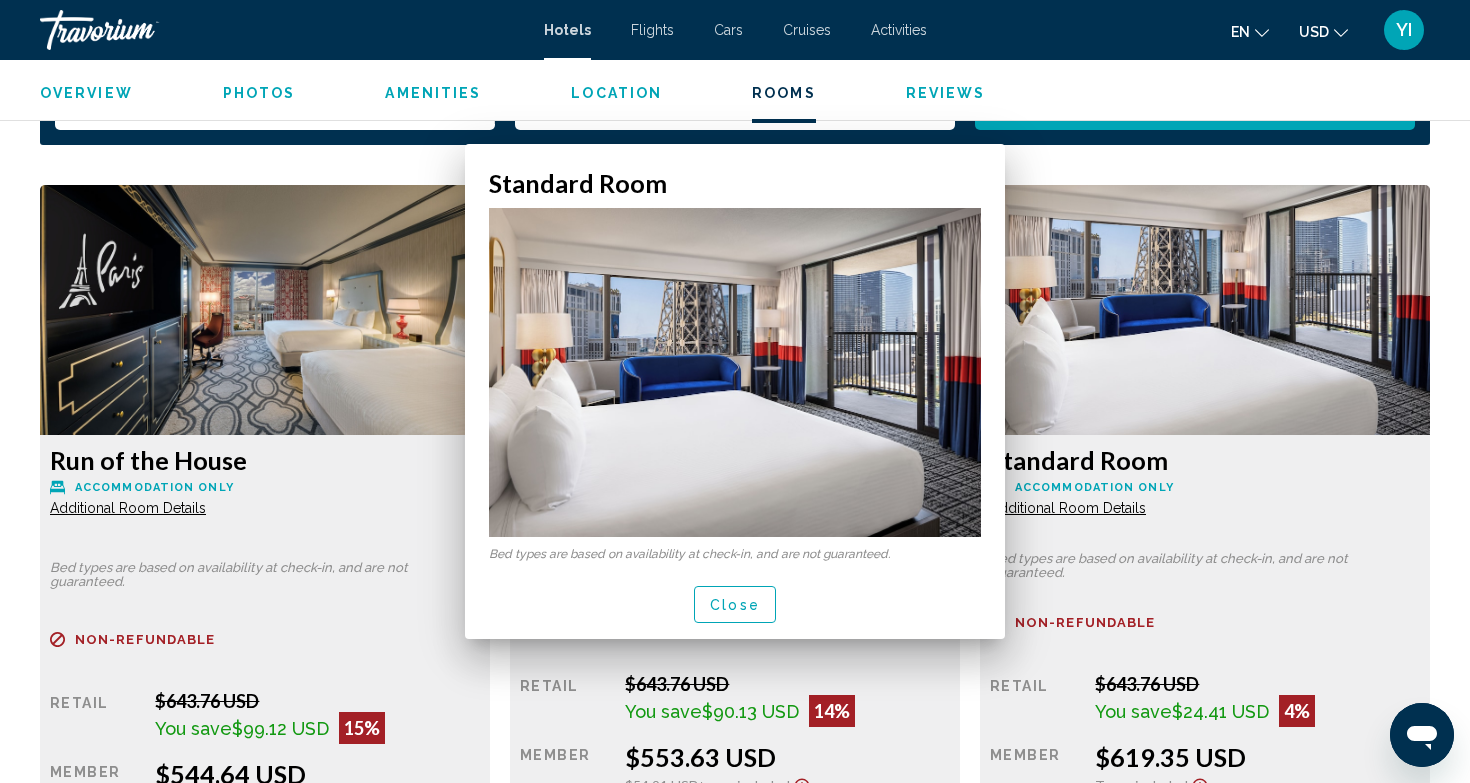 scroll, scrollTop: 0, scrollLeft: 0, axis: both 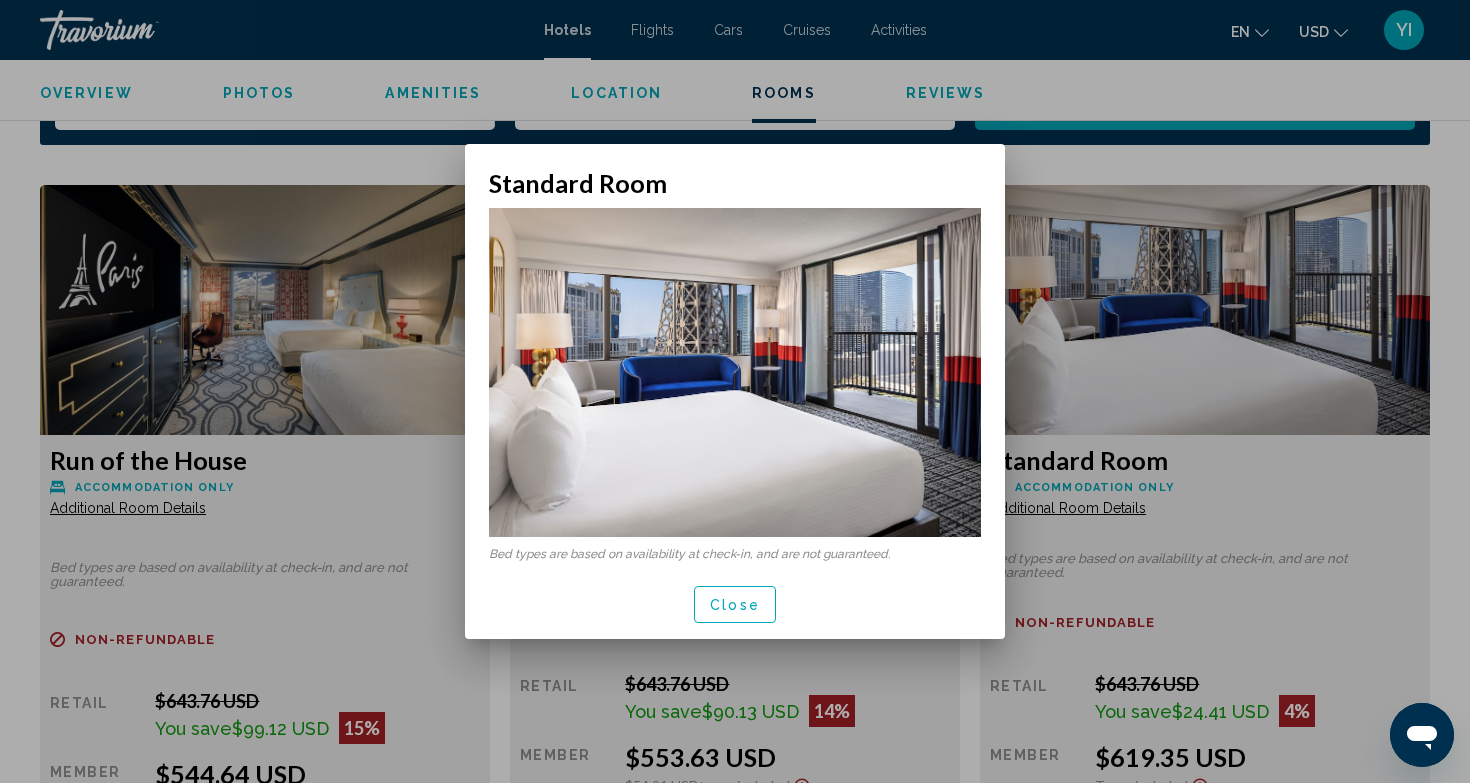 click on "Close" at bounding box center (735, 605) 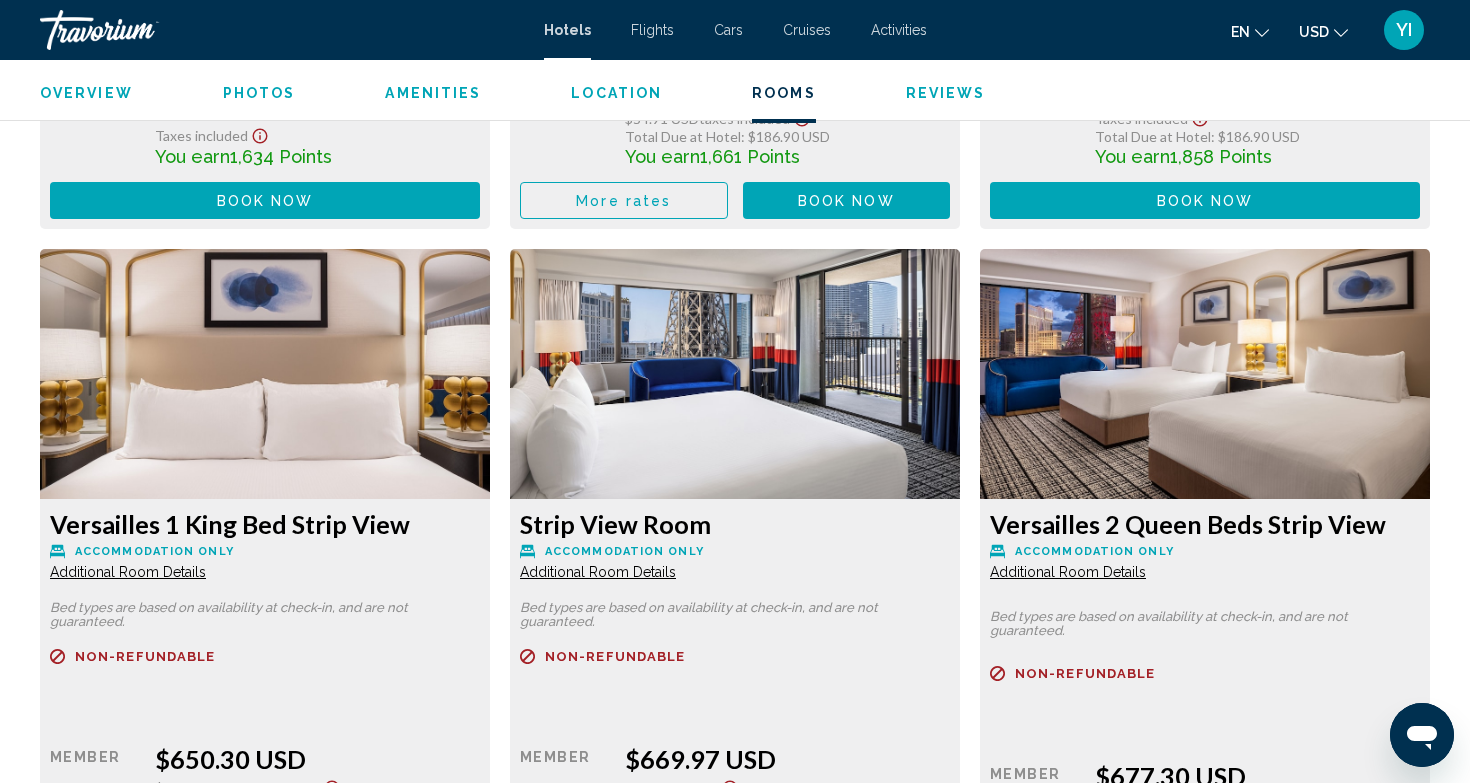 scroll, scrollTop: 3197, scrollLeft: 0, axis: vertical 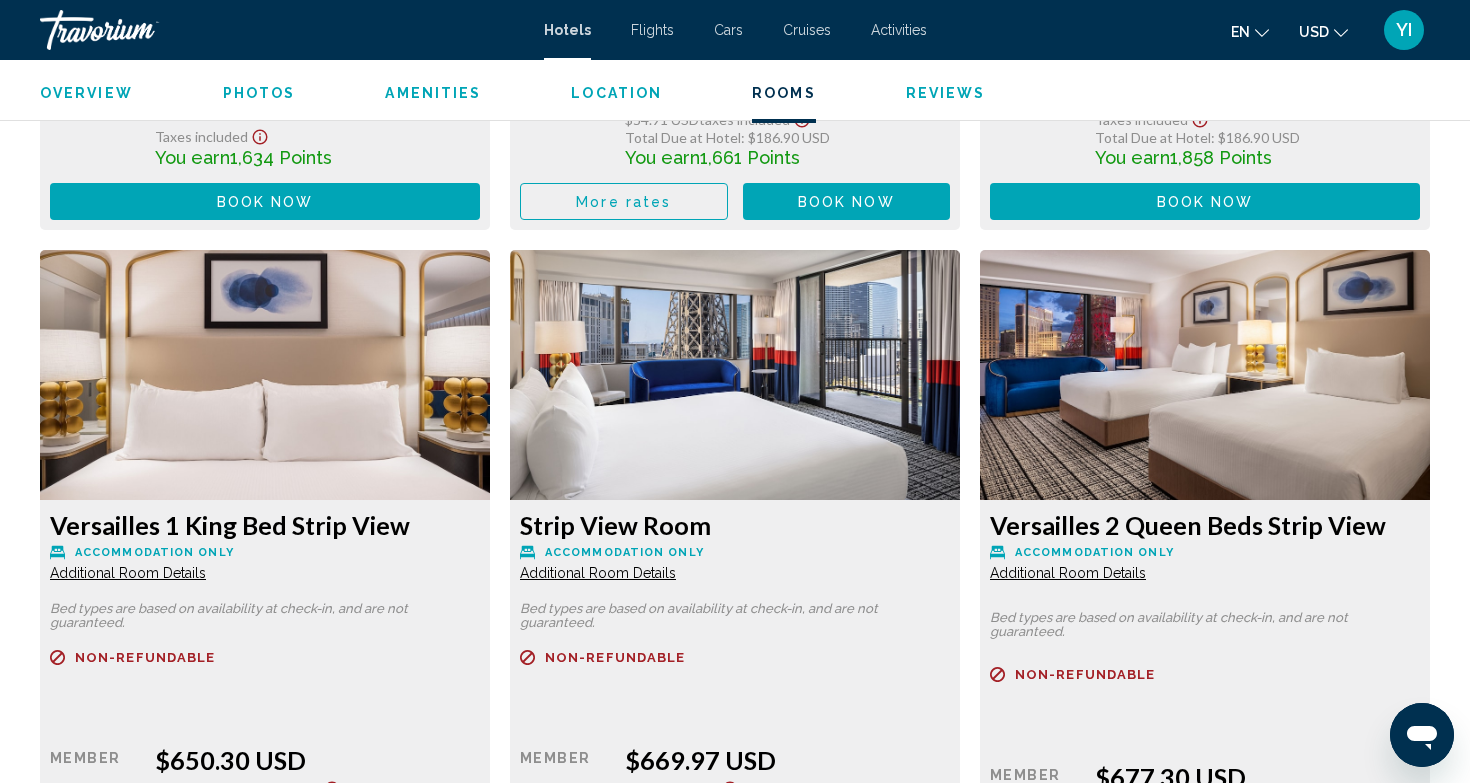 click on "Reviews" at bounding box center (946, 93) 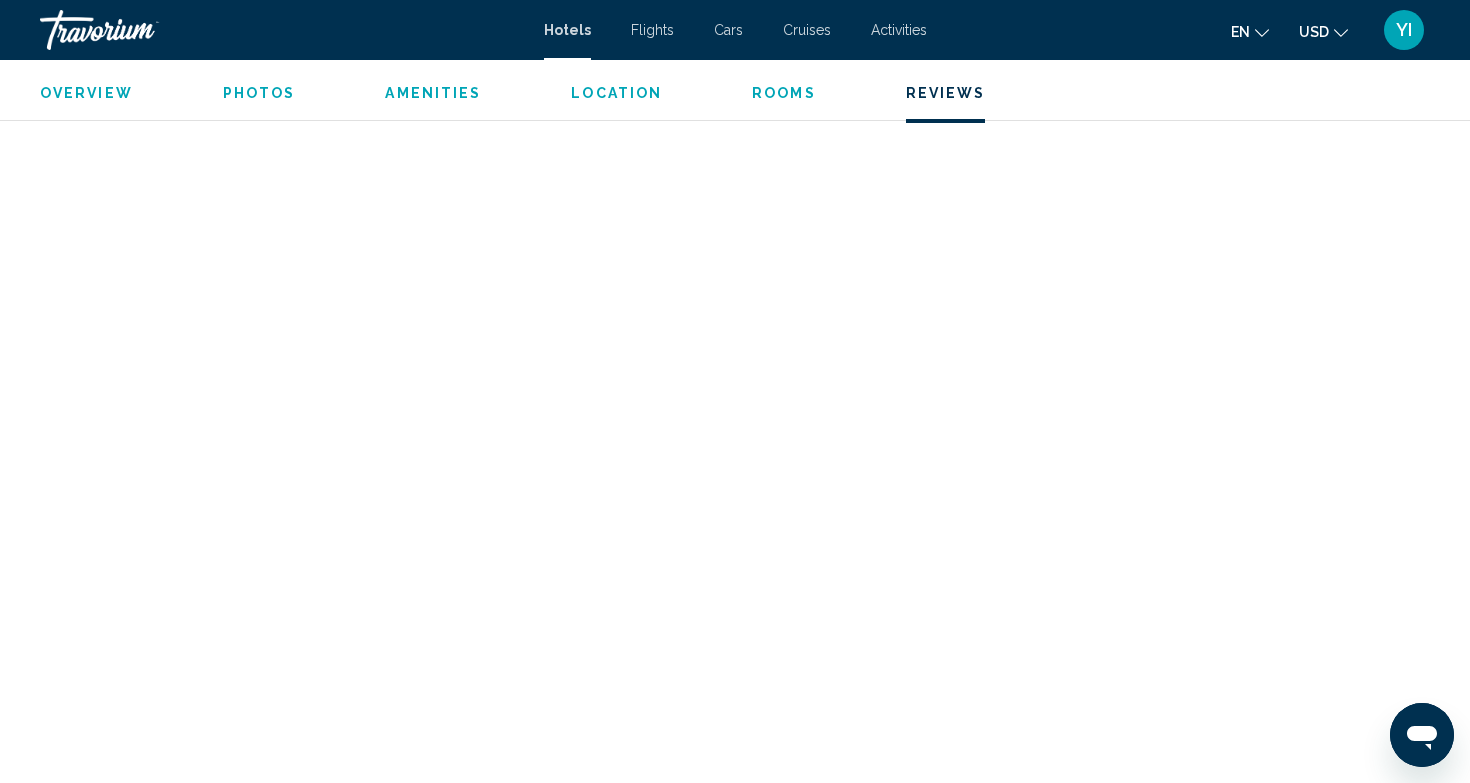 scroll, scrollTop: 10525, scrollLeft: 0, axis: vertical 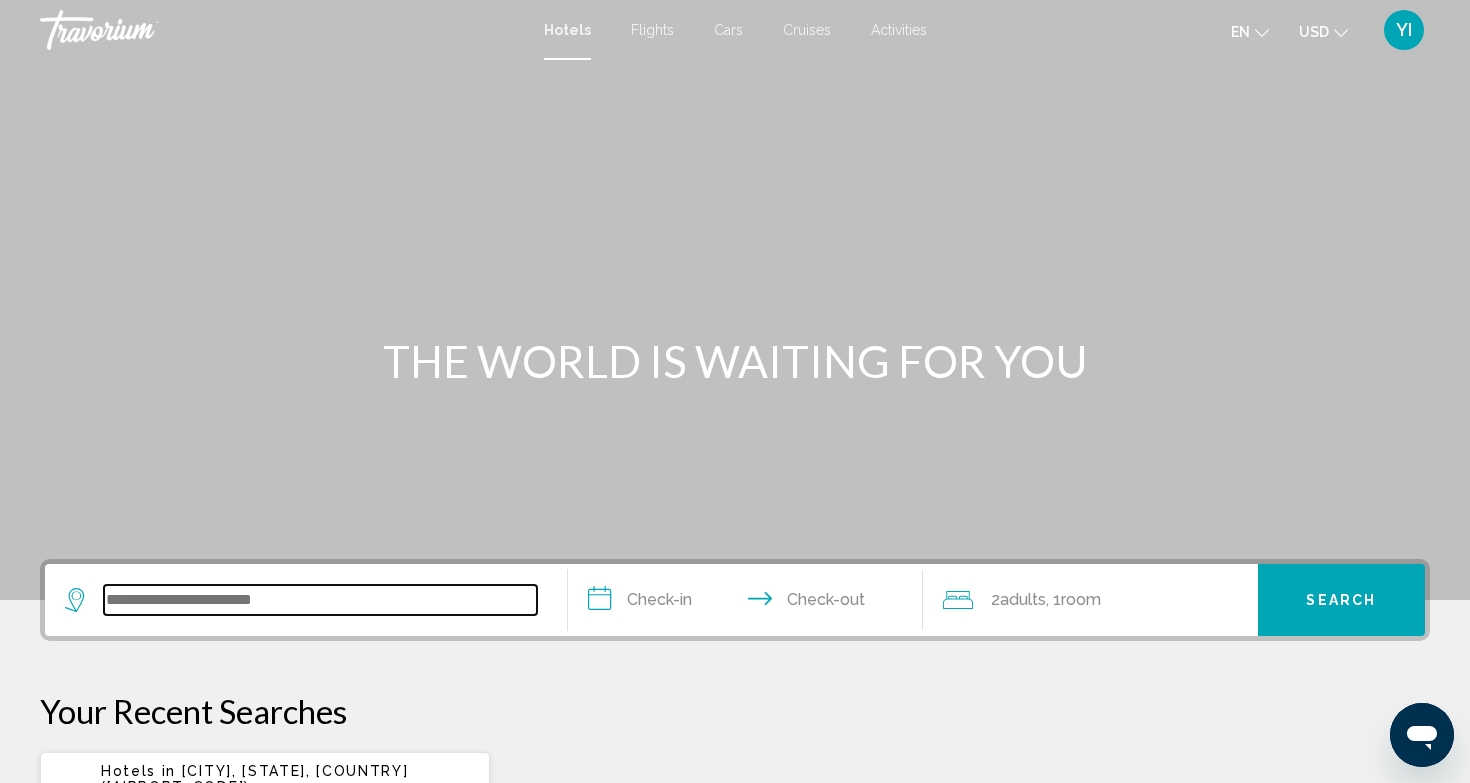 click at bounding box center (320, 600) 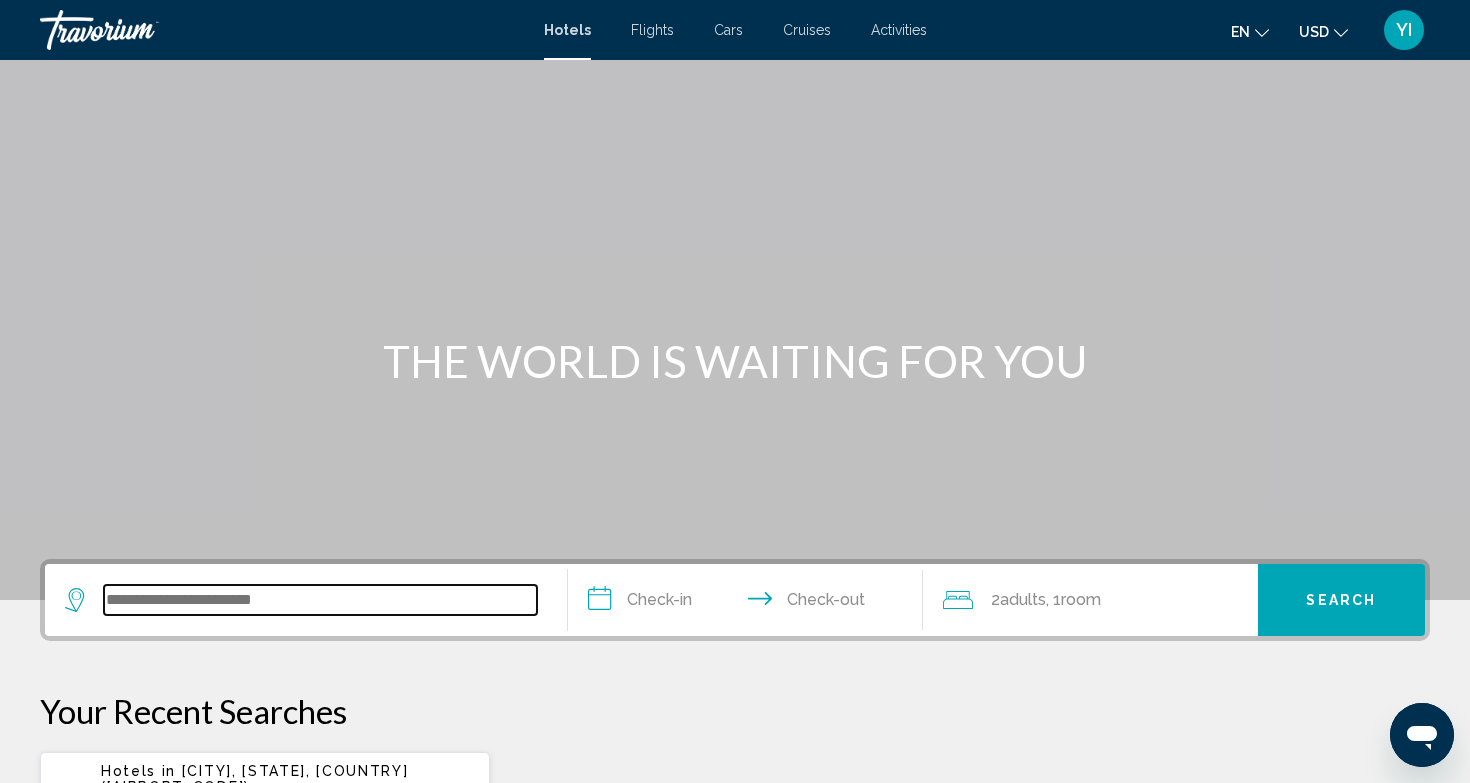 scroll, scrollTop: 494, scrollLeft: 0, axis: vertical 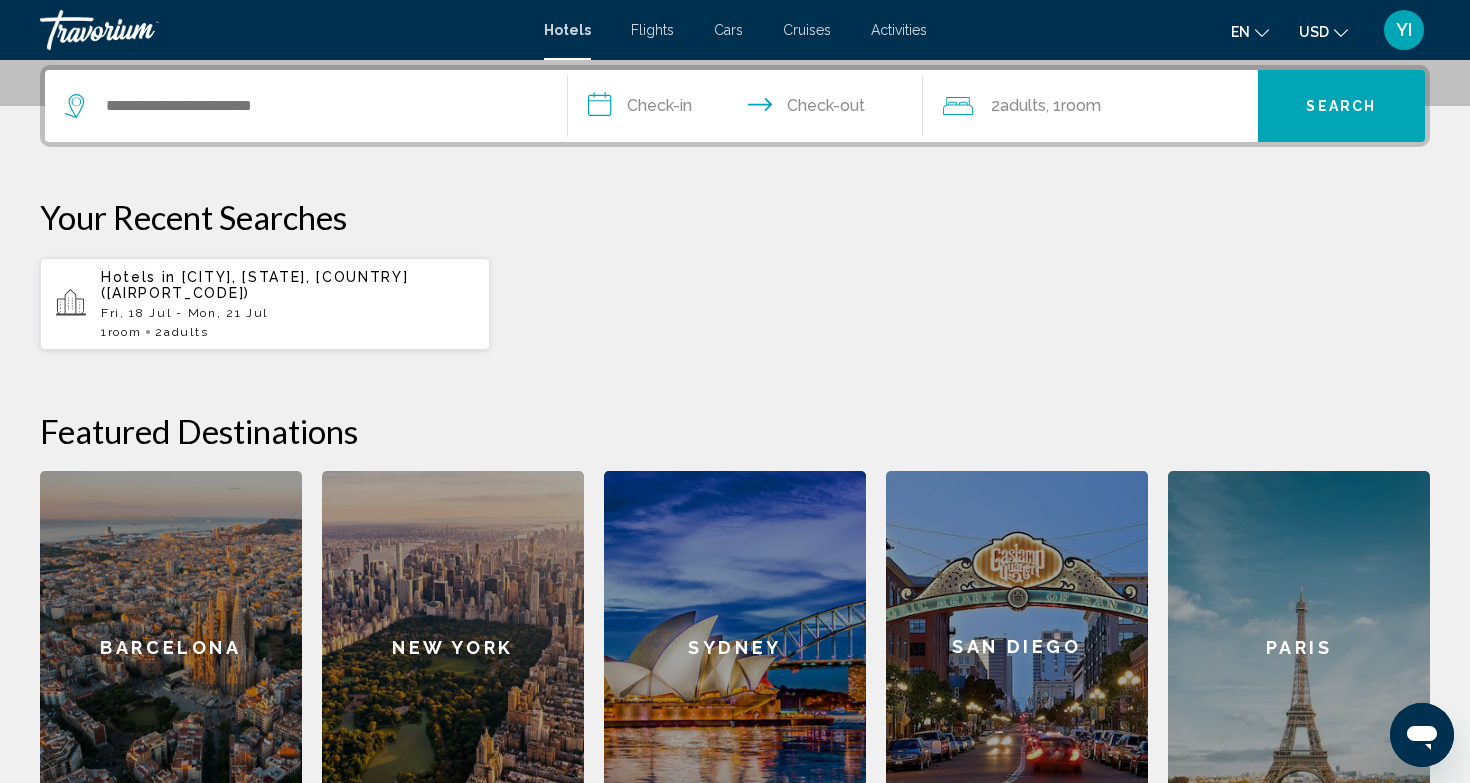 click on "Fri, 18 Jul - Mon, 21 Jul" at bounding box center [287, 313] 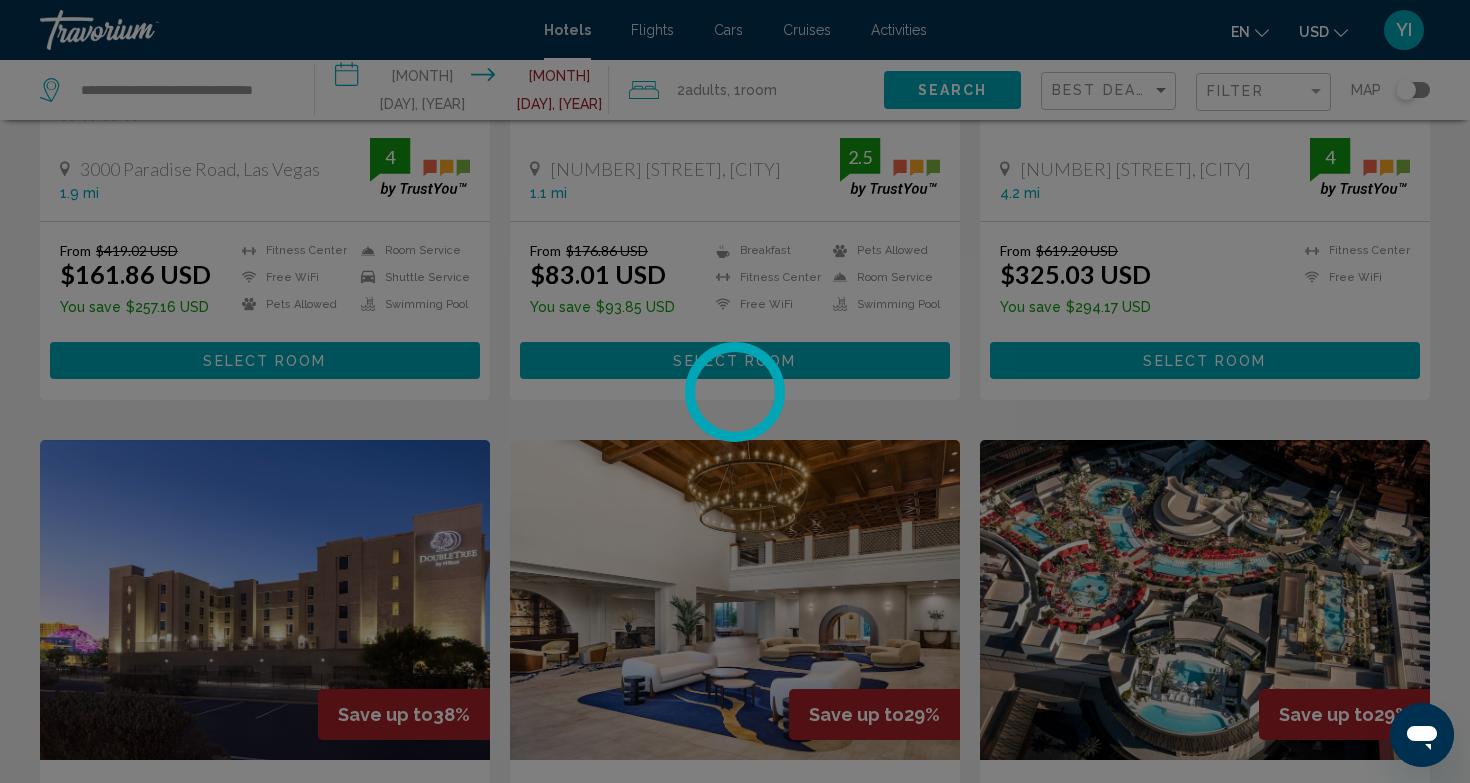 scroll, scrollTop: 0, scrollLeft: 0, axis: both 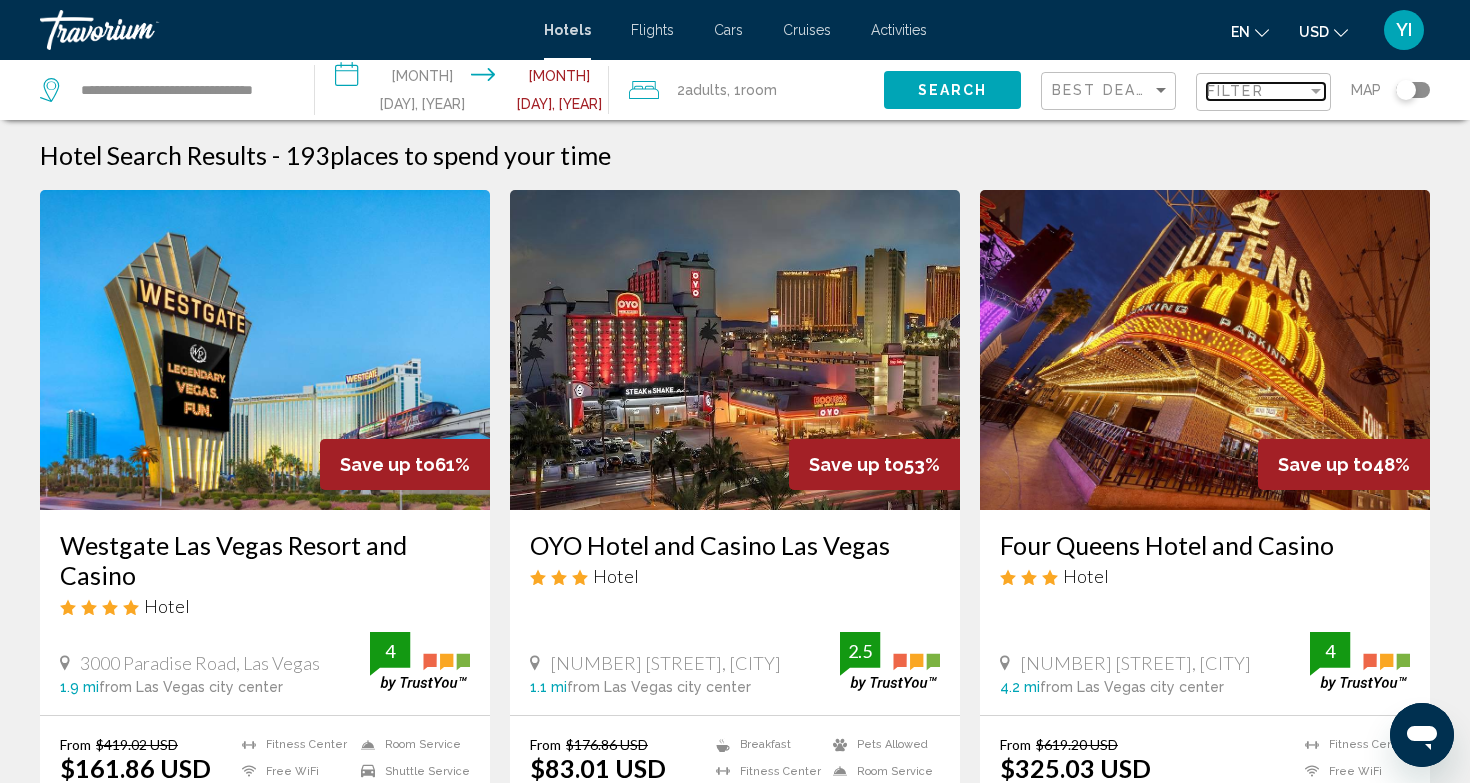 click on "Filter" at bounding box center [1235, 91] 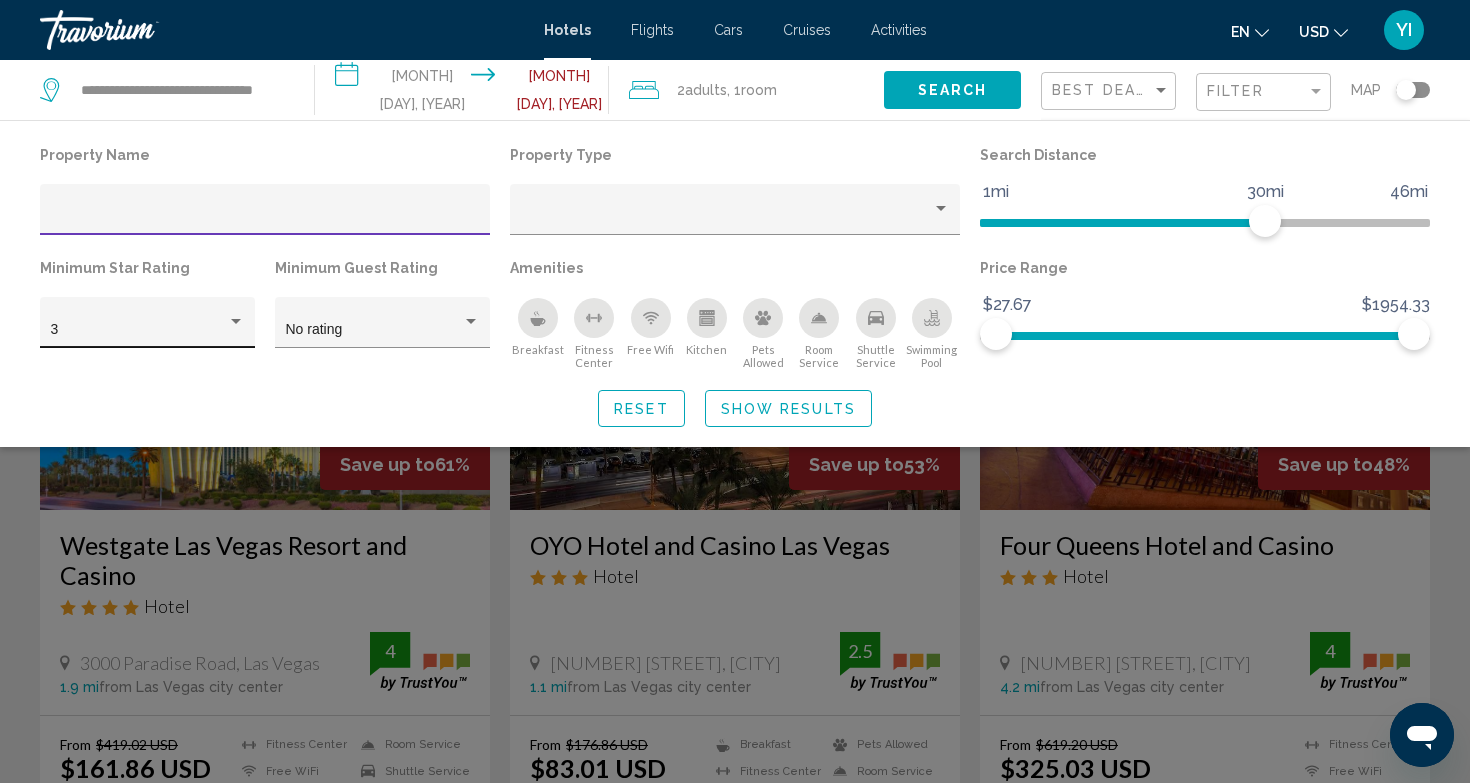 click on "3" at bounding box center (139, 330) 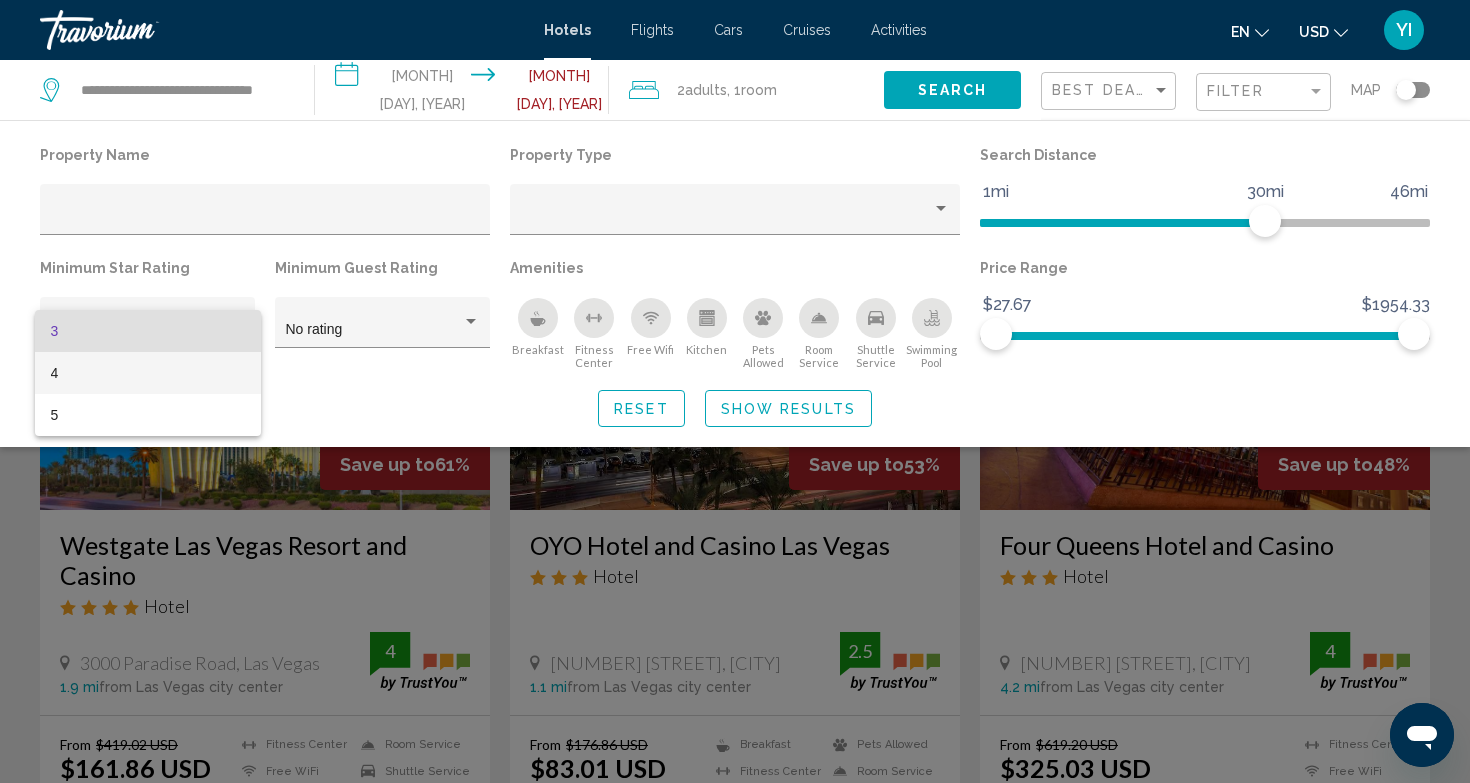 click on "4" at bounding box center [148, 373] 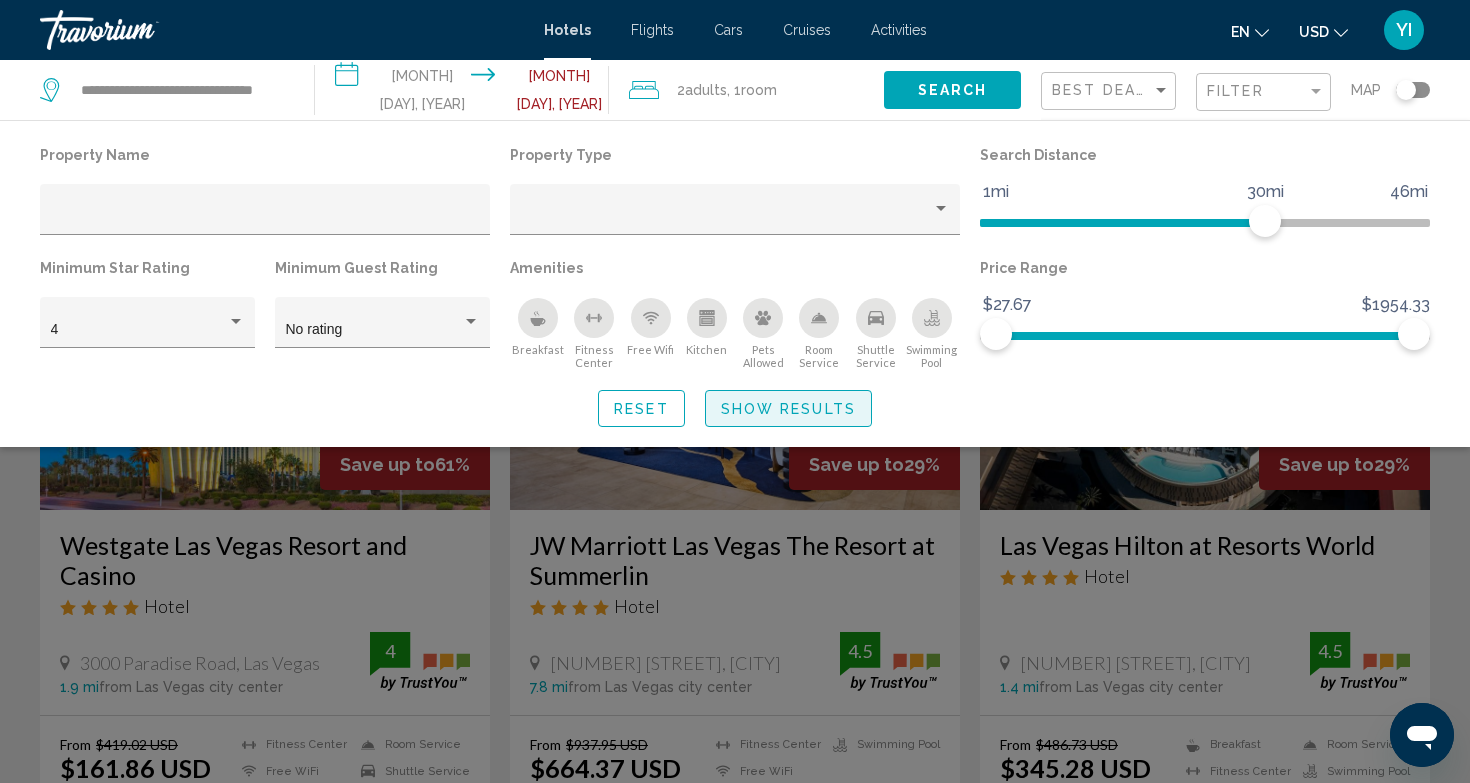 click on "Show Results" 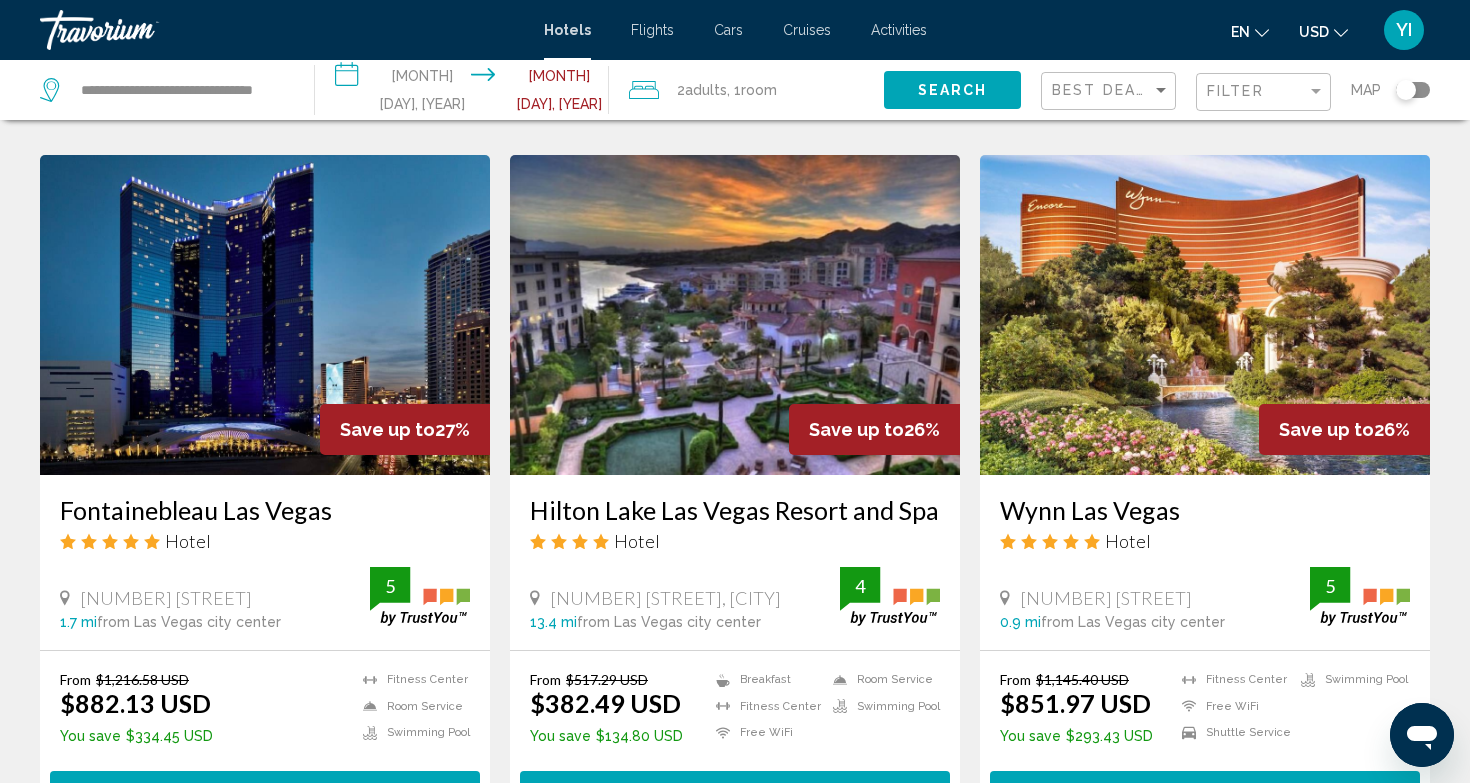 scroll, scrollTop: 925, scrollLeft: 0, axis: vertical 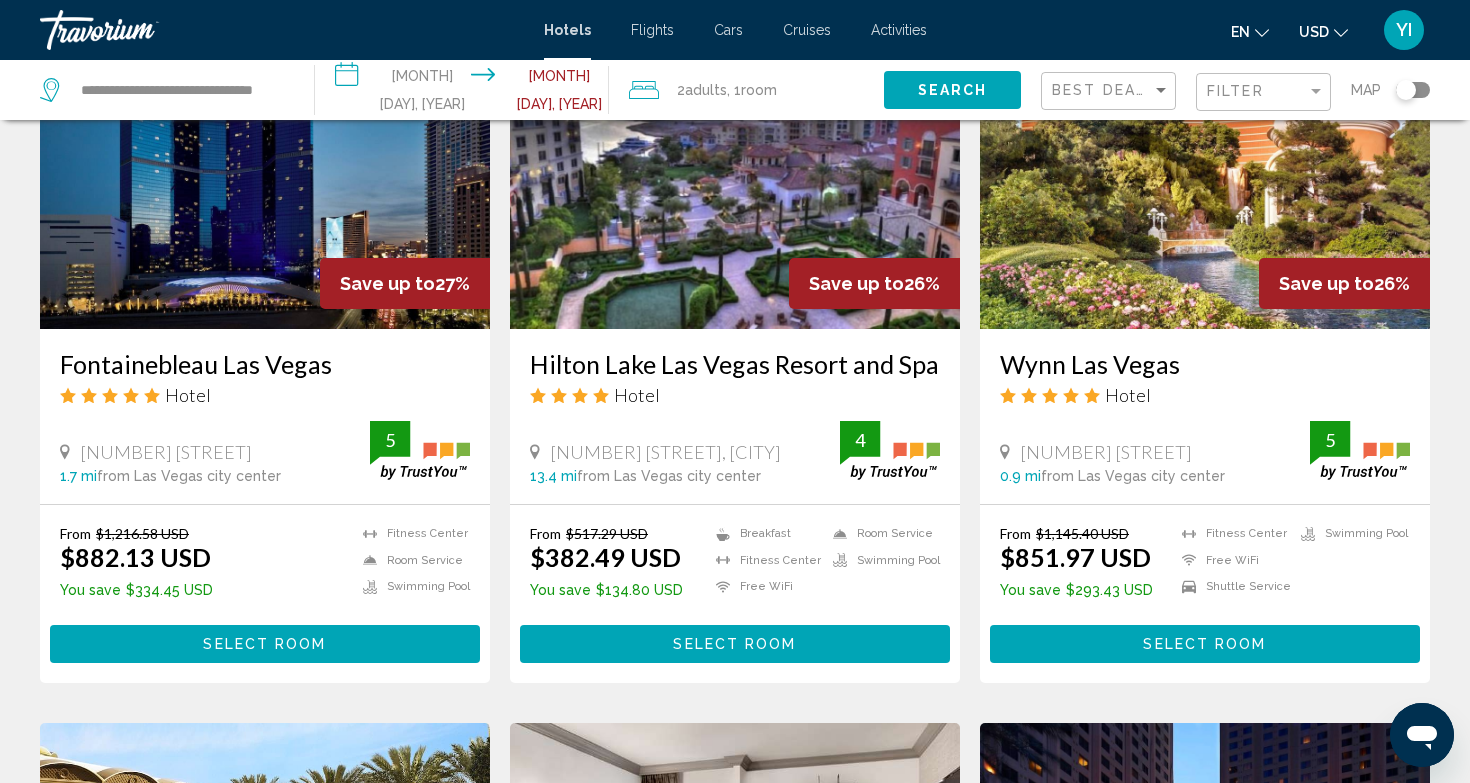 click on "Select Room" at bounding box center [1205, 643] 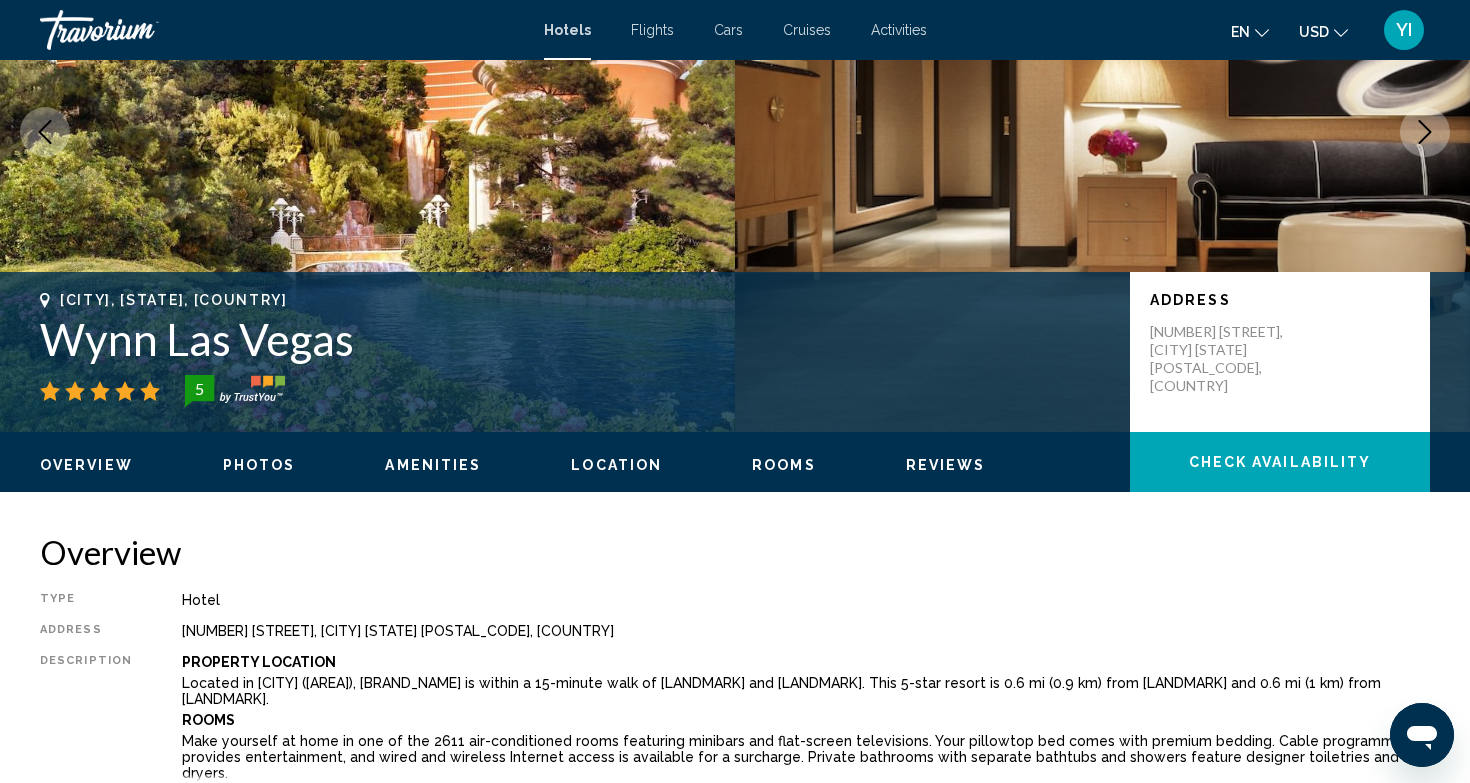 scroll, scrollTop: 637, scrollLeft: 0, axis: vertical 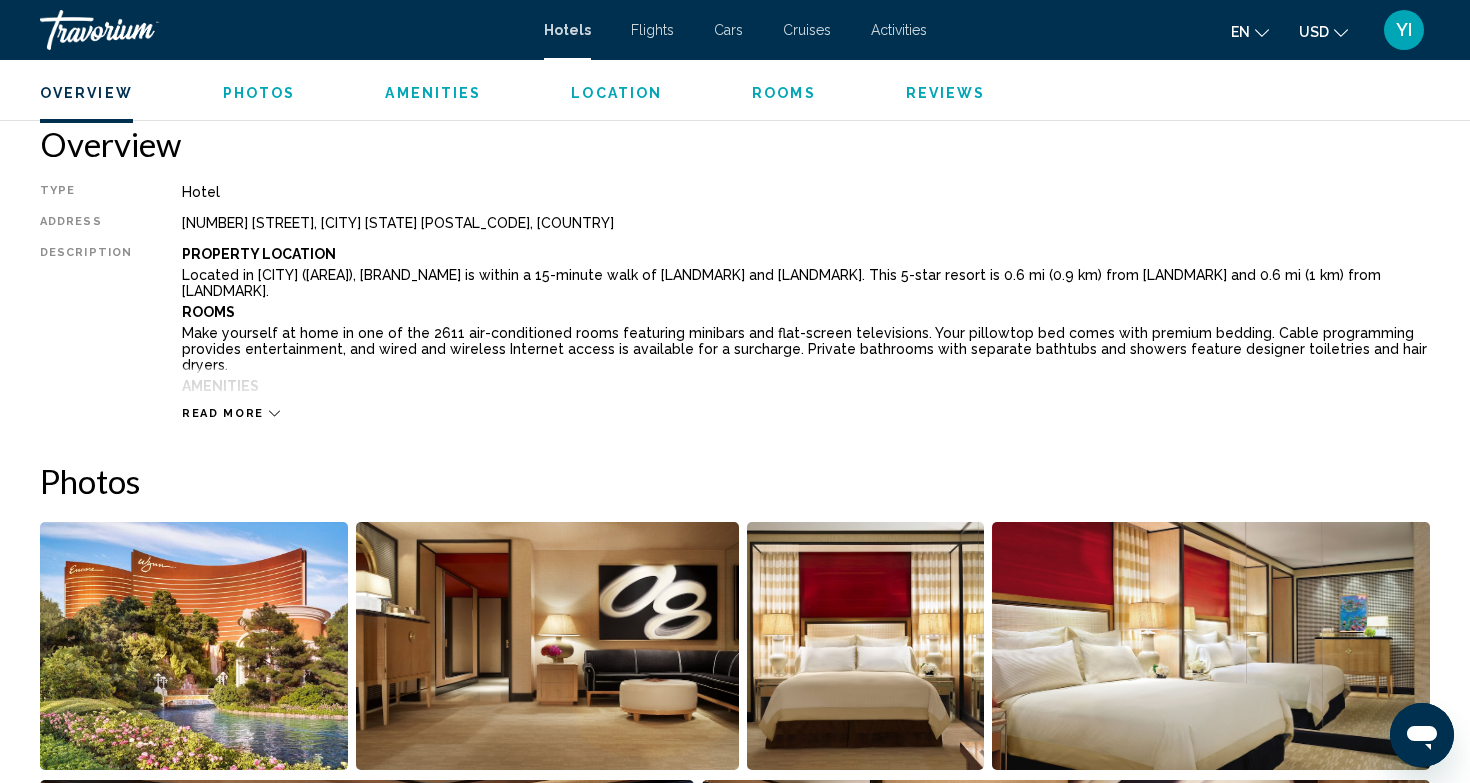 click on "Overview
Photos
Amenities
Location
Rooms
Reviews
Check Availability" 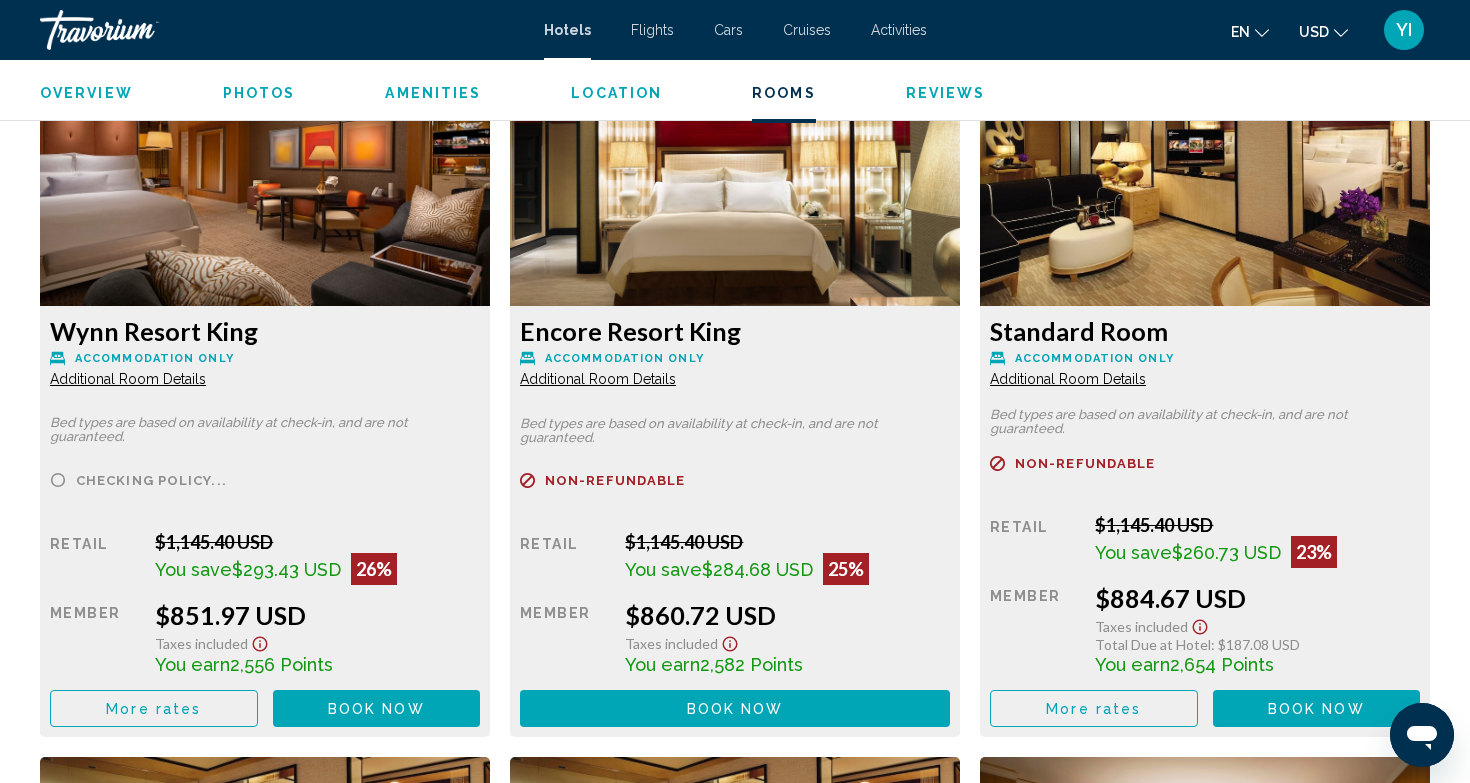 scroll, scrollTop: 2778, scrollLeft: 0, axis: vertical 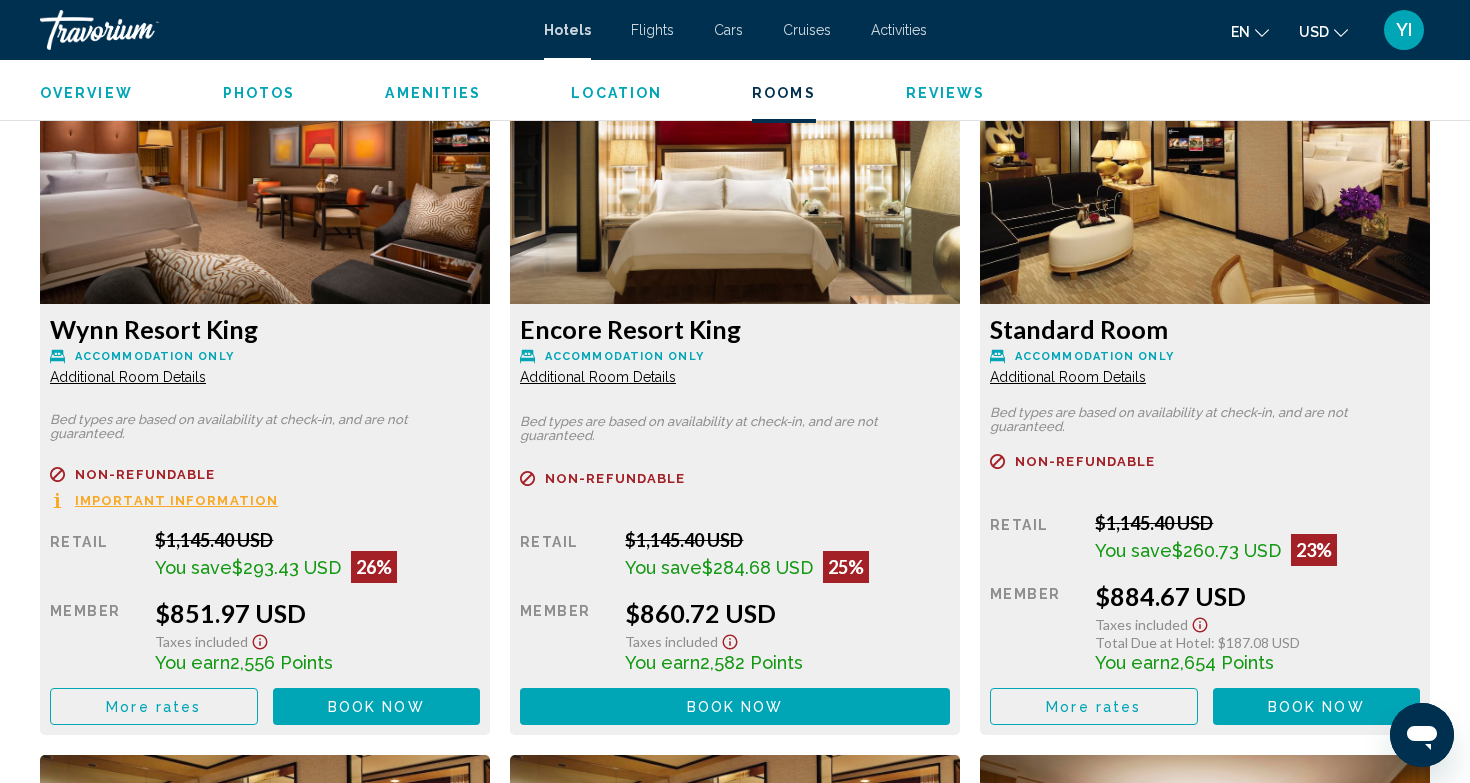click on "[RETAIL] [PRICE] [CURRENCY] You save [PRICE] [PERCENT] when you redeem Member [PRICE] [CURRENCY] Taxes included You earn [POINTS] Points Book now No longer available" at bounding box center [265, 519] 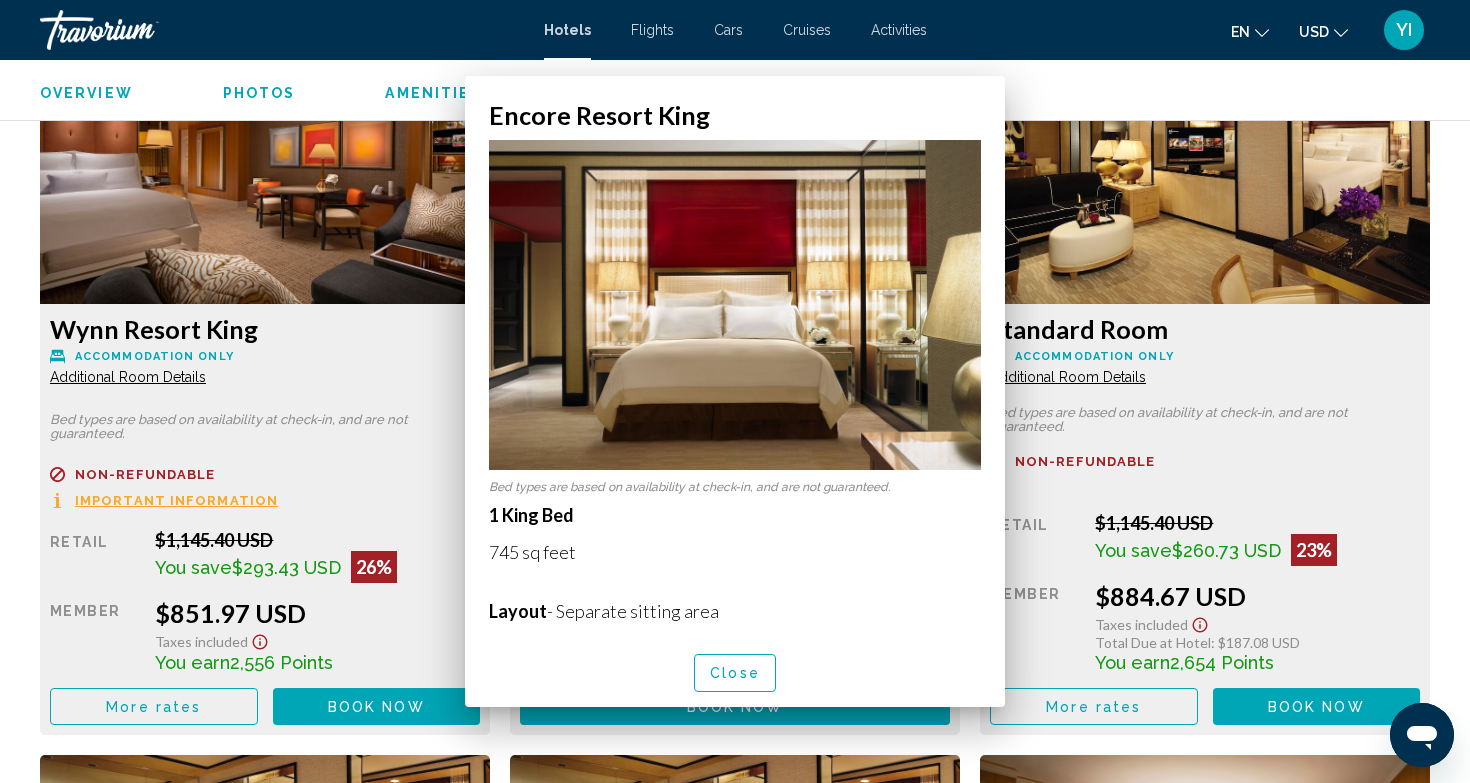 scroll, scrollTop: 0, scrollLeft: 0, axis: both 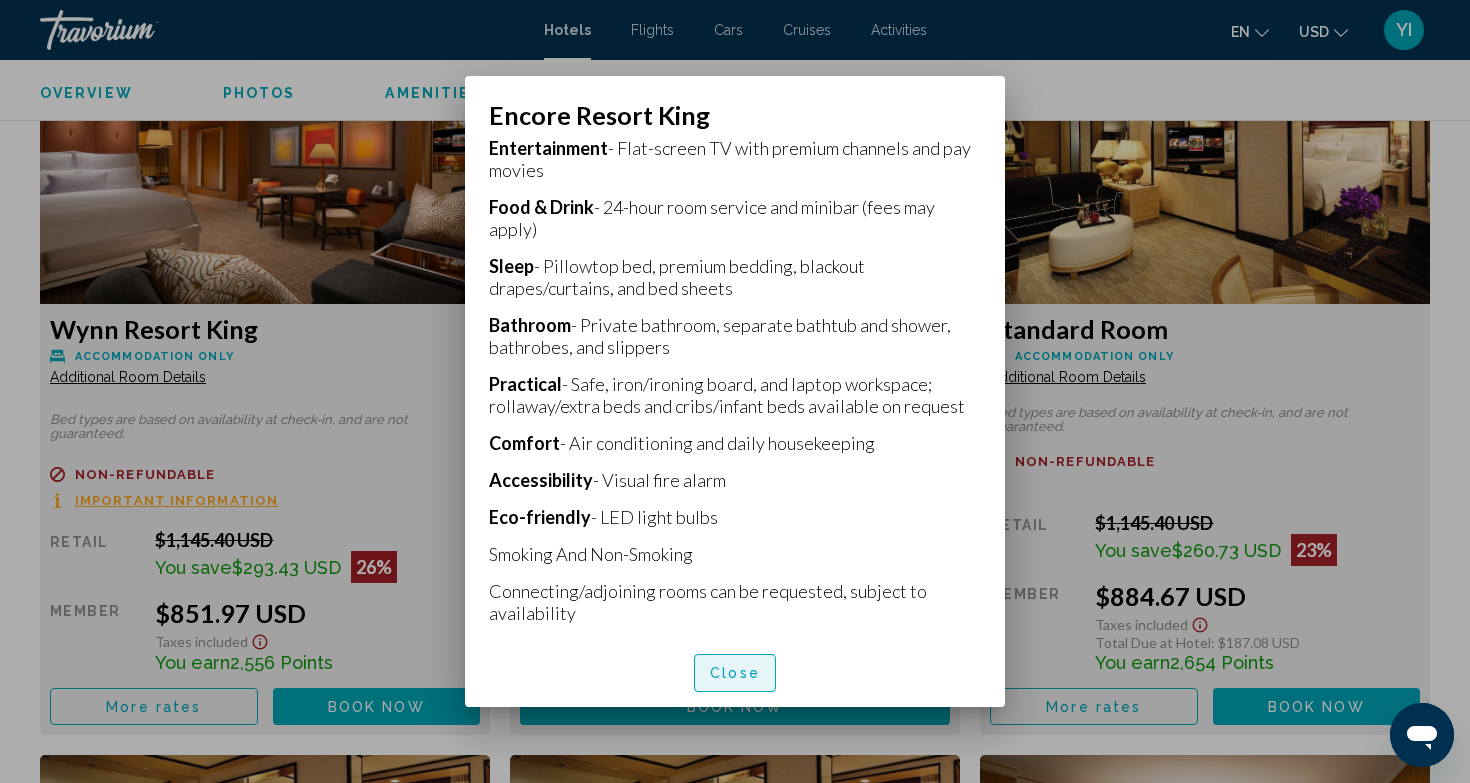 click on "Close" at bounding box center [735, 674] 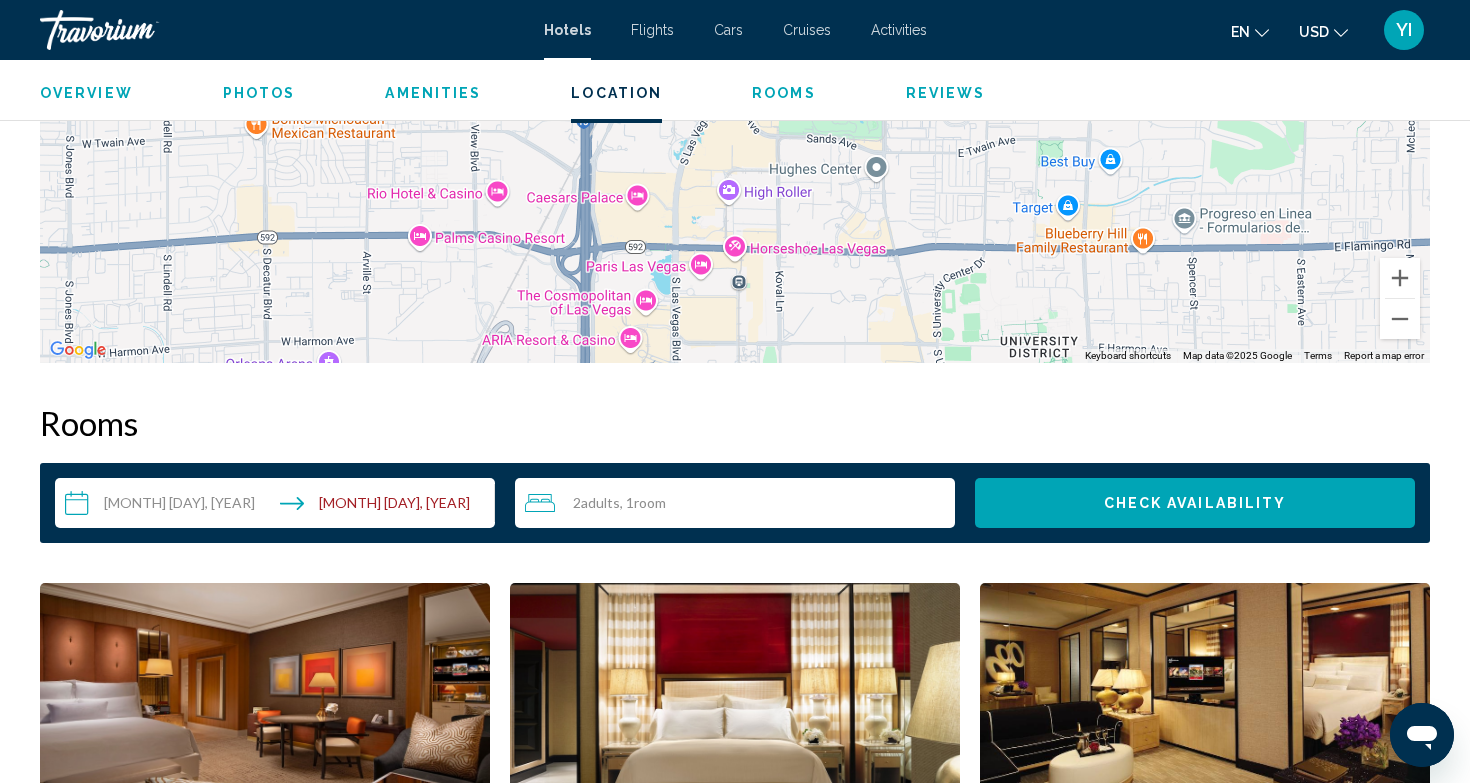 scroll, scrollTop: 2244, scrollLeft: 0, axis: vertical 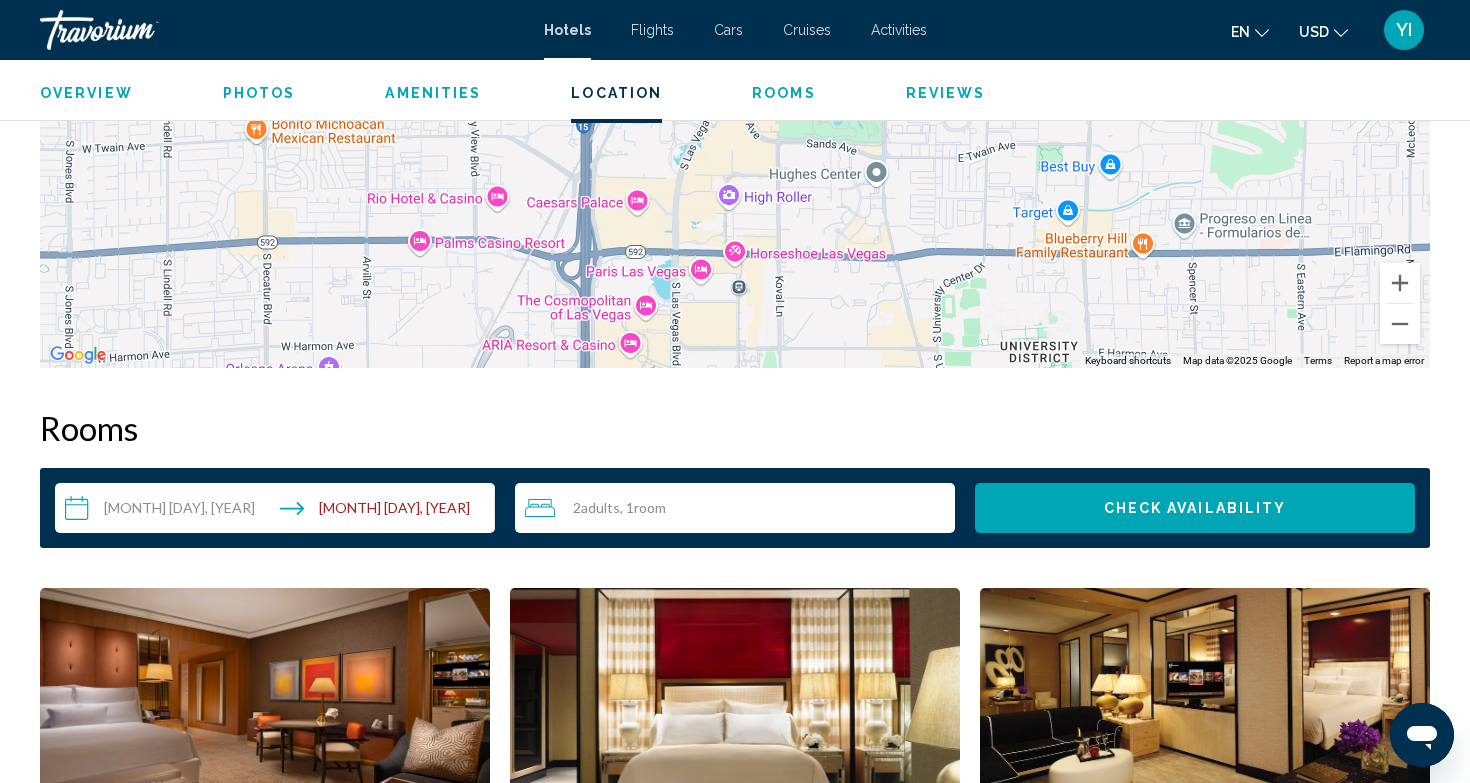 click on "**********" at bounding box center (279, 511) 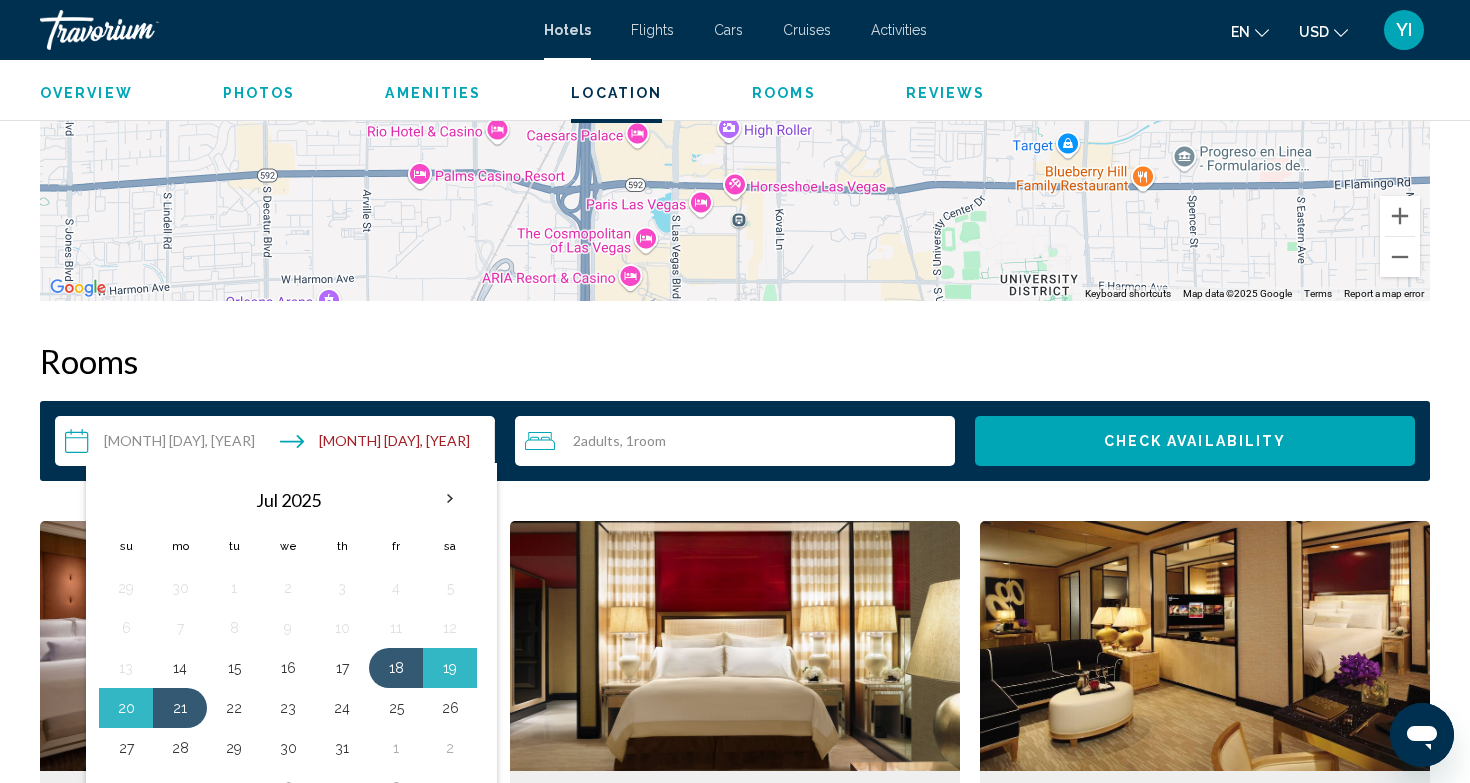 scroll, scrollTop: 2357, scrollLeft: 0, axis: vertical 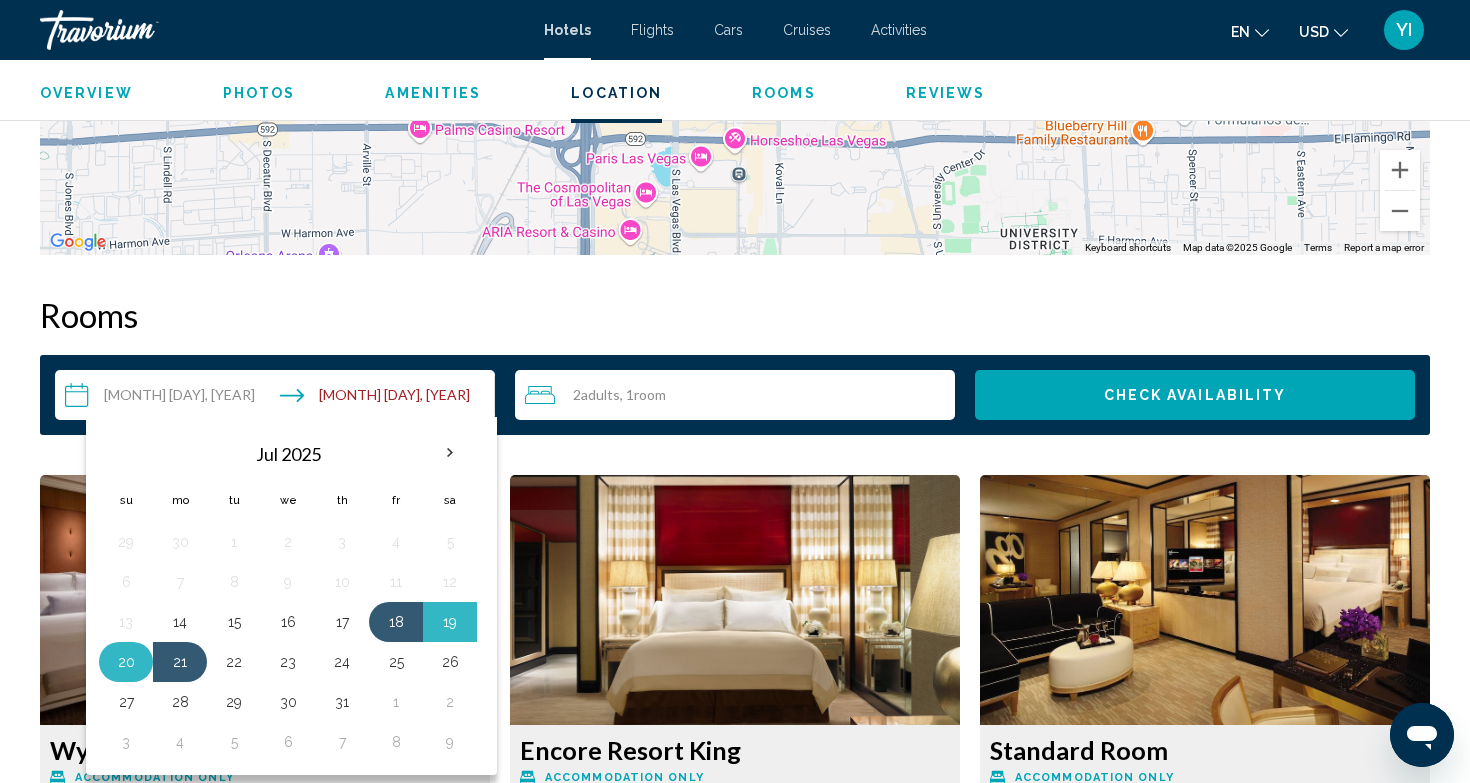 click on "20" at bounding box center [126, 662] 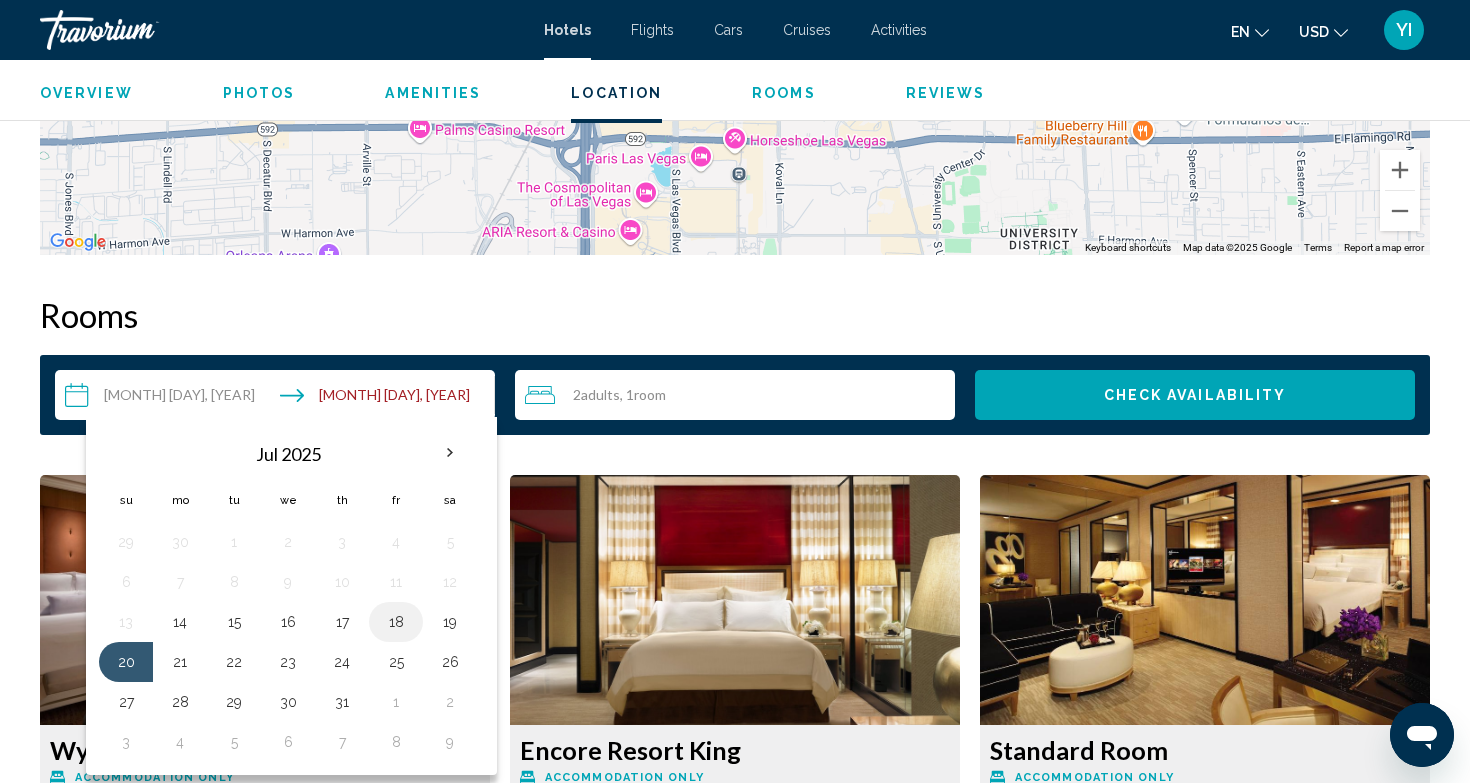 click on "18" at bounding box center [396, 622] 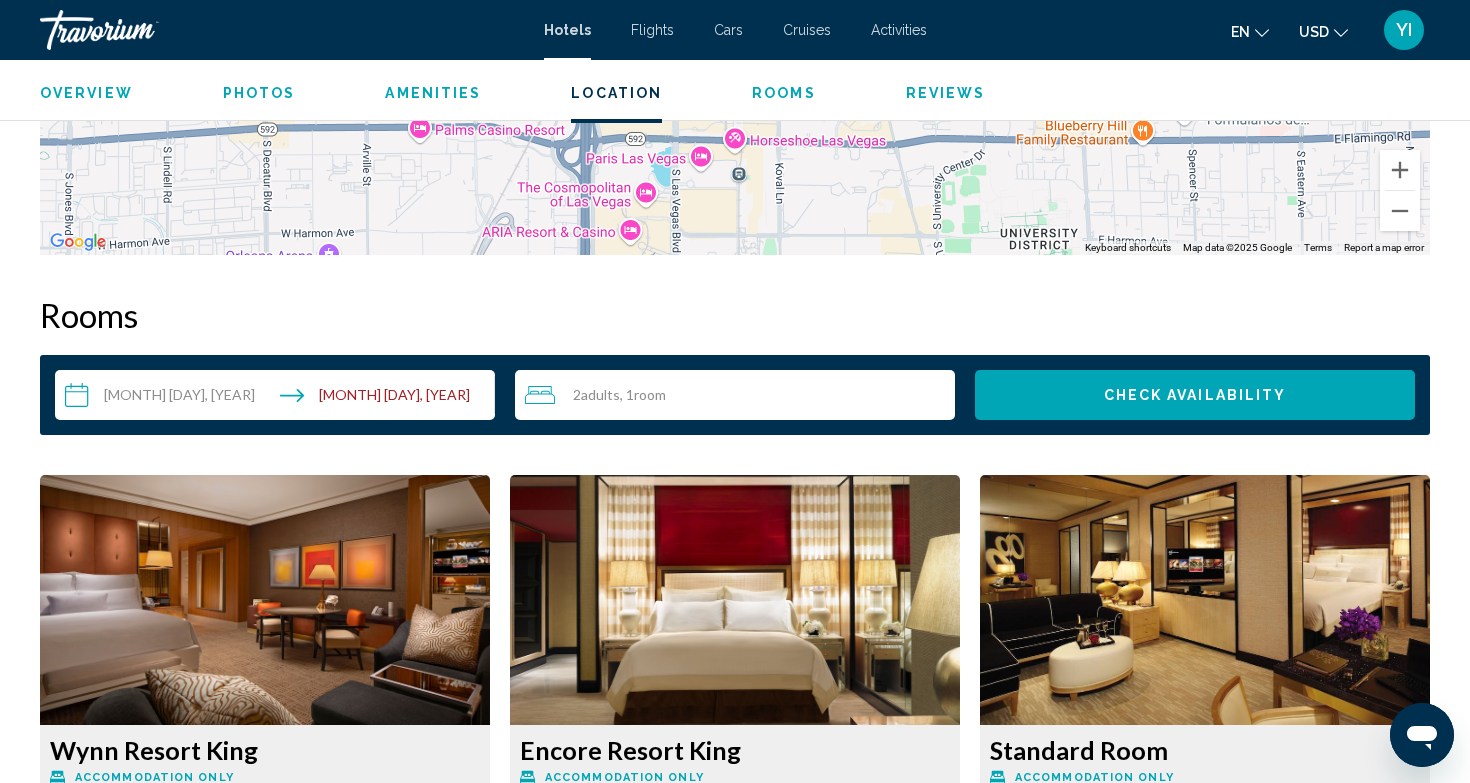 click on "Check Availability" at bounding box center [1195, 395] 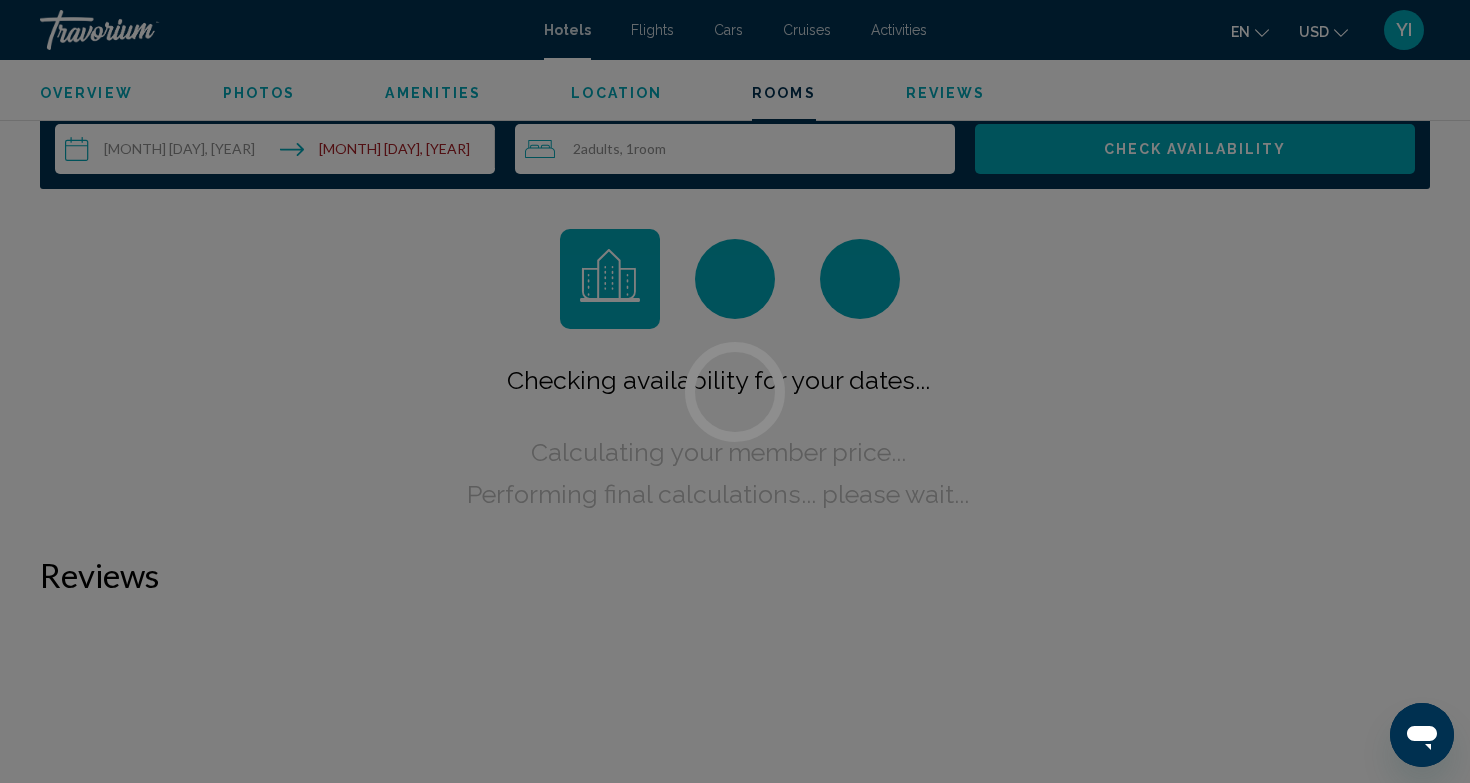 scroll, scrollTop: 2610, scrollLeft: 0, axis: vertical 